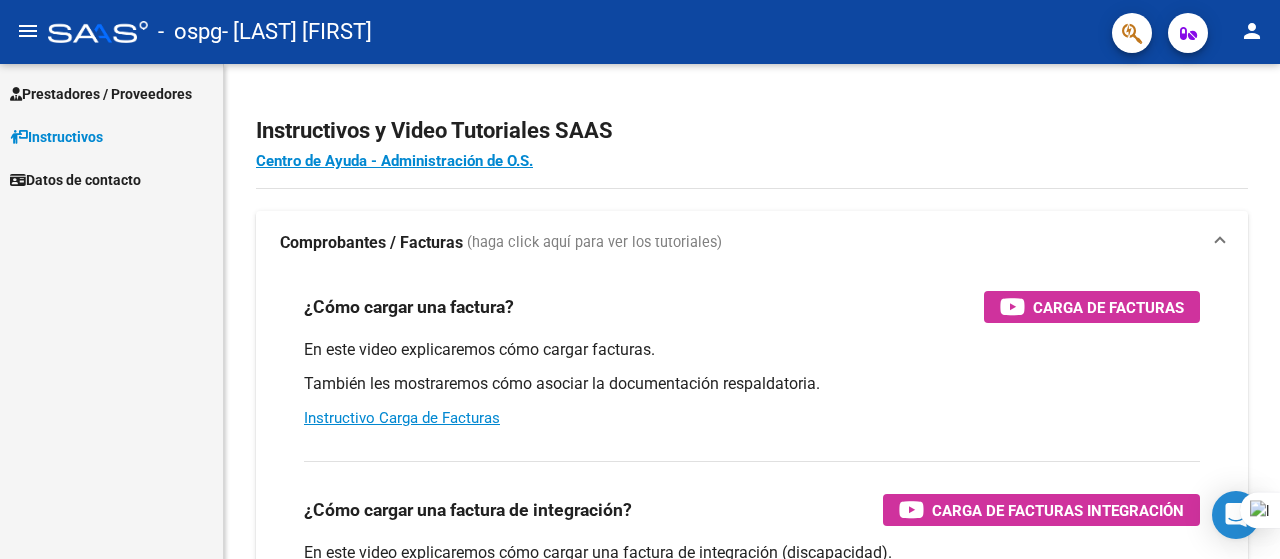 scroll, scrollTop: 0, scrollLeft: 0, axis: both 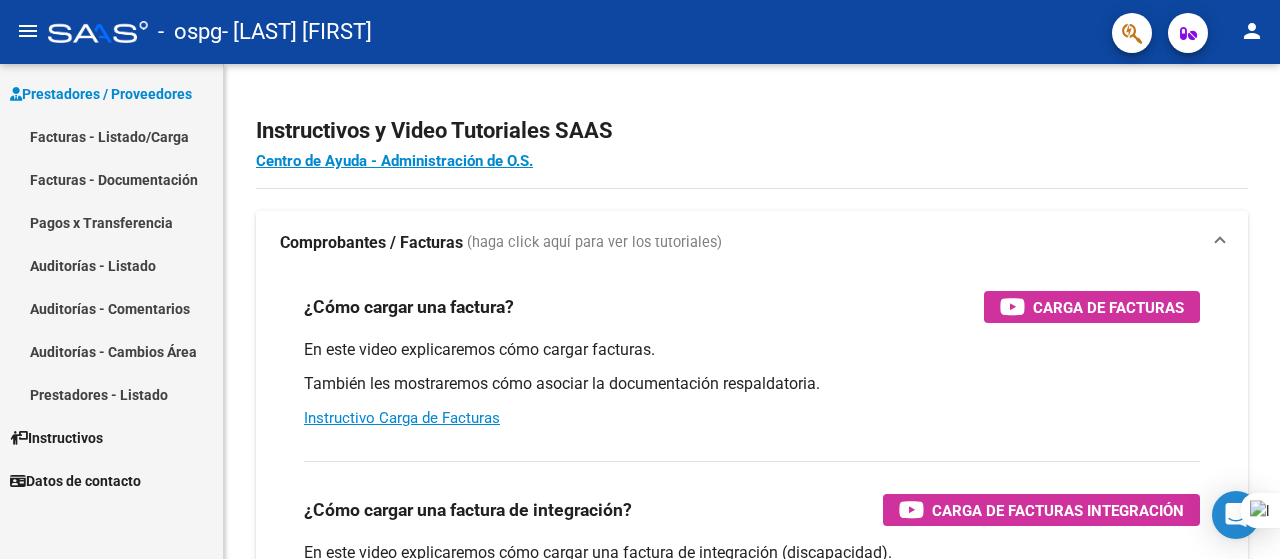 click on "Facturas - Listado/Carga" at bounding box center [111, 136] 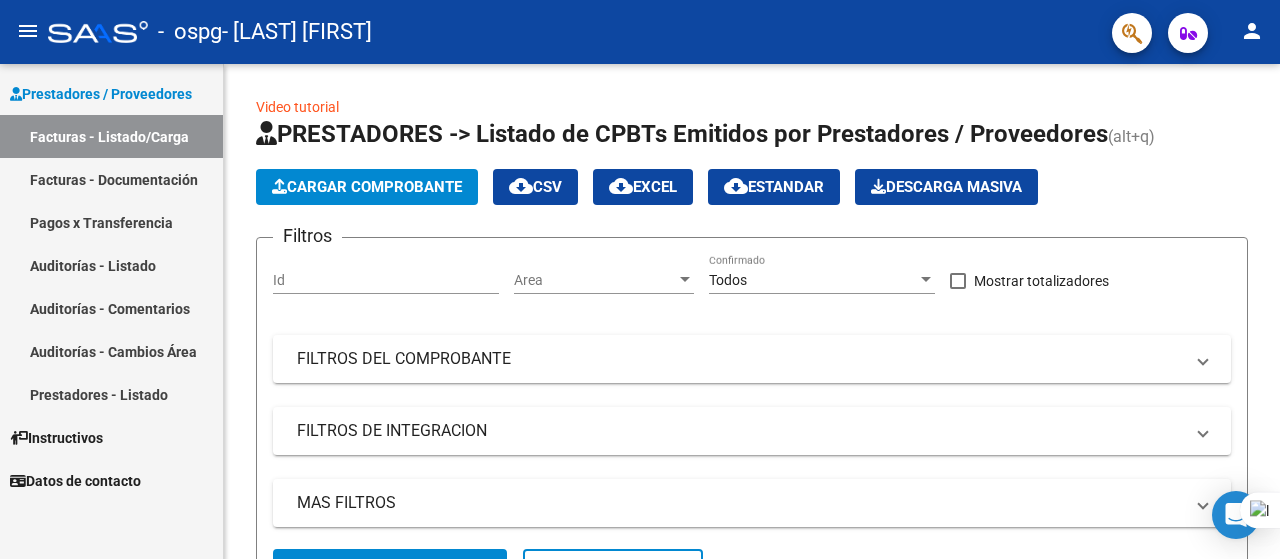 click on "Auditorías - Listado" at bounding box center (111, 265) 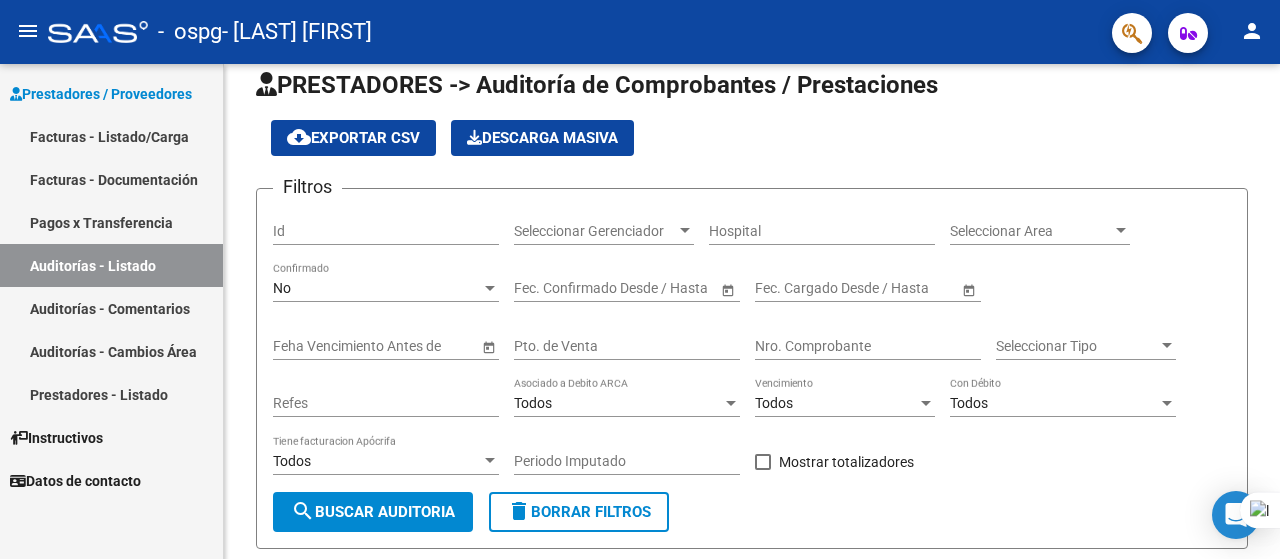 scroll, scrollTop: 0, scrollLeft: 0, axis: both 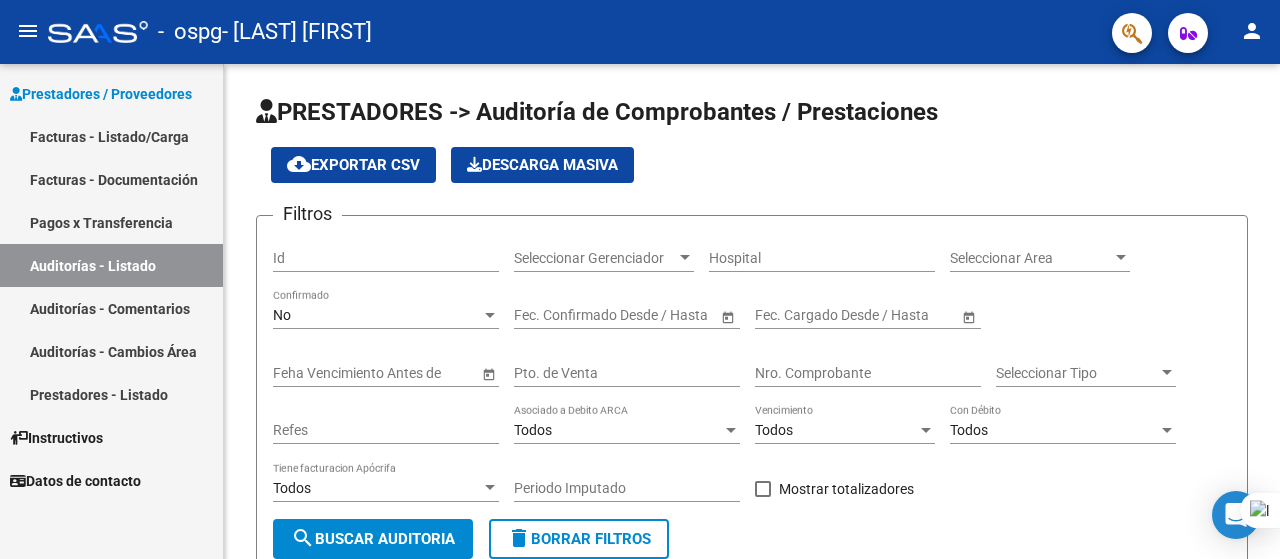 click on "Facturas - Documentación" at bounding box center (111, 179) 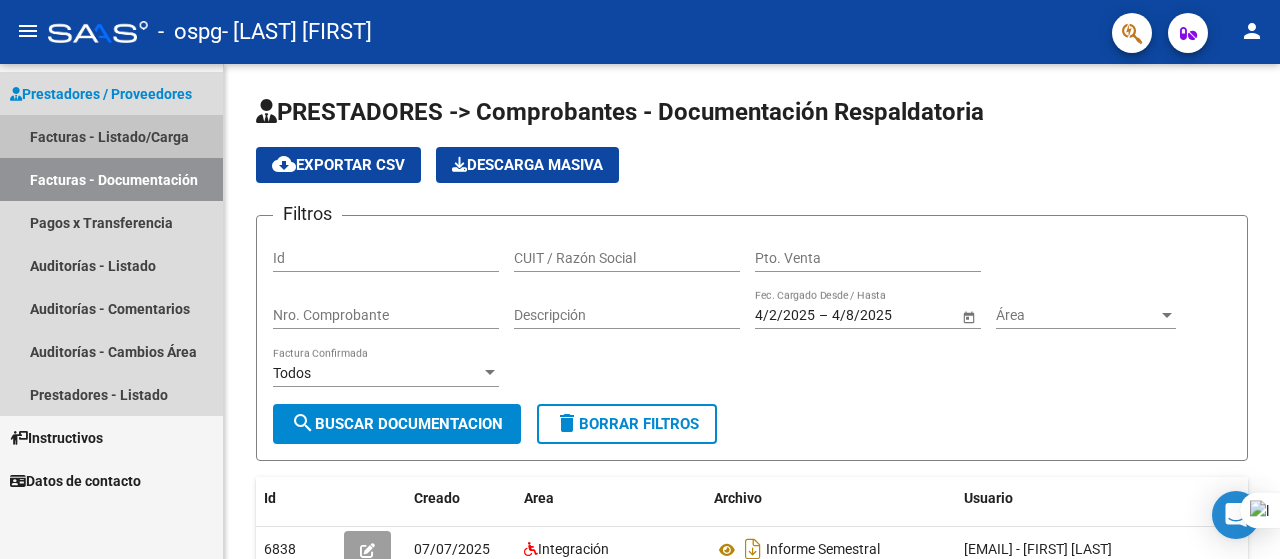 click on "Facturas - Listado/Carga" at bounding box center (111, 136) 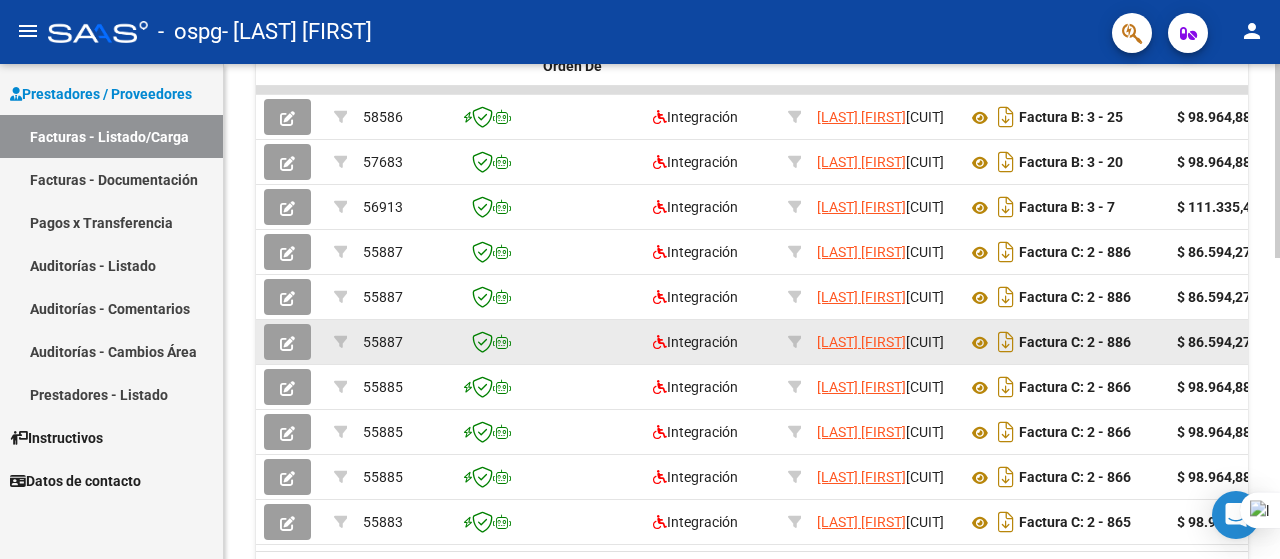 scroll, scrollTop: 700, scrollLeft: 0, axis: vertical 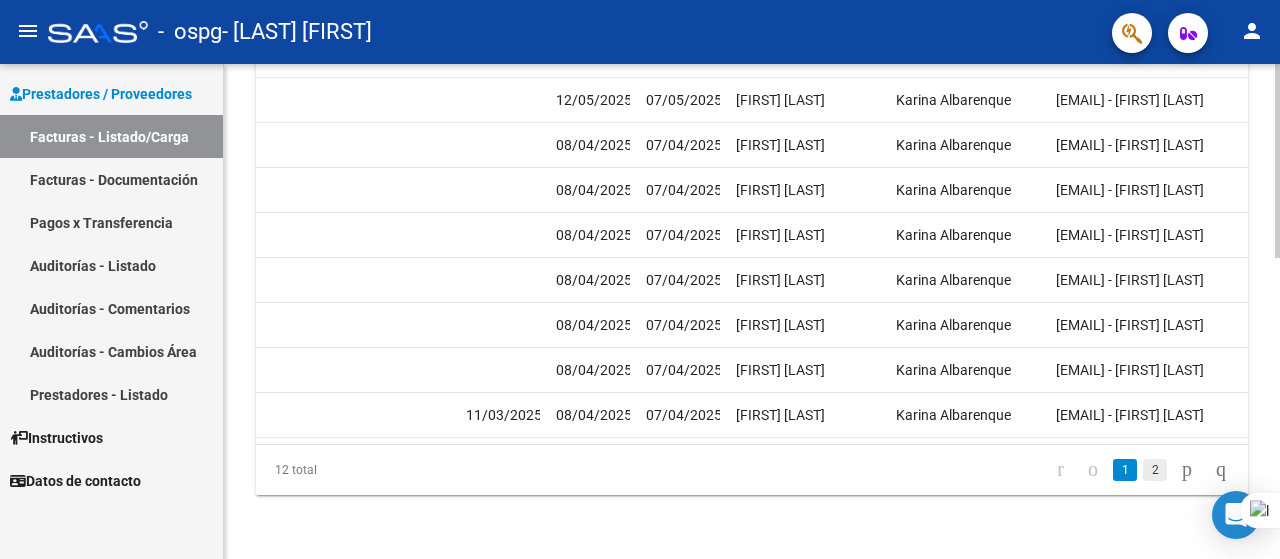 click on "2" 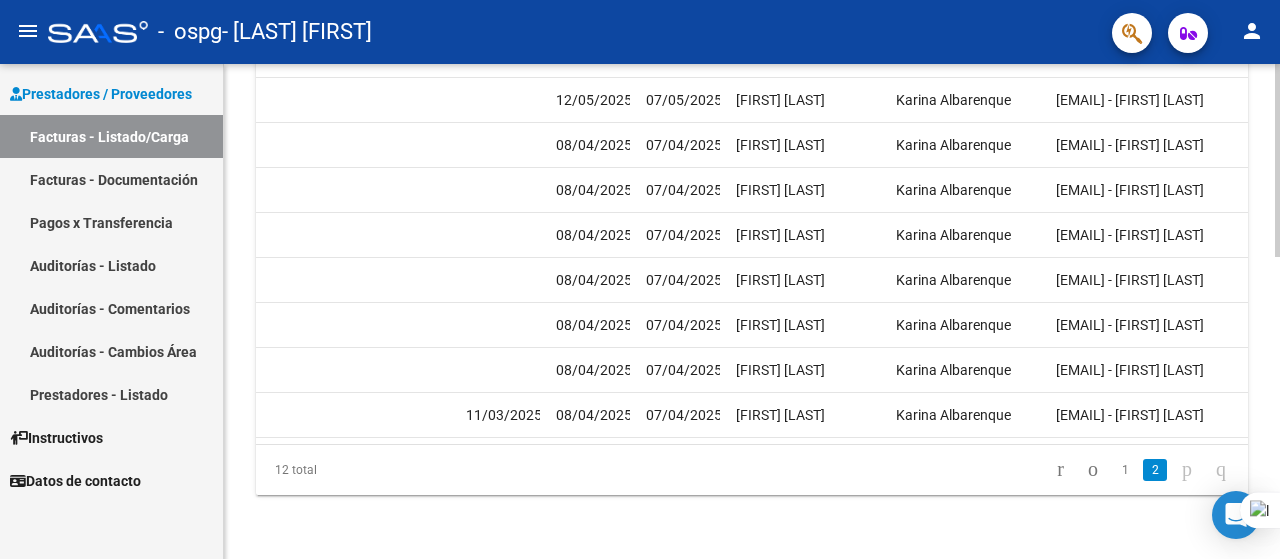 scroll, scrollTop: 370, scrollLeft: 0, axis: vertical 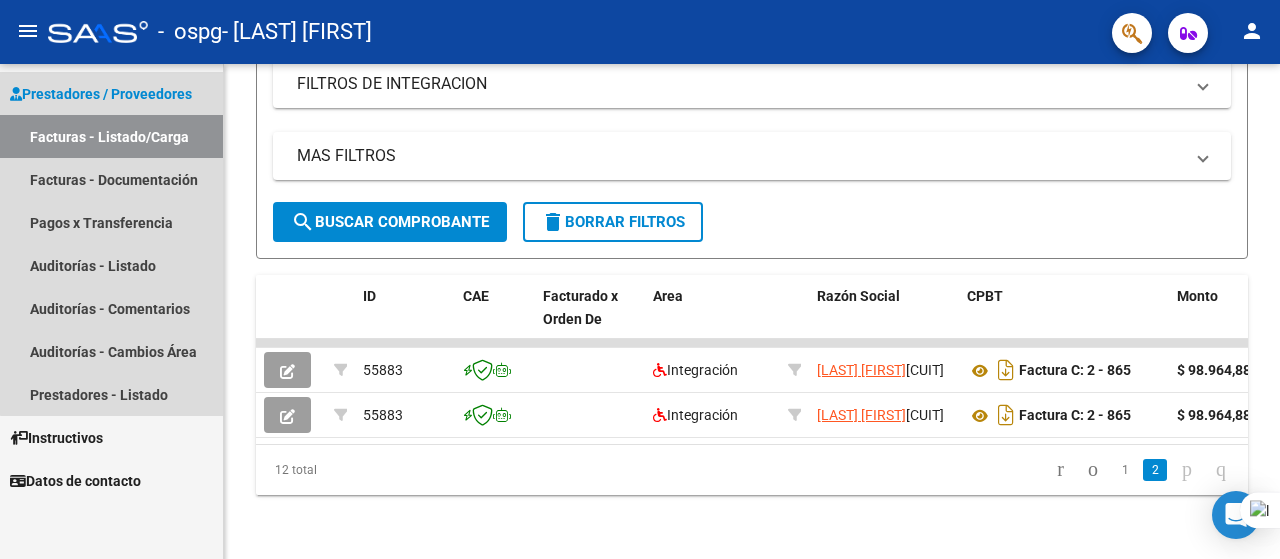 click on "Facturas - Listado/Carga" at bounding box center [111, 136] 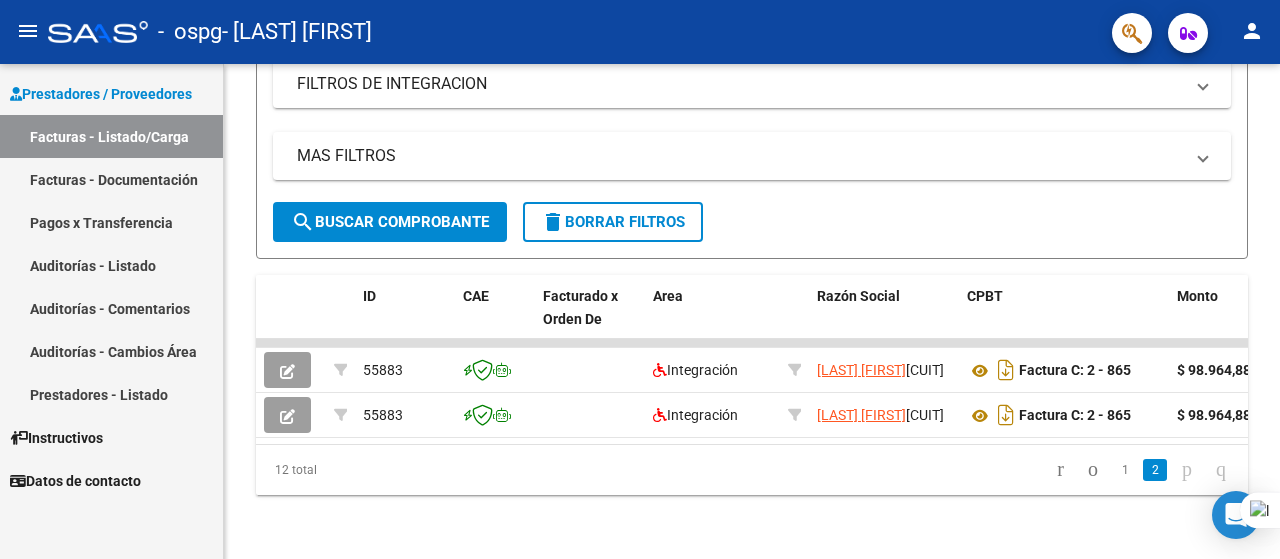 click on "Facturas - Listado/Carga" at bounding box center [111, 136] 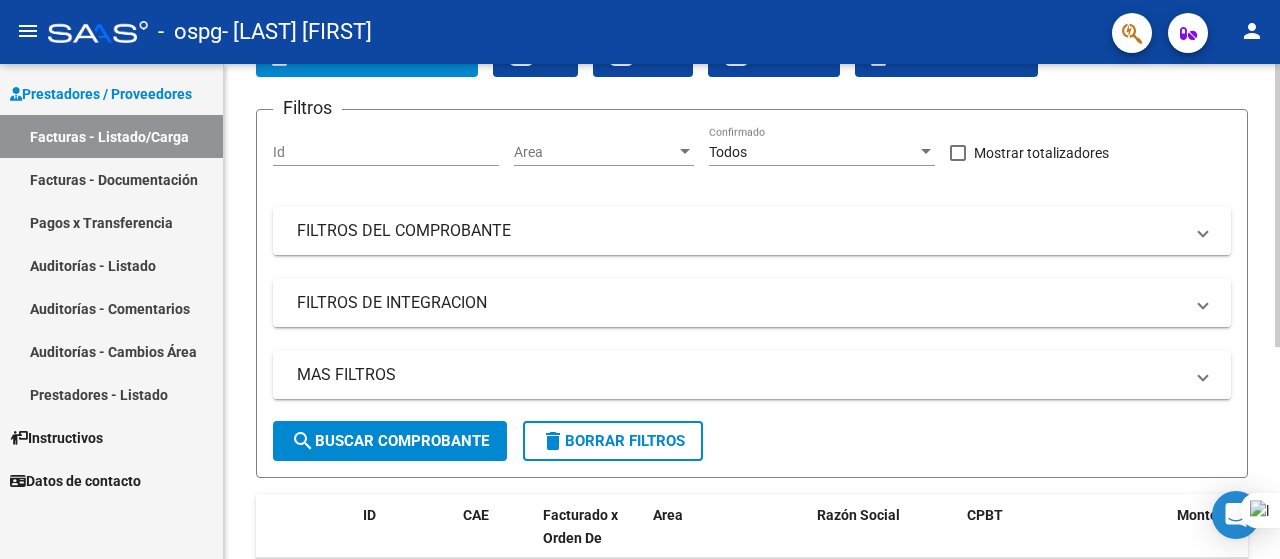 scroll, scrollTop: 0, scrollLeft: 0, axis: both 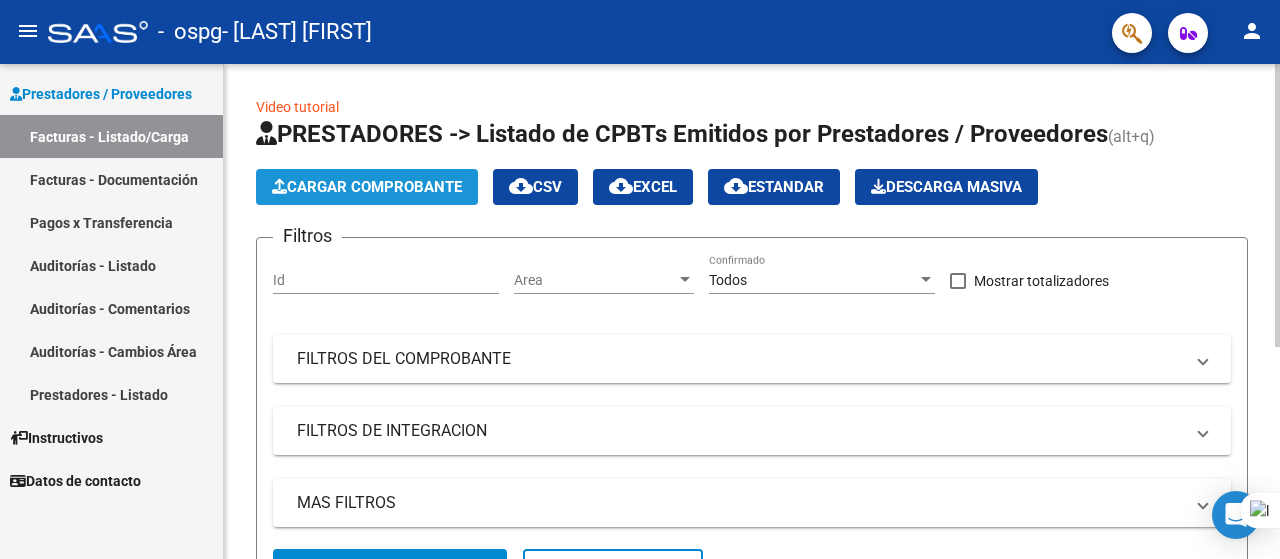 click on "Cargar Comprobante" 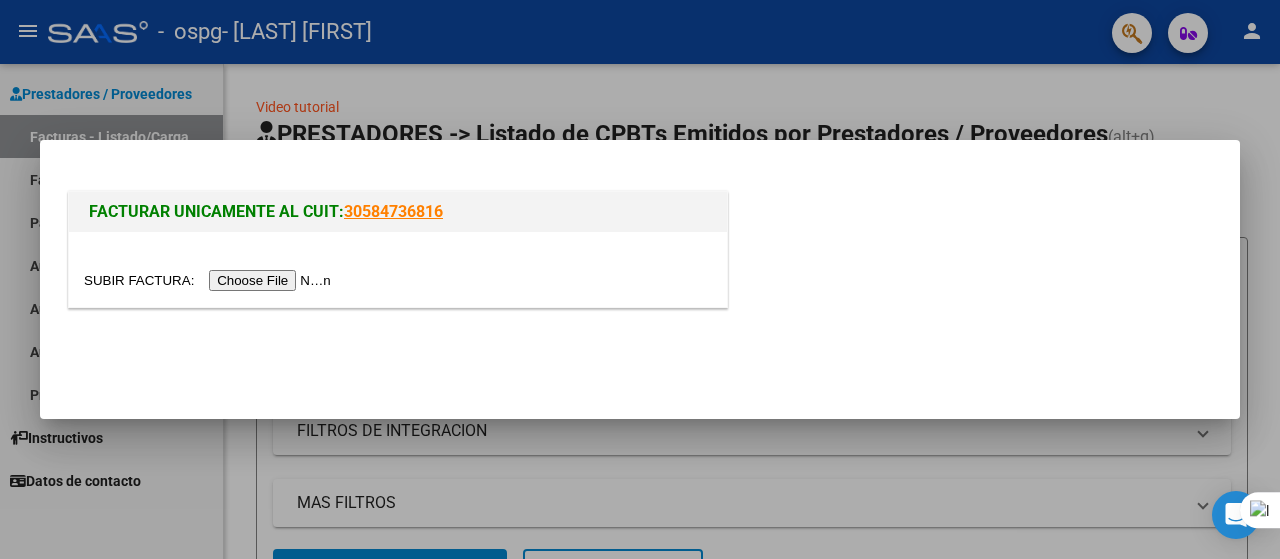 click at bounding box center [210, 280] 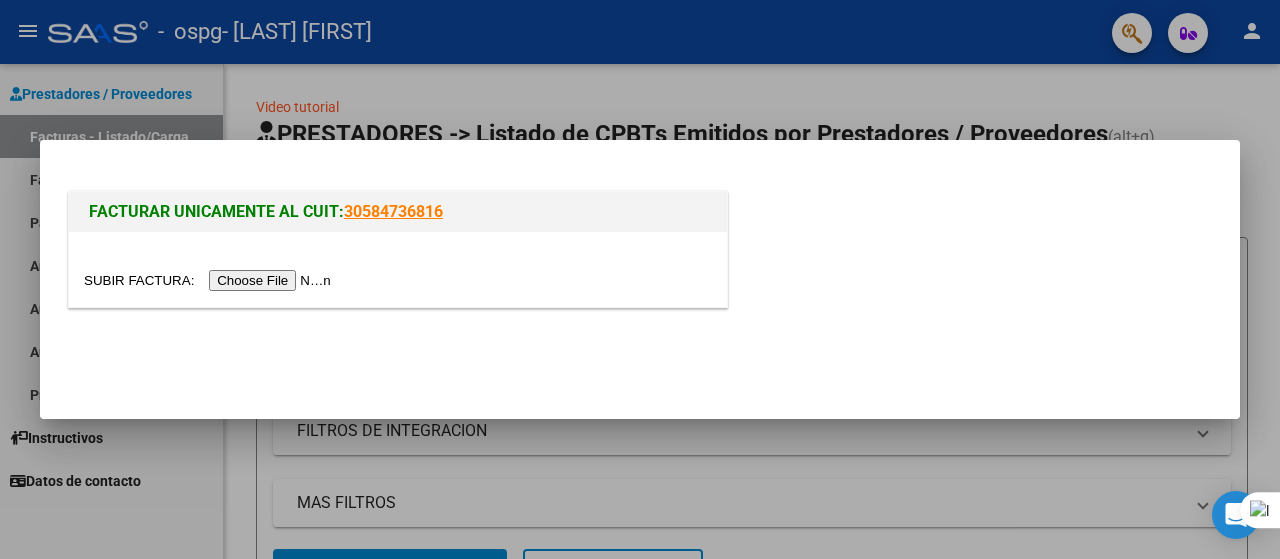 click at bounding box center (210, 280) 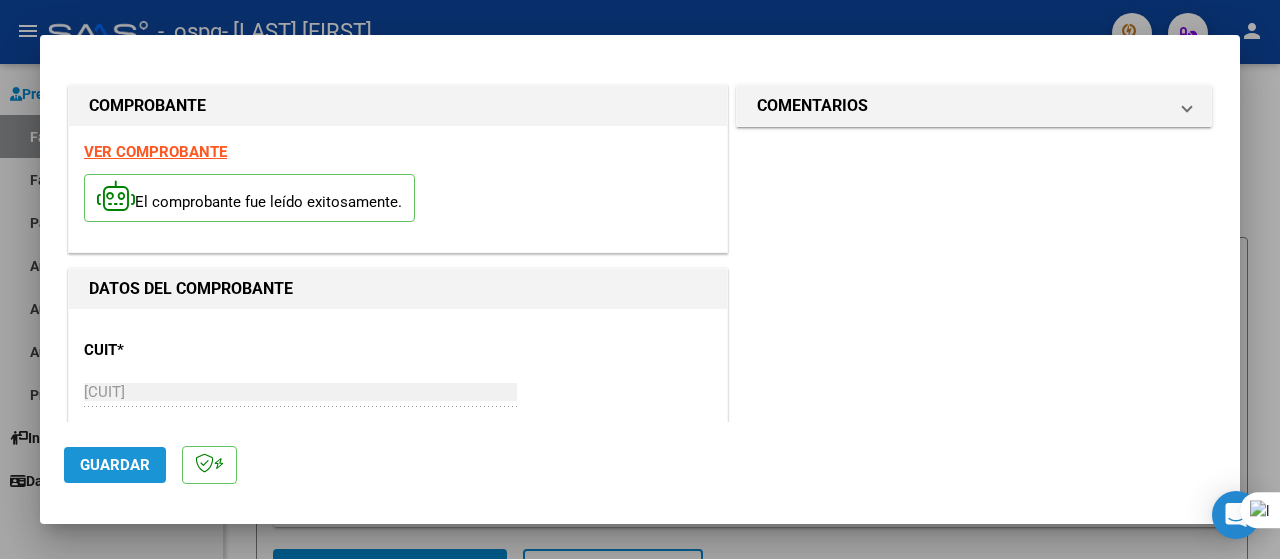 click on "Guardar" 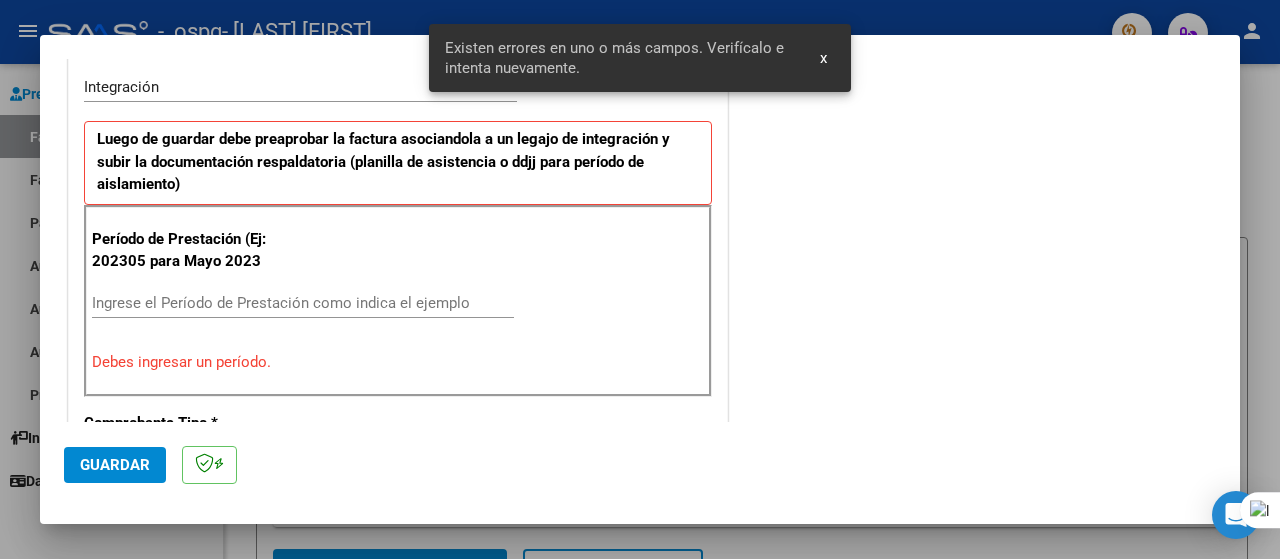 scroll, scrollTop: 496, scrollLeft: 0, axis: vertical 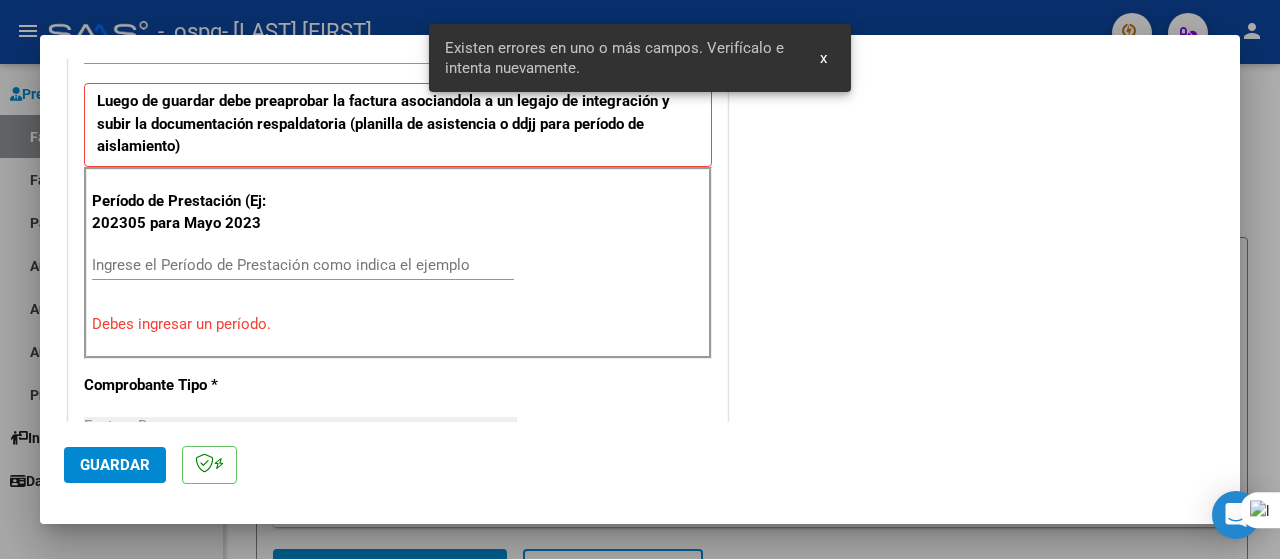 click on "Ingrese el Período de Prestación como indica el ejemplo" at bounding box center [303, 265] 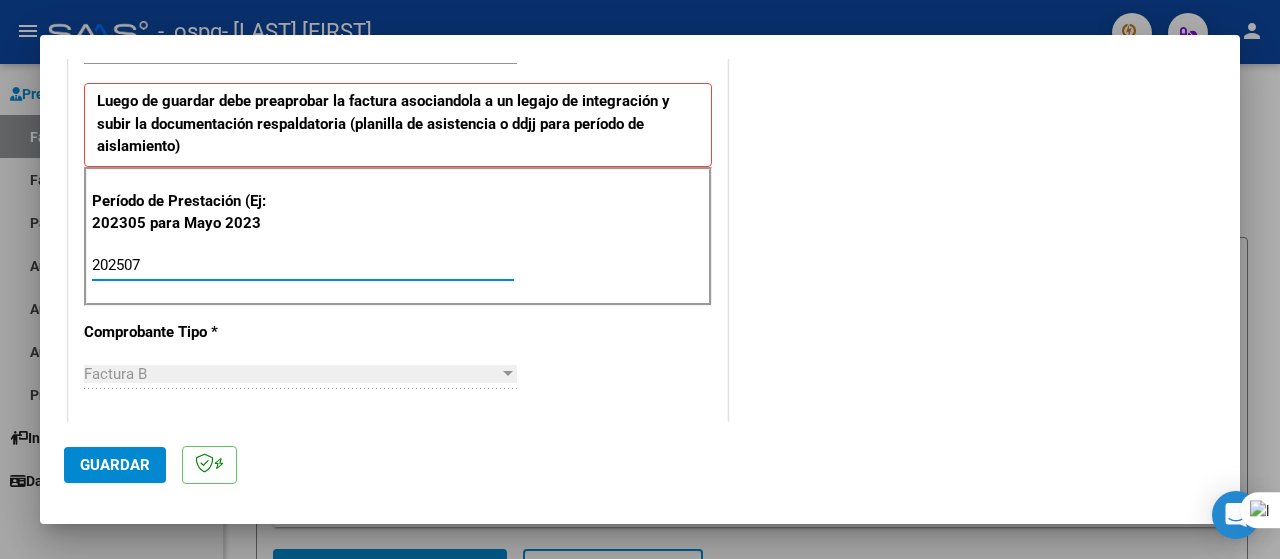 type on "202507" 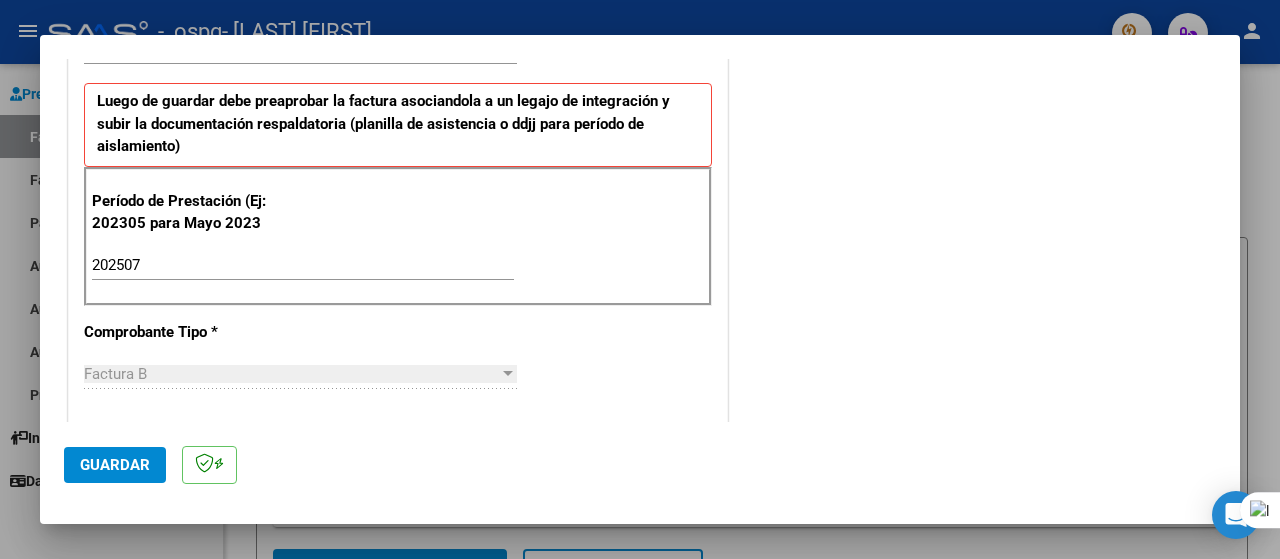 click at bounding box center (508, 373) 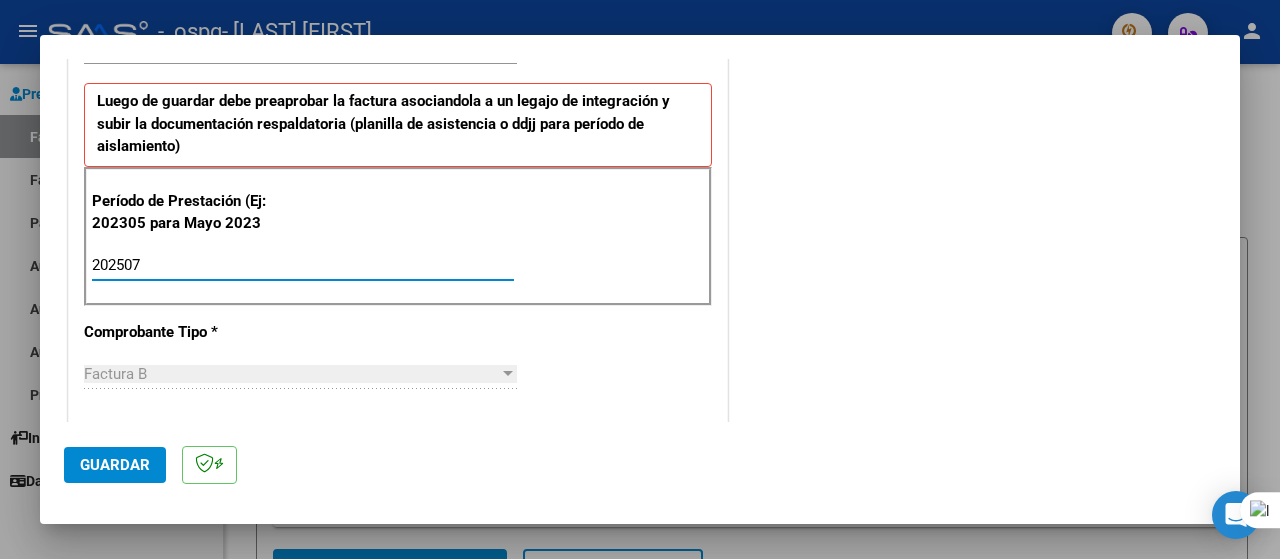 click on "202507" at bounding box center (303, 265) 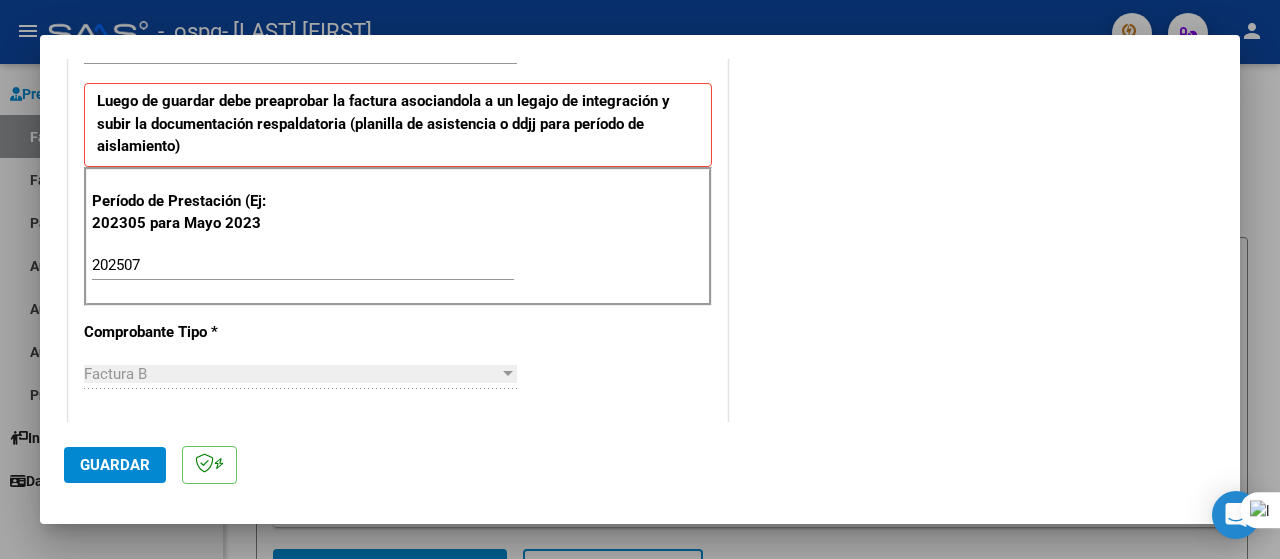 click on "Factura B" at bounding box center [115, 374] 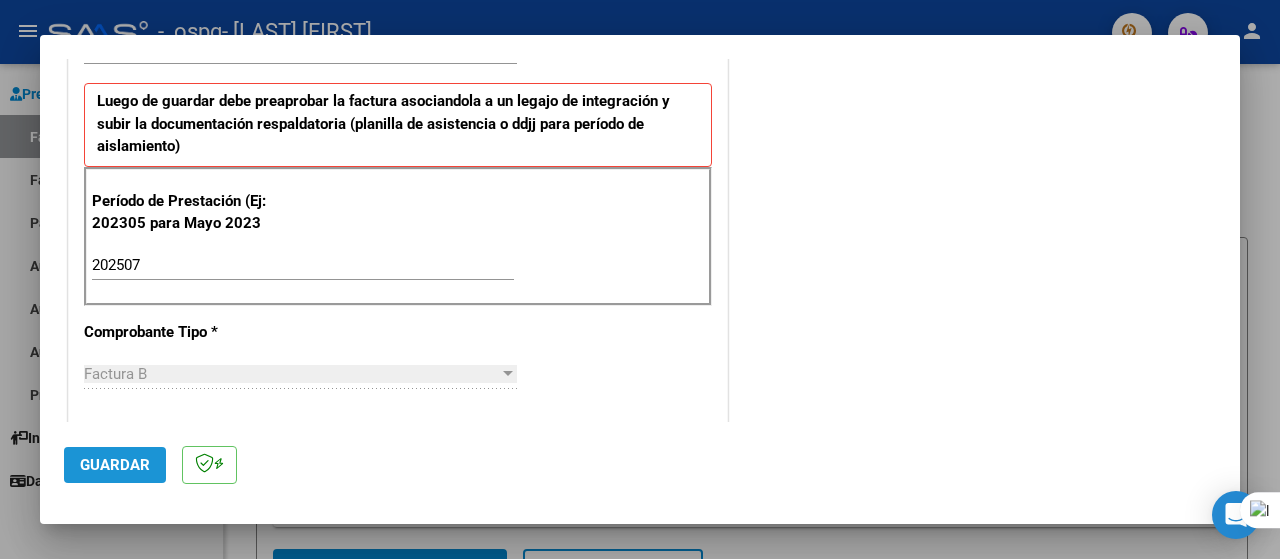 click on "Guardar" 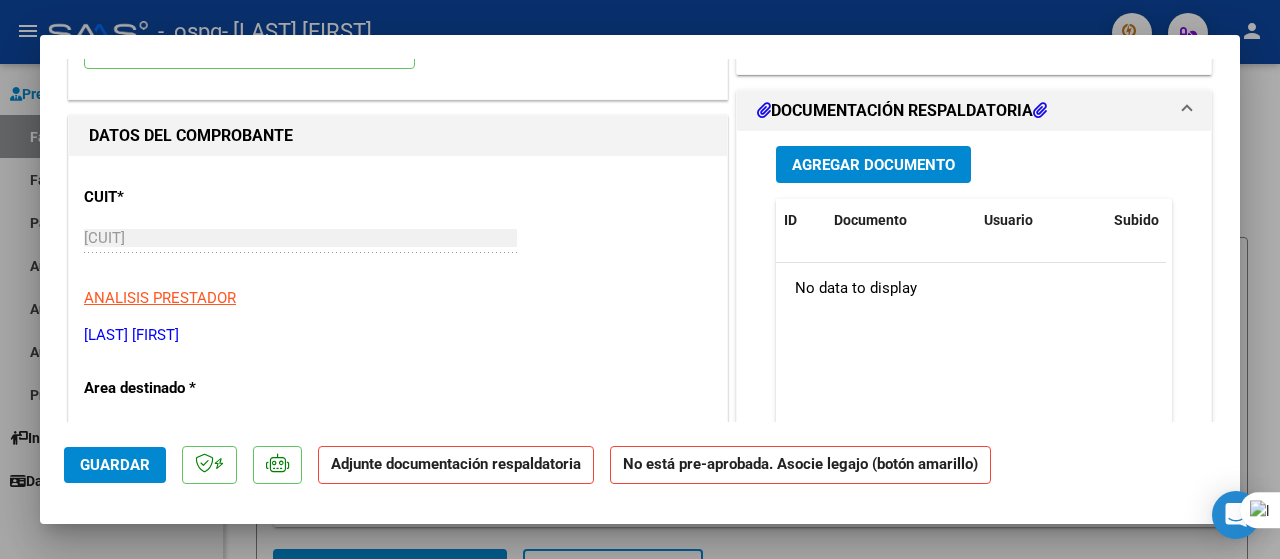 scroll, scrollTop: 0, scrollLeft: 0, axis: both 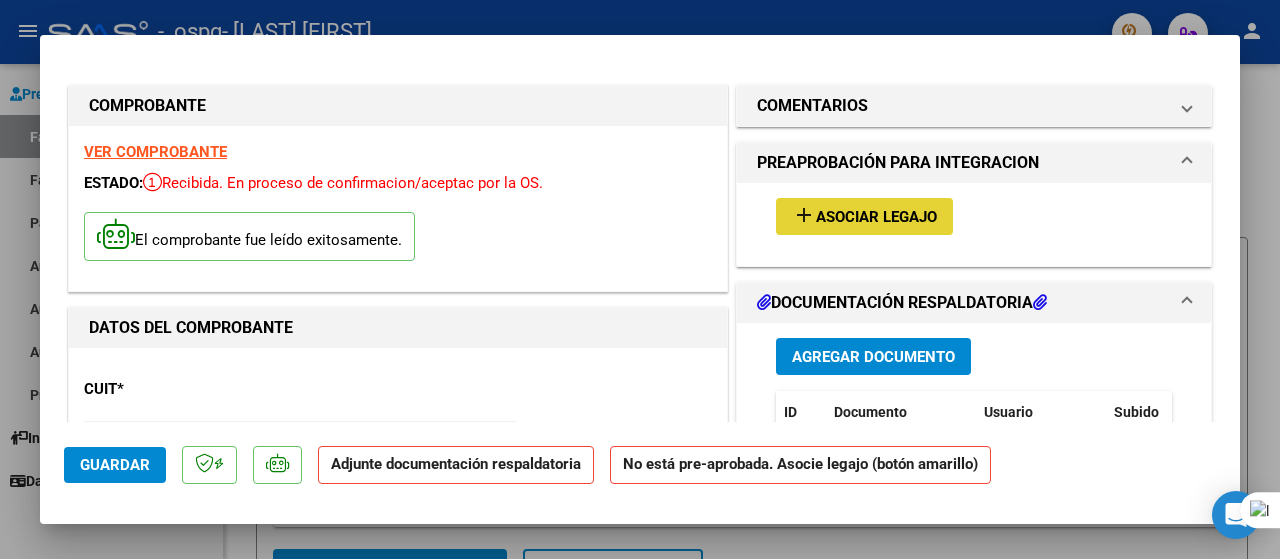 click on "Asociar Legajo" at bounding box center (876, 217) 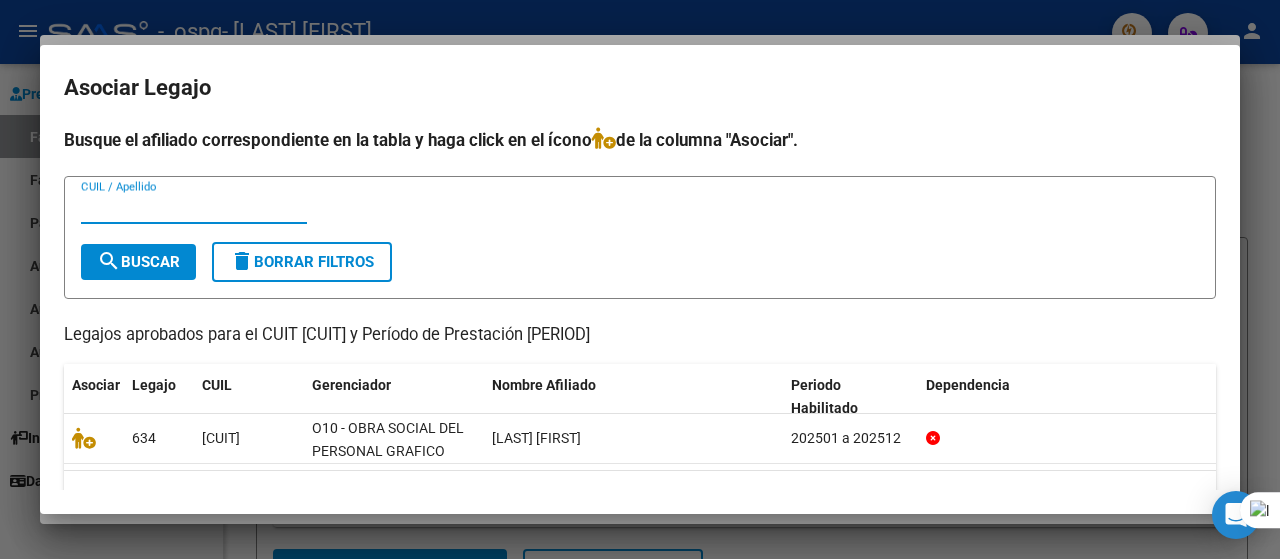 click at bounding box center [640, 279] 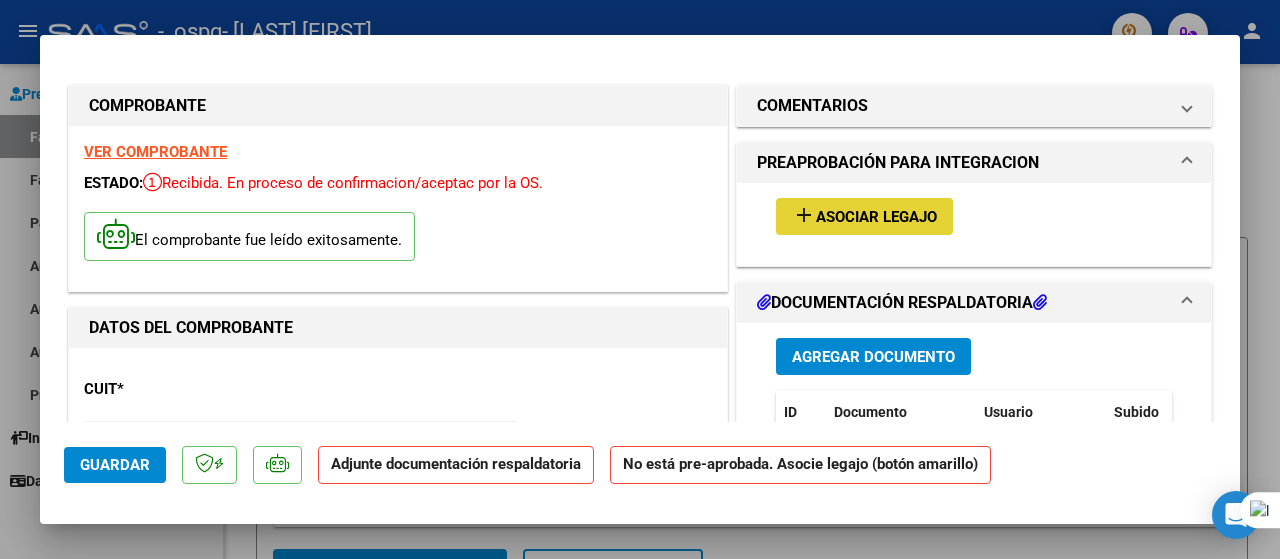 click on "add Asociar Legajo" at bounding box center [864, 216] 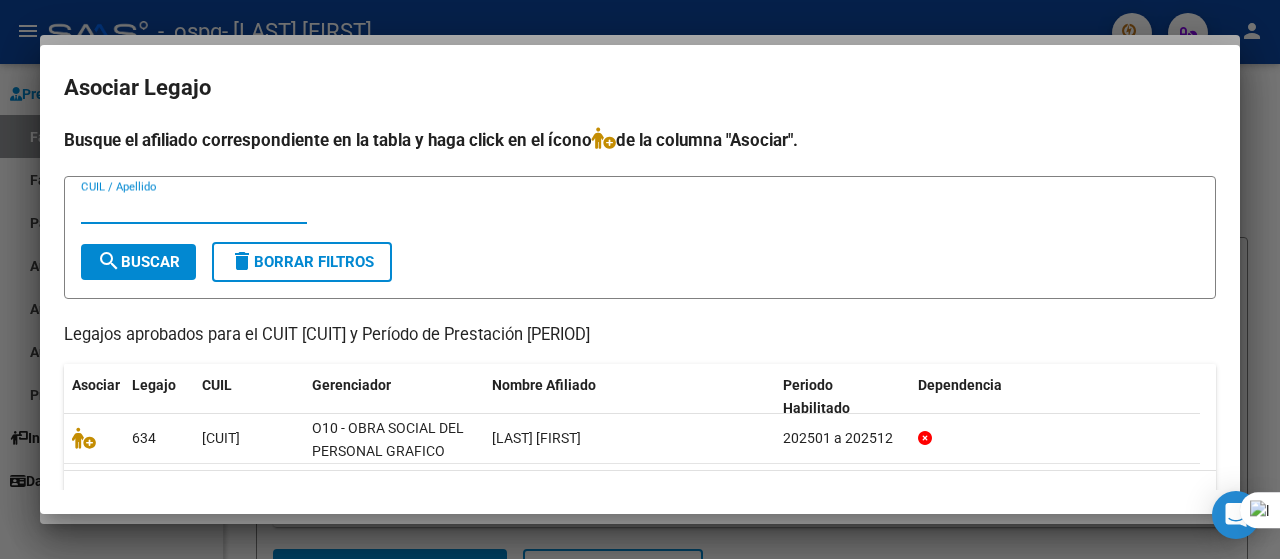 click at bounding box center [640, 279] 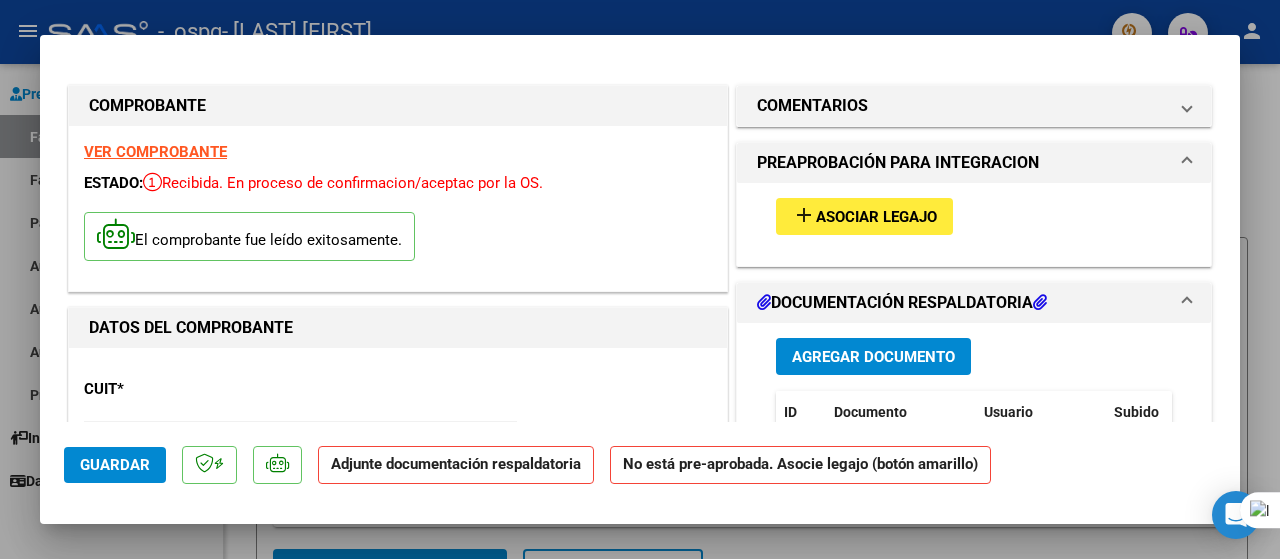 click on "Adjunte documentación respaldatoria" 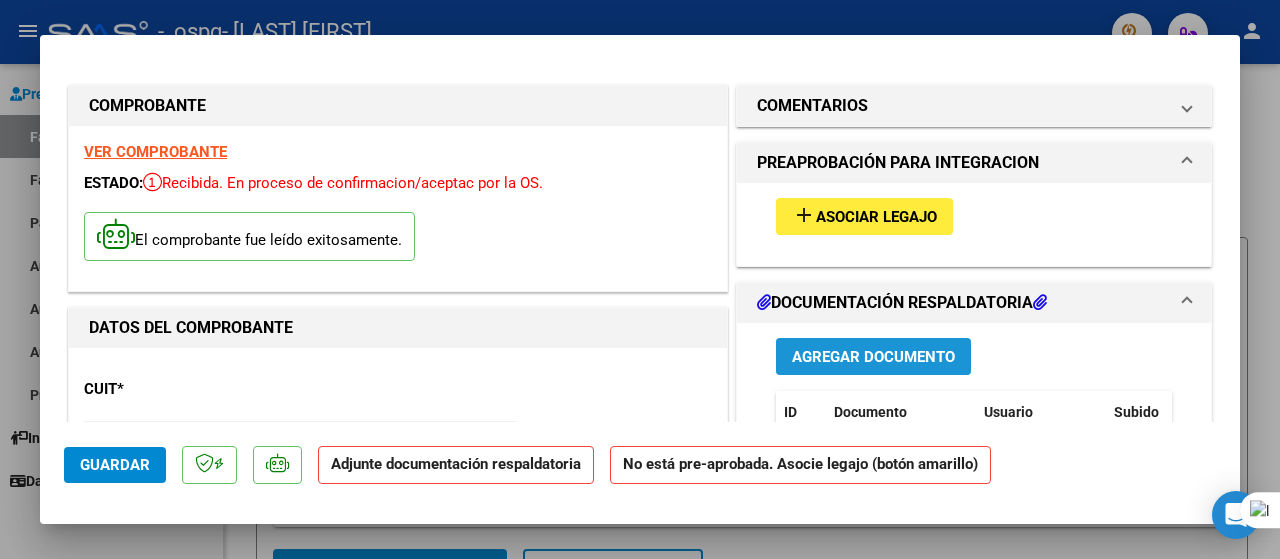 click on "Agregar Documento" at bounding box center [873, 357] 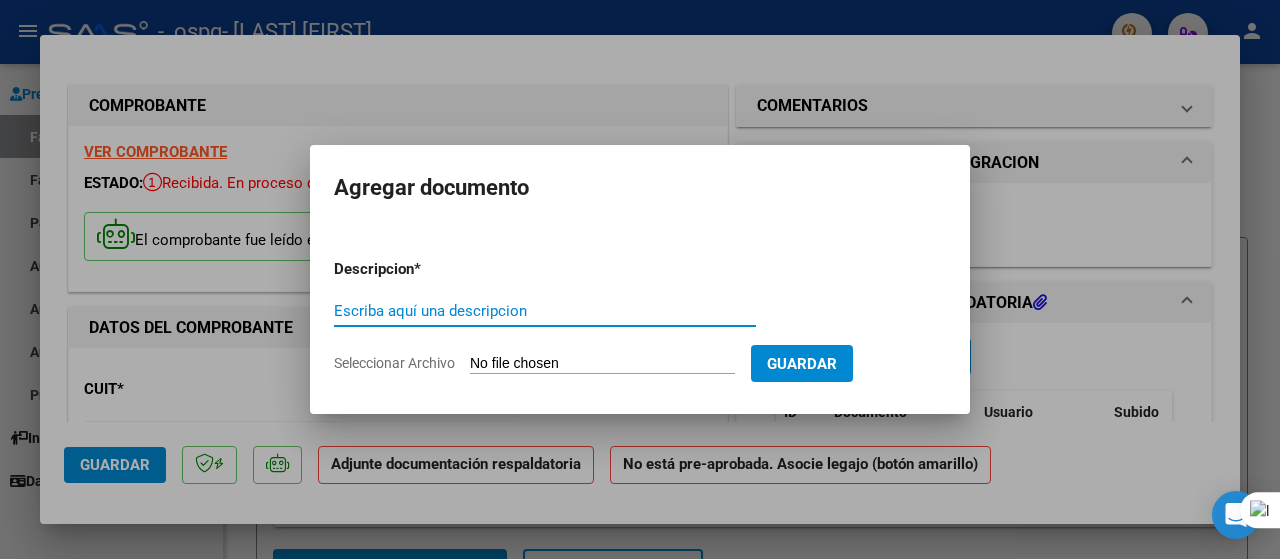 click on "Seleccionar Archivo" 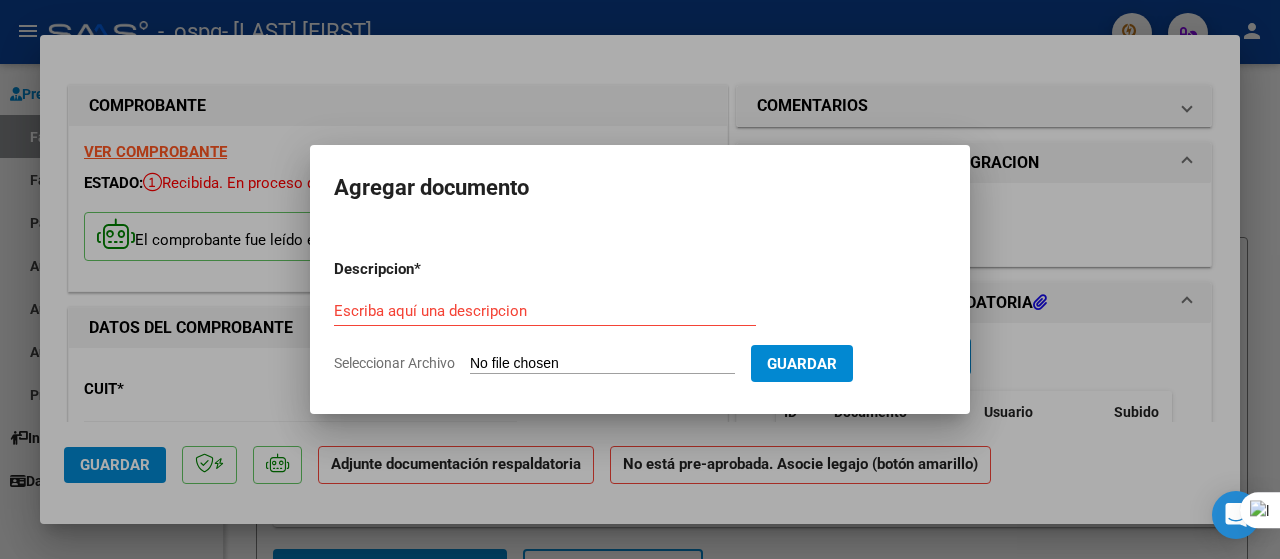 type on "C:\fakepath\planilla asistencia julio  [LAST].jpg" 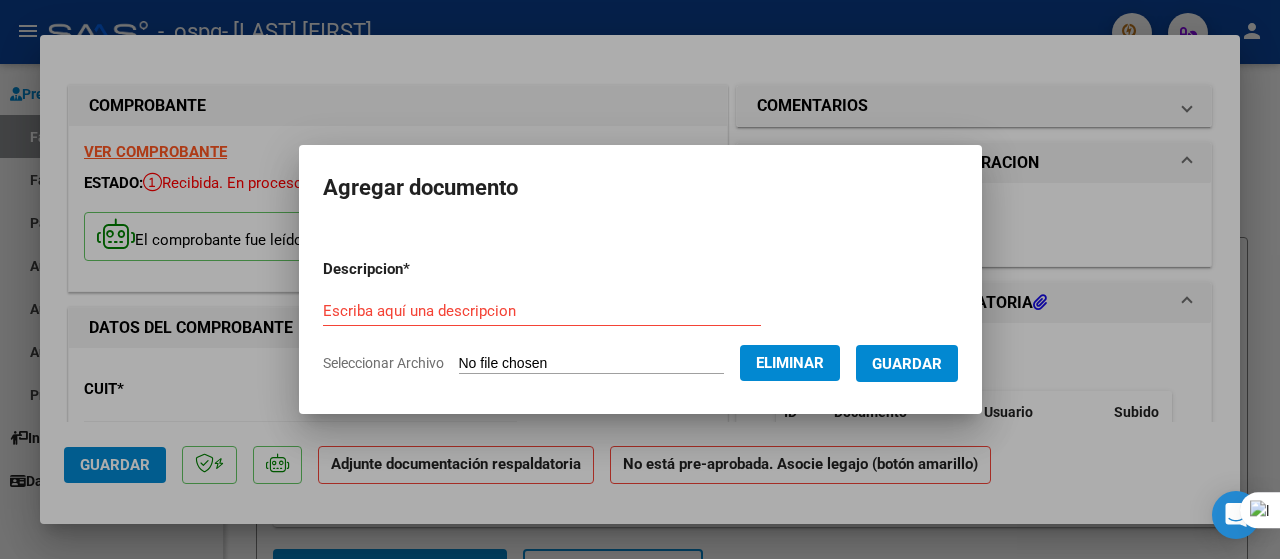click on "Escriba aquí una descripcion" at bounding box center (542, 311) 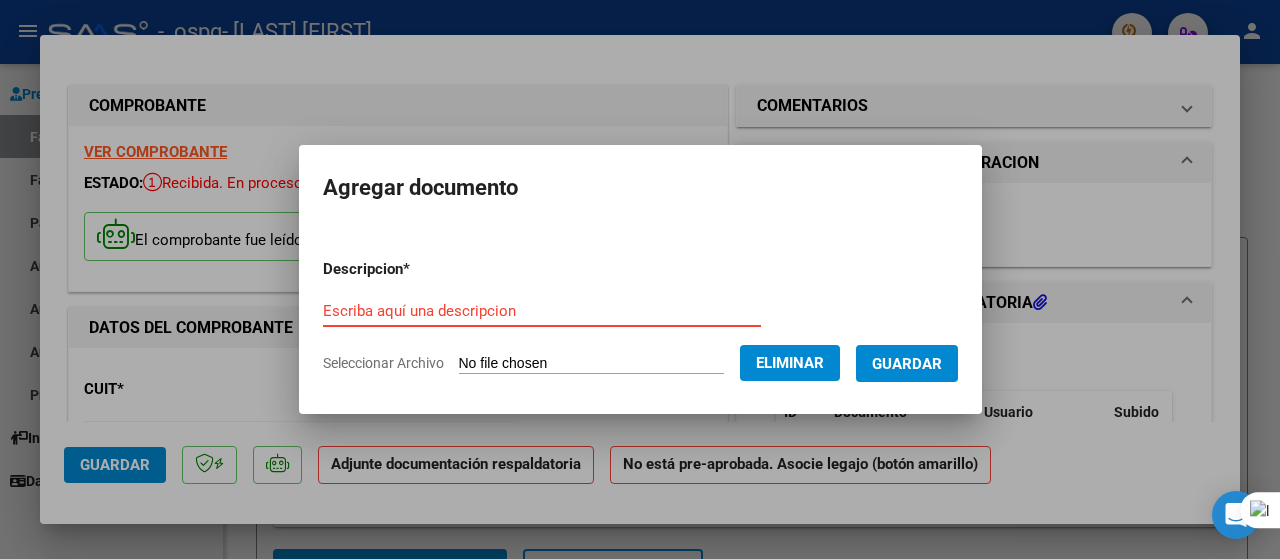 click on "Escriba aquí una descripcion" at bounding box center (542, 311) 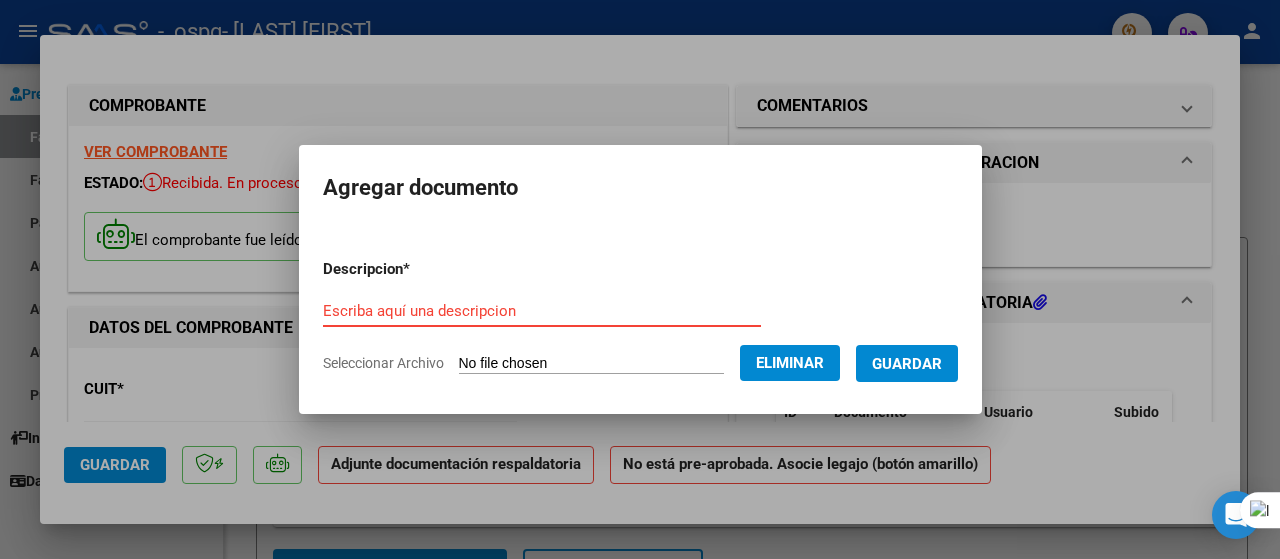 click on "Escriba aquí una descripcion" at bounding box center (542, 311) 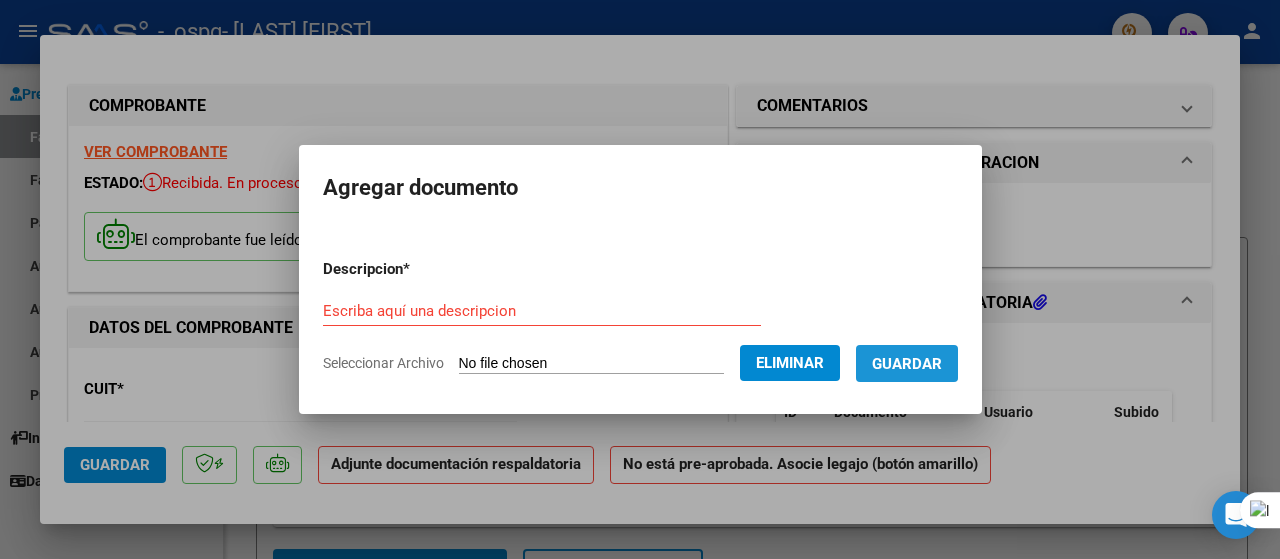 click on "Guardar" at bounding box center [907, 364] 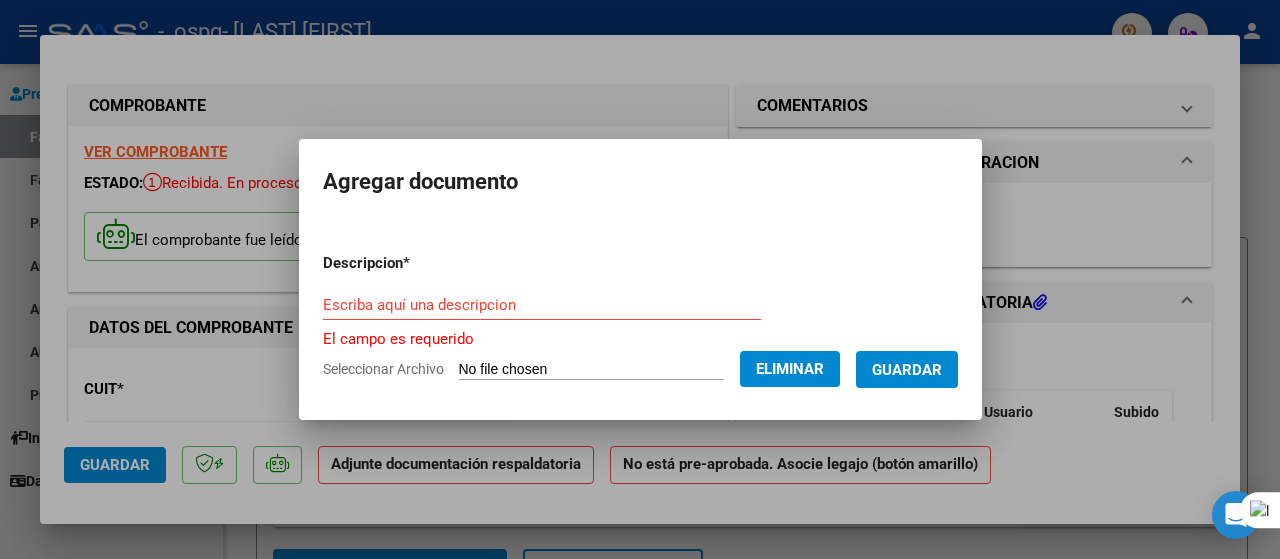 click on "Escriba aquí una descripcion" at bounding box center [542, 305] 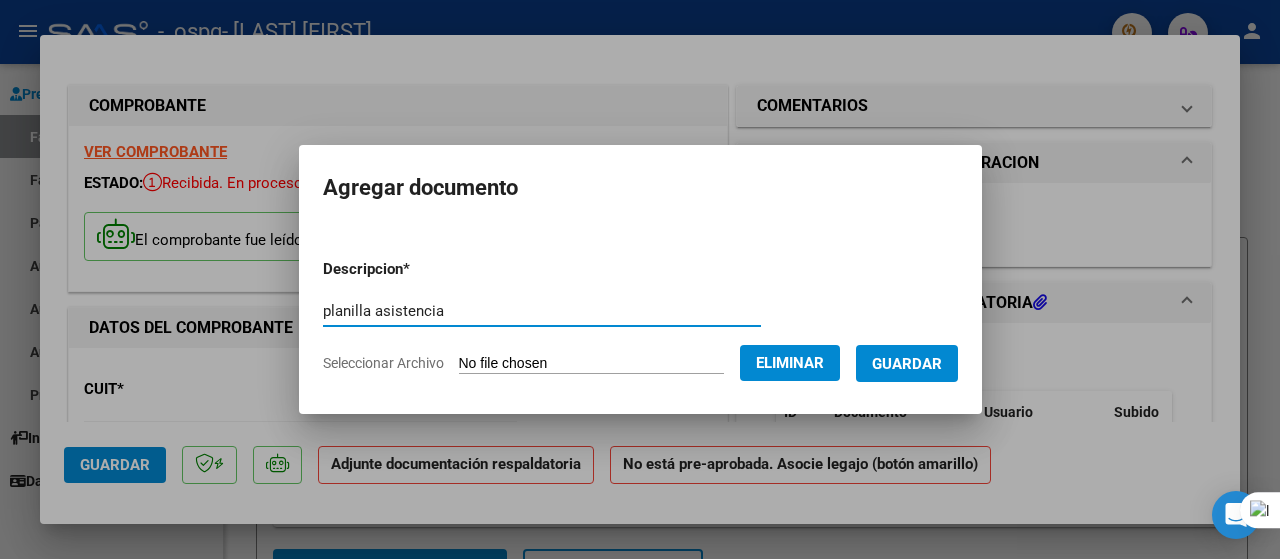 type on "planilla asistencia" 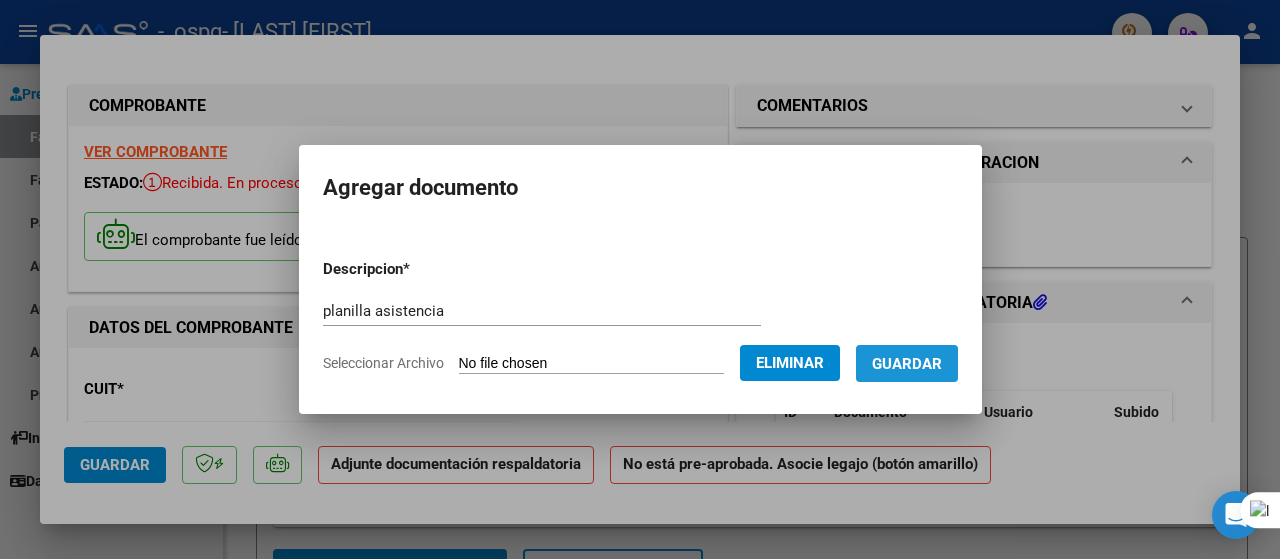 click on "Guardar" at bounding box center [907, 364] 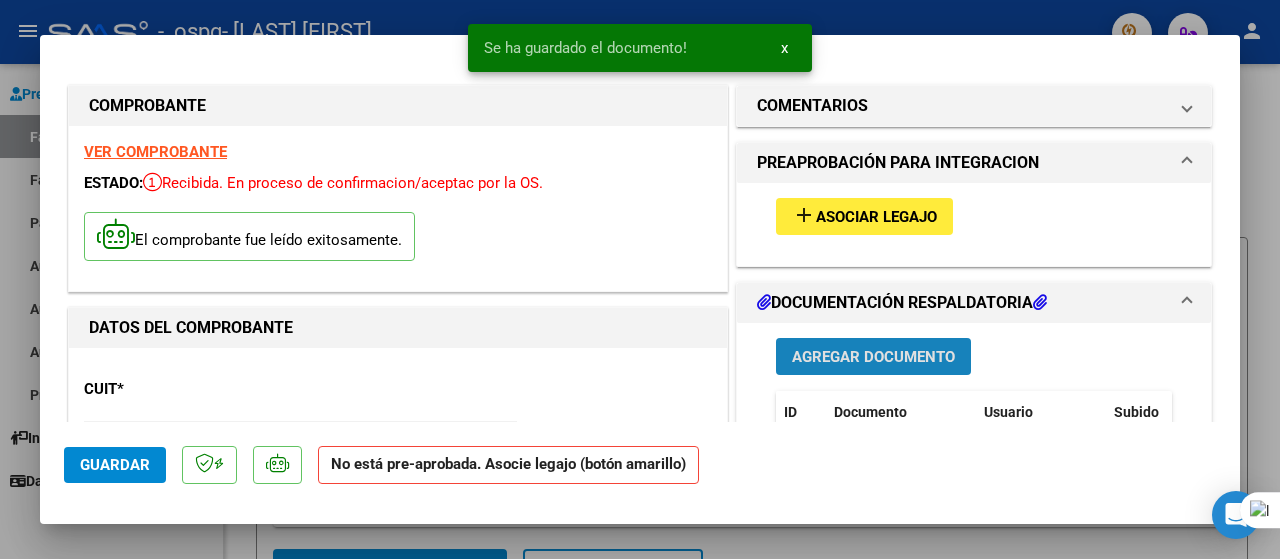 click on "Agregar Documento" at bounding box center [873, 357] 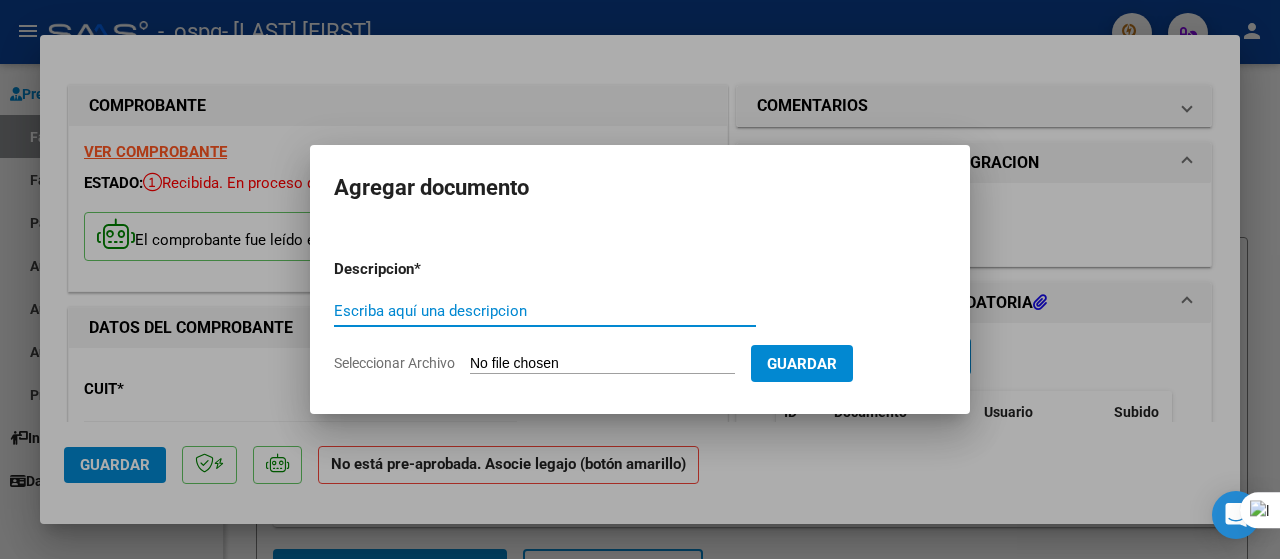 click on "Escriba aquí una descripcion" at bounding box center (545, 311) 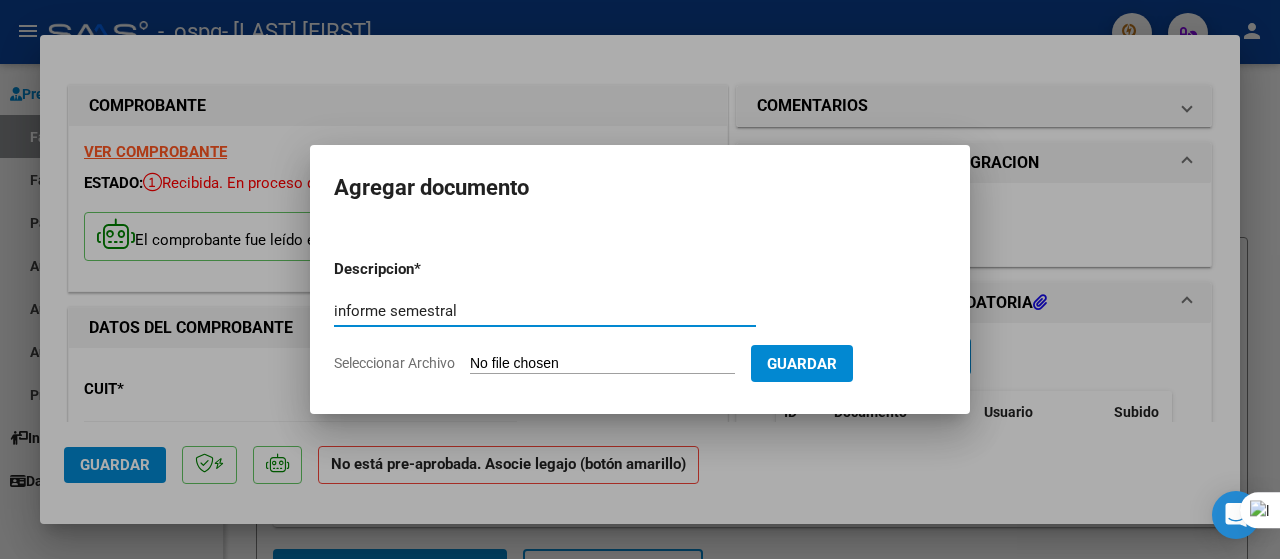 type on "informe semestral" 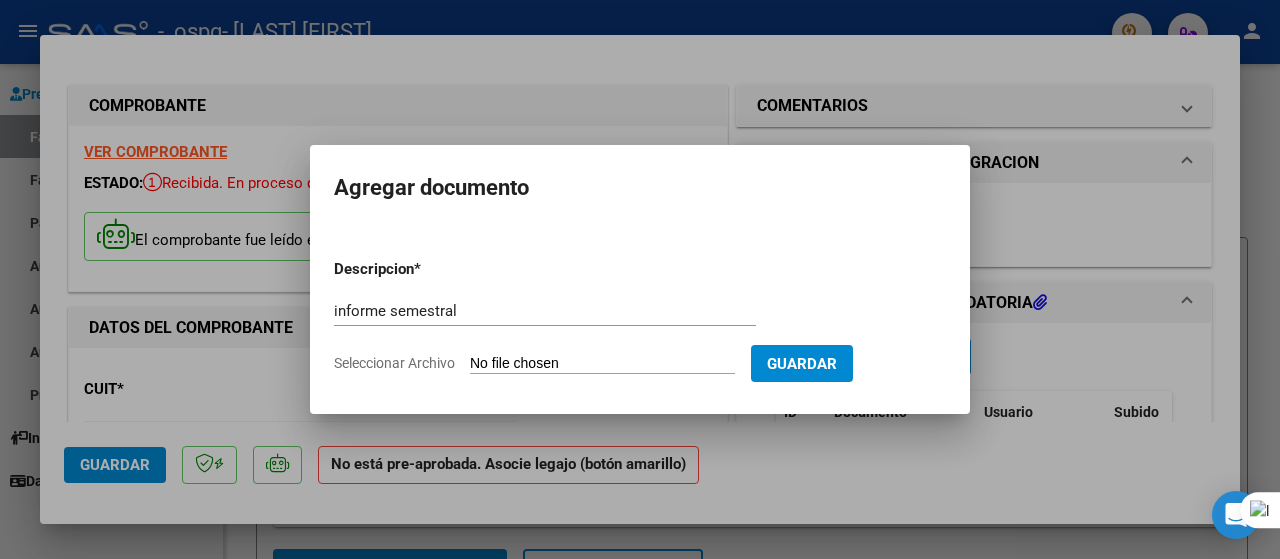 type on "C:\fakepath\Thomas [LAST] informe semestral 1.pdf" 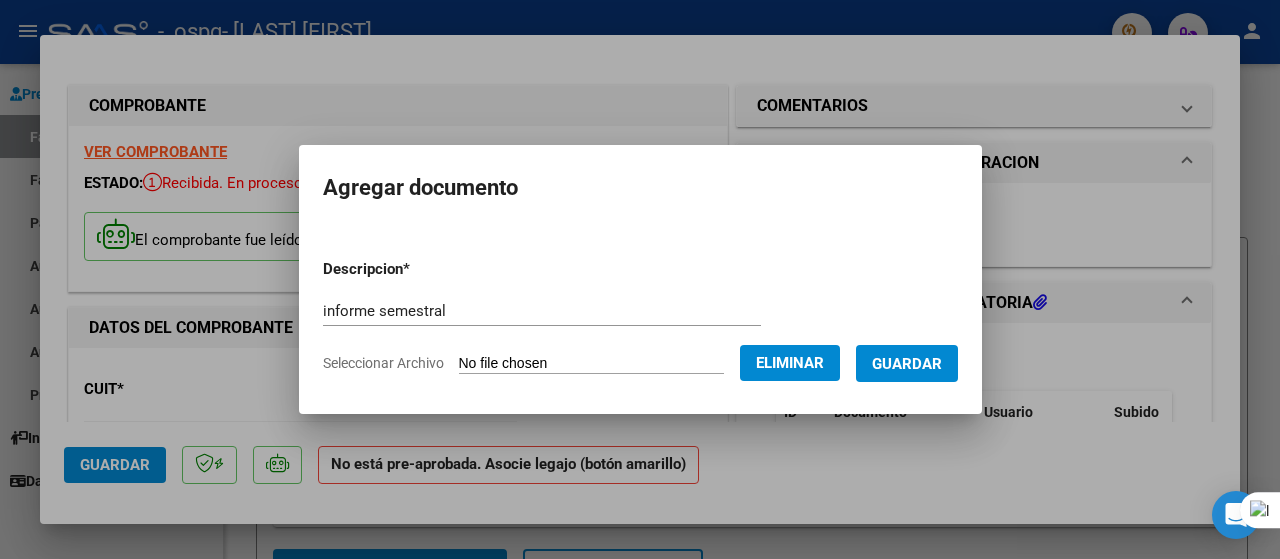 click on "Guardar" at bounding box center (907, 364) 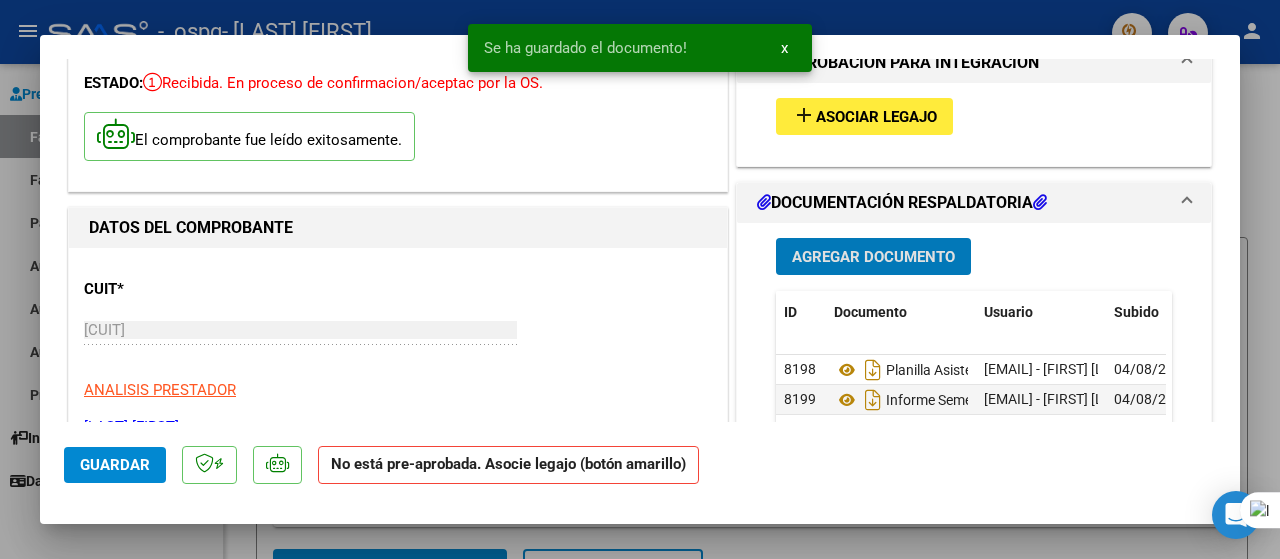 scroll, scrollTop: 0, scrollLeft: 0, axis: both 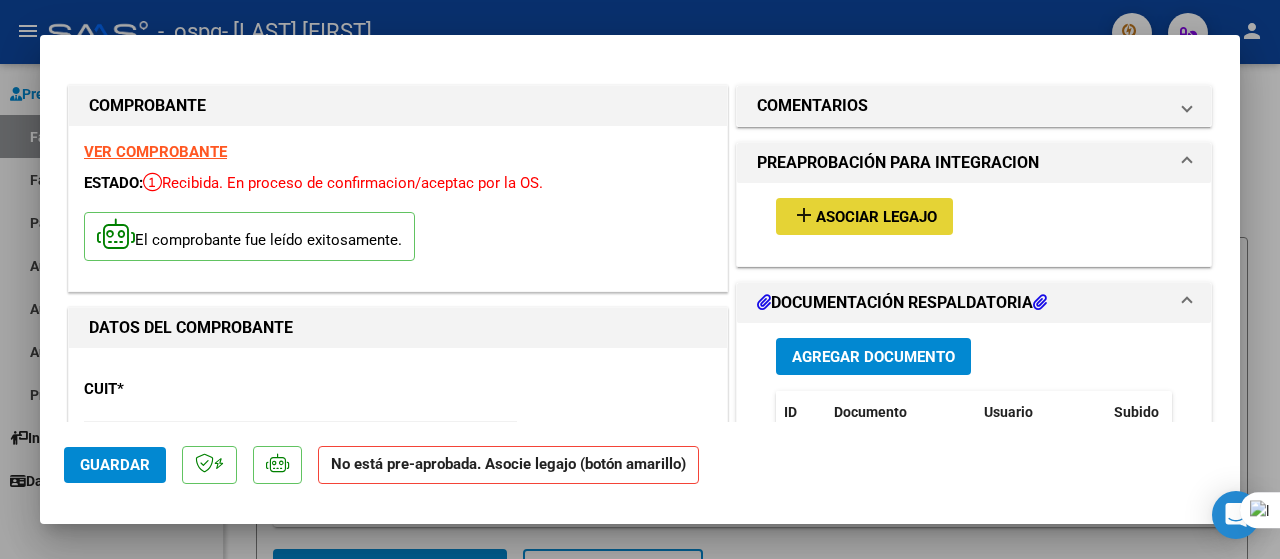 click on "Asociar Legajo" at bounding box center (876, 217) 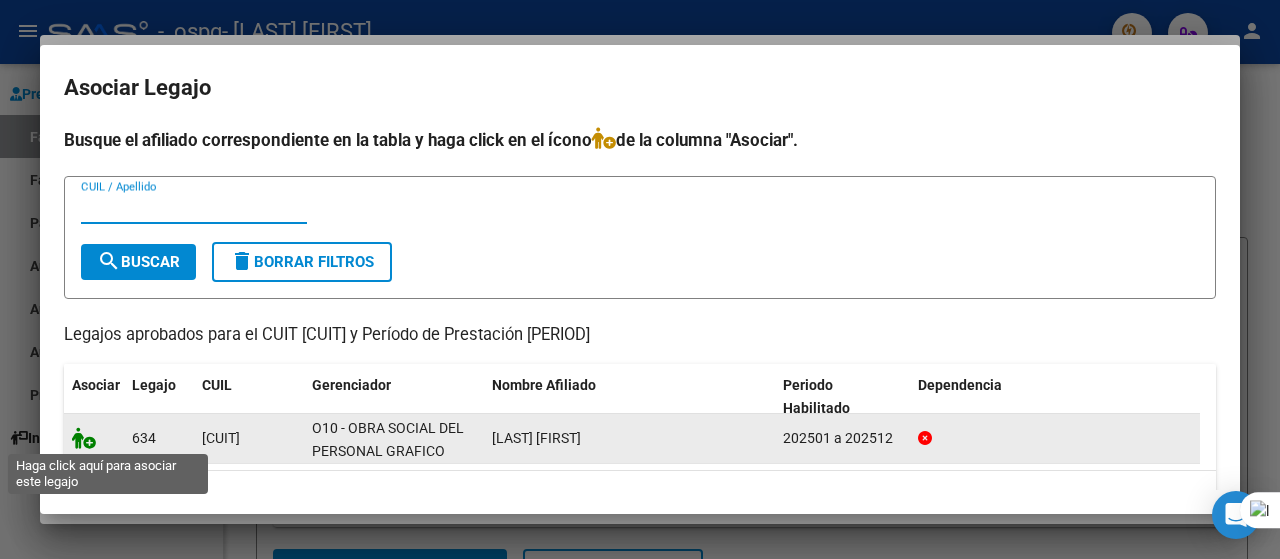 click 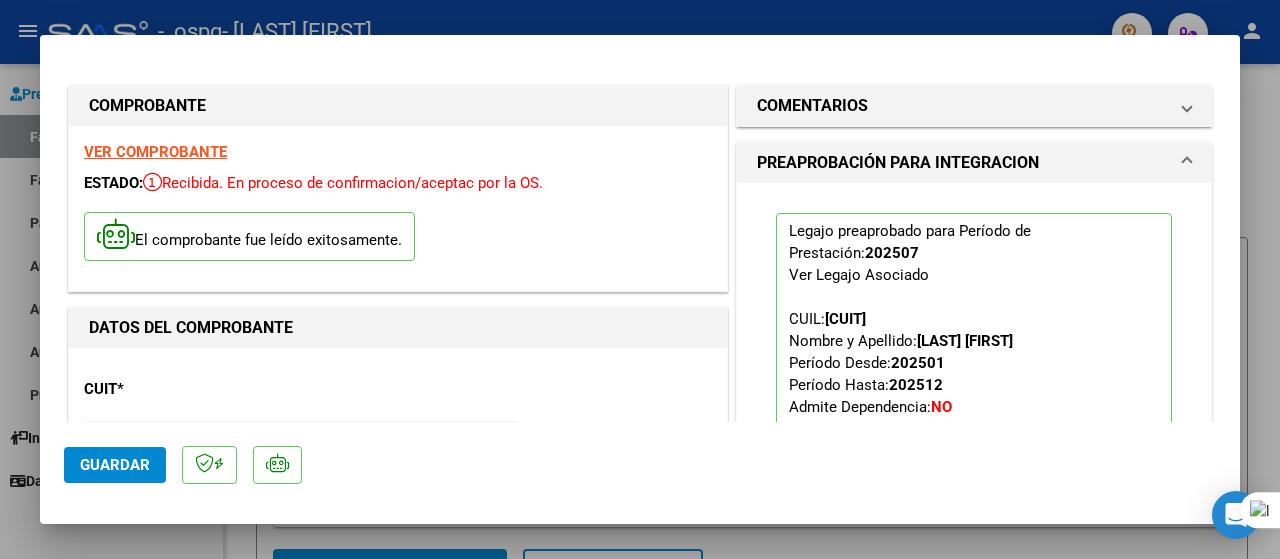 click on "Guardar" 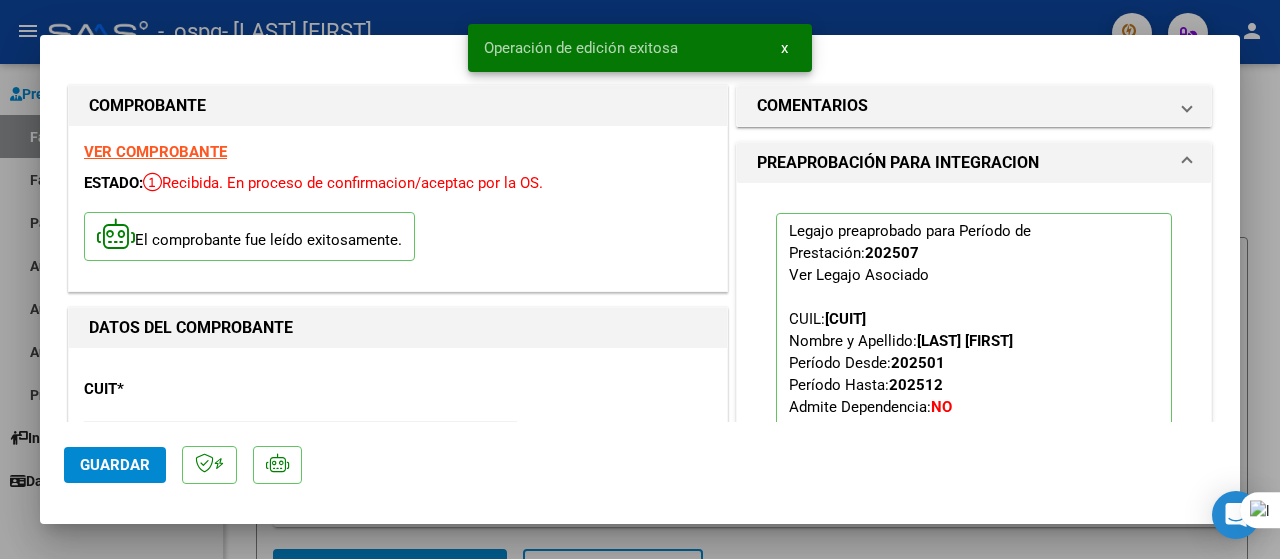 click at bounding box center [640, 279] 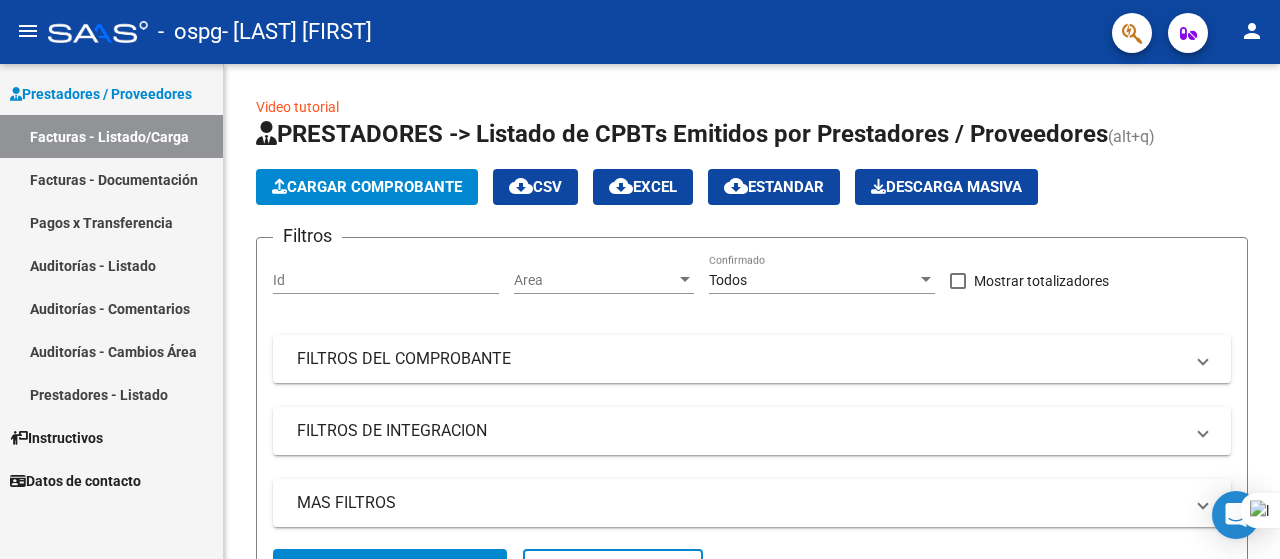 click on "Auditorías - Listado" at bounding box center [111, 265] 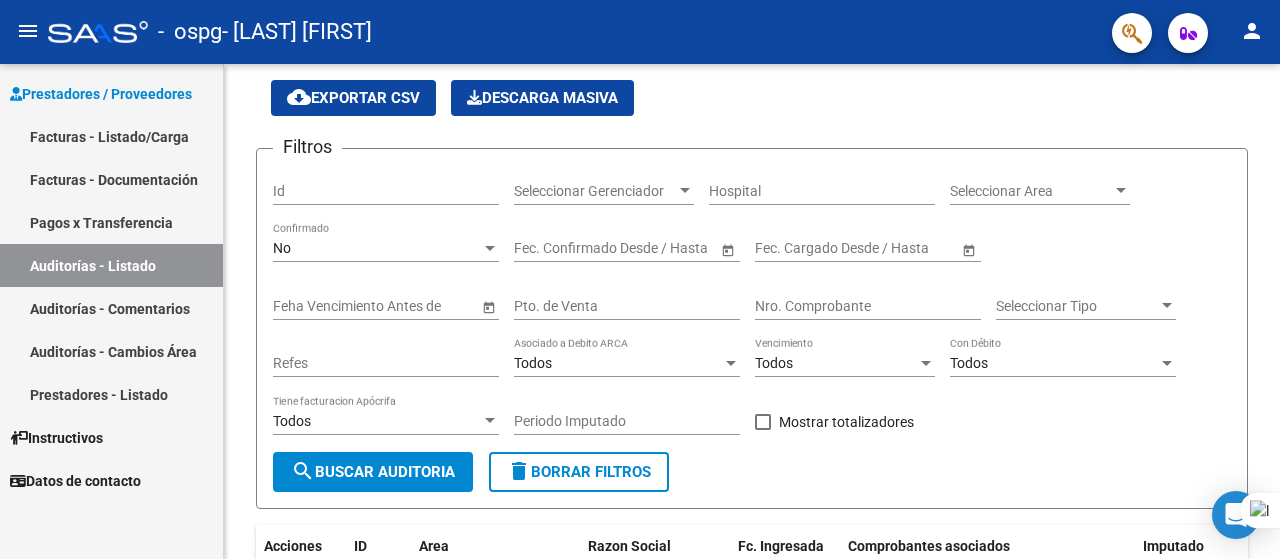 scroll, scrollTop: 0, scrollLeft: 0, axis: both 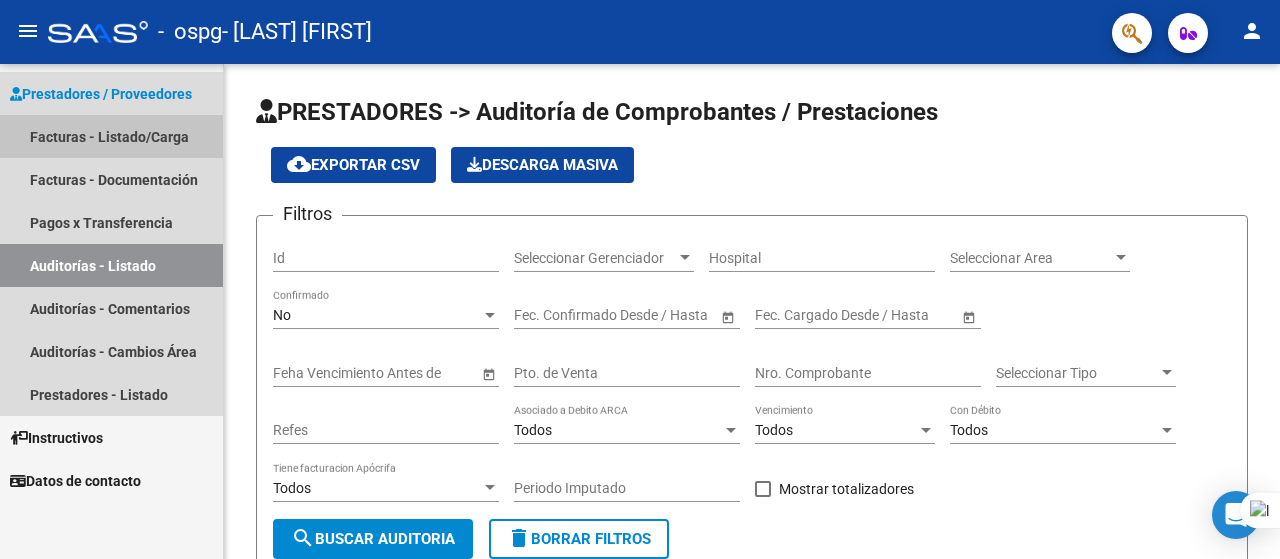 click on "Facturas - Listado/Carga" at bounding box center [111, 136] 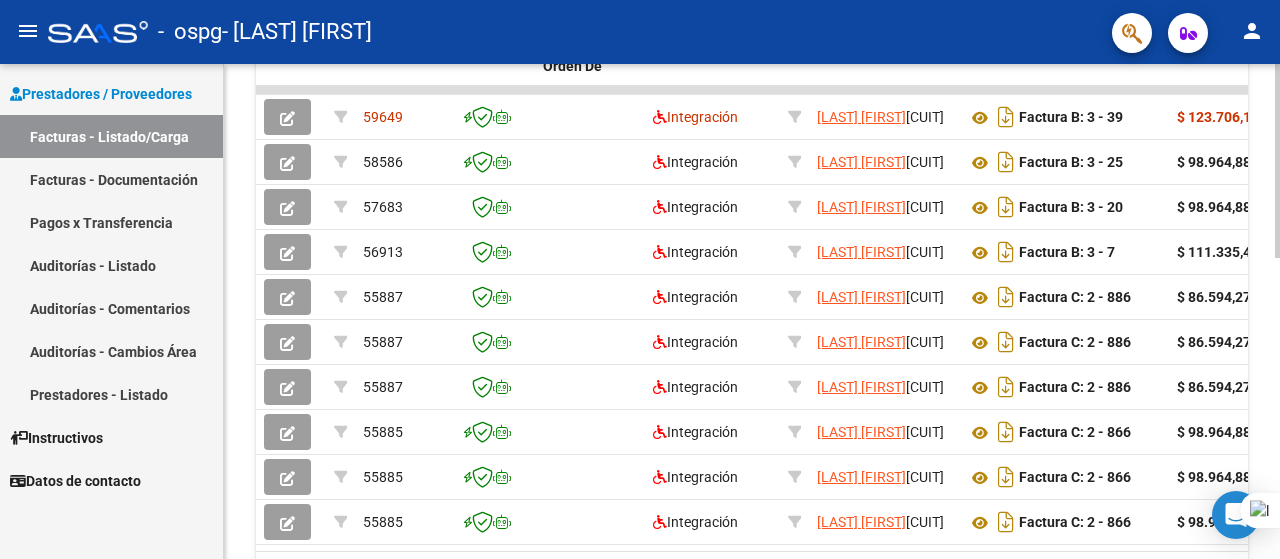 scroll, scrollTop: 700, scrollLeft: 0, axis: vertical 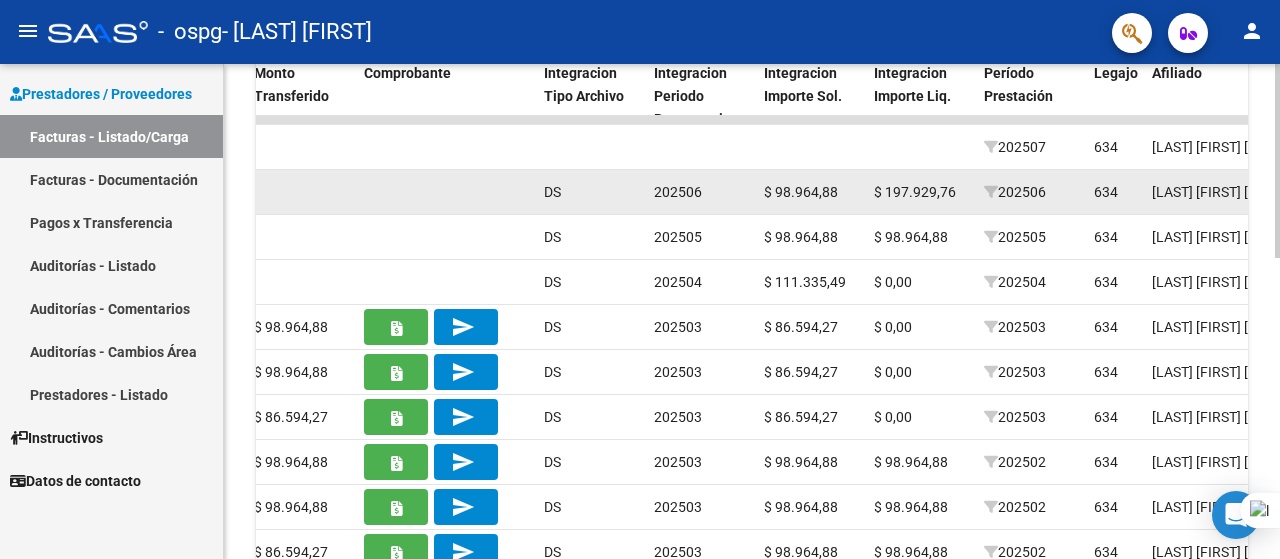 click on "$ 197.929,76" 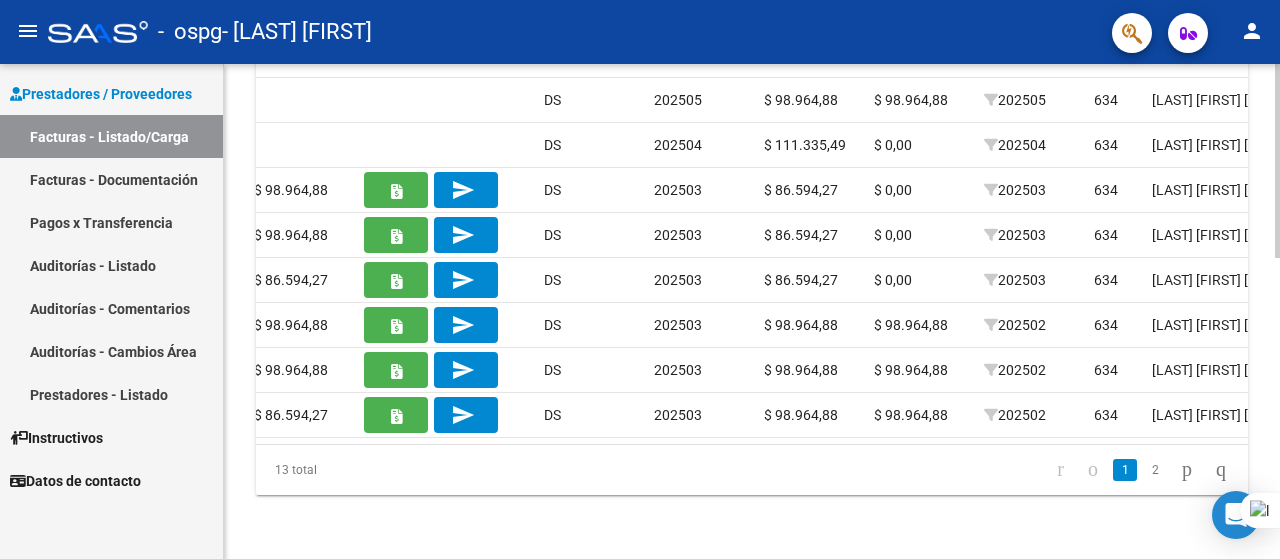 scroll, scrollTop: 770, scrollLeft: 0, axis: vertical 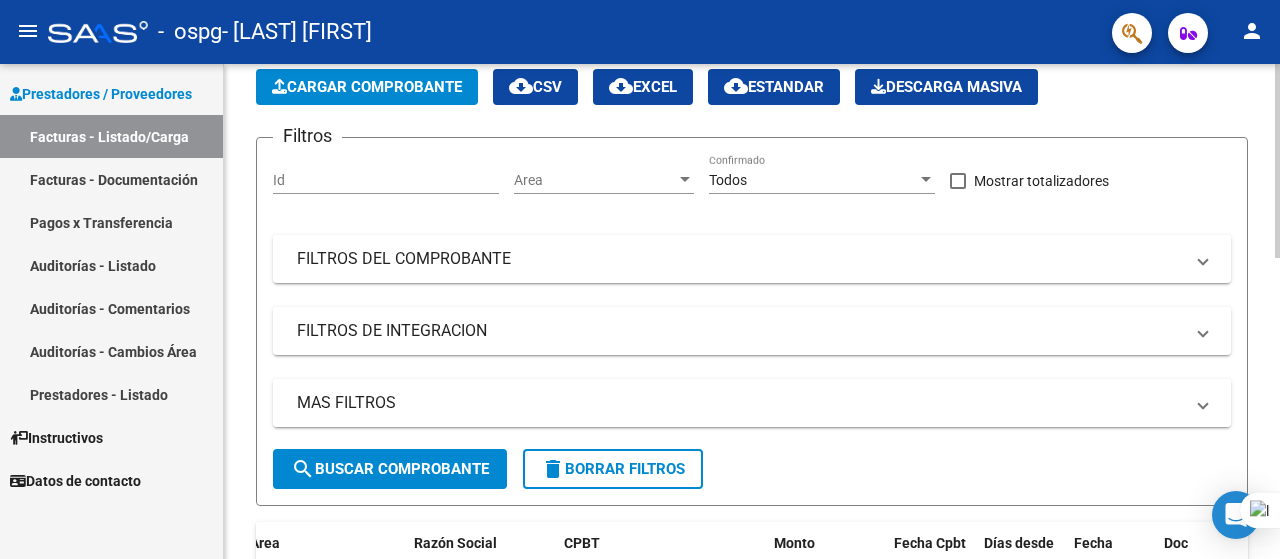 click on "MAS FILTROS" at bounding box center (740, 403) 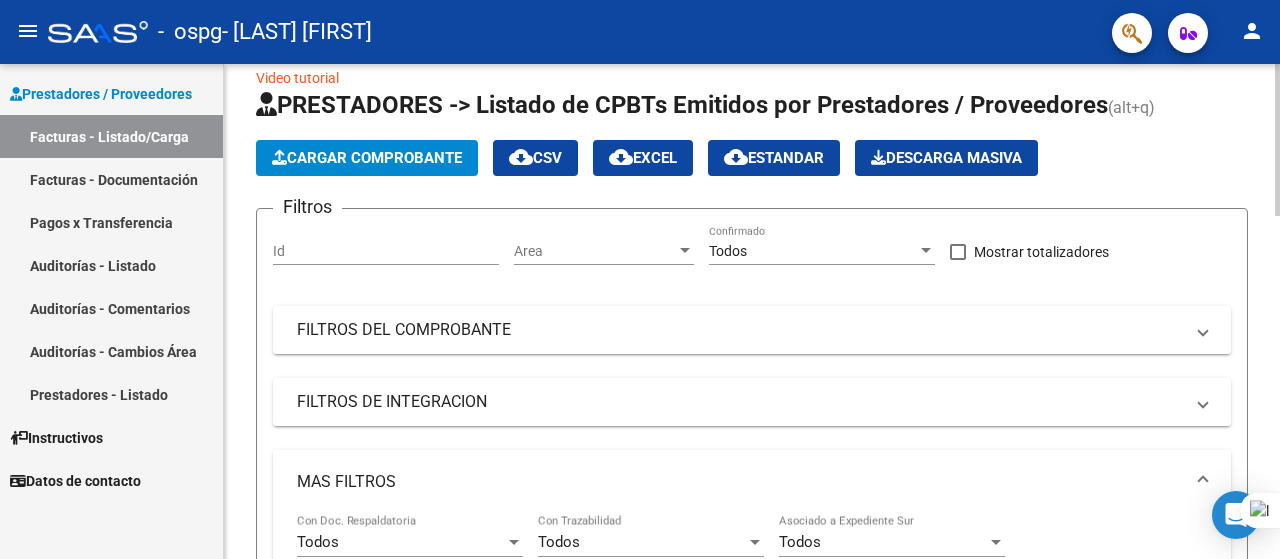 scroll, scrollTop: 0, scrollLeft: 0, axis: both 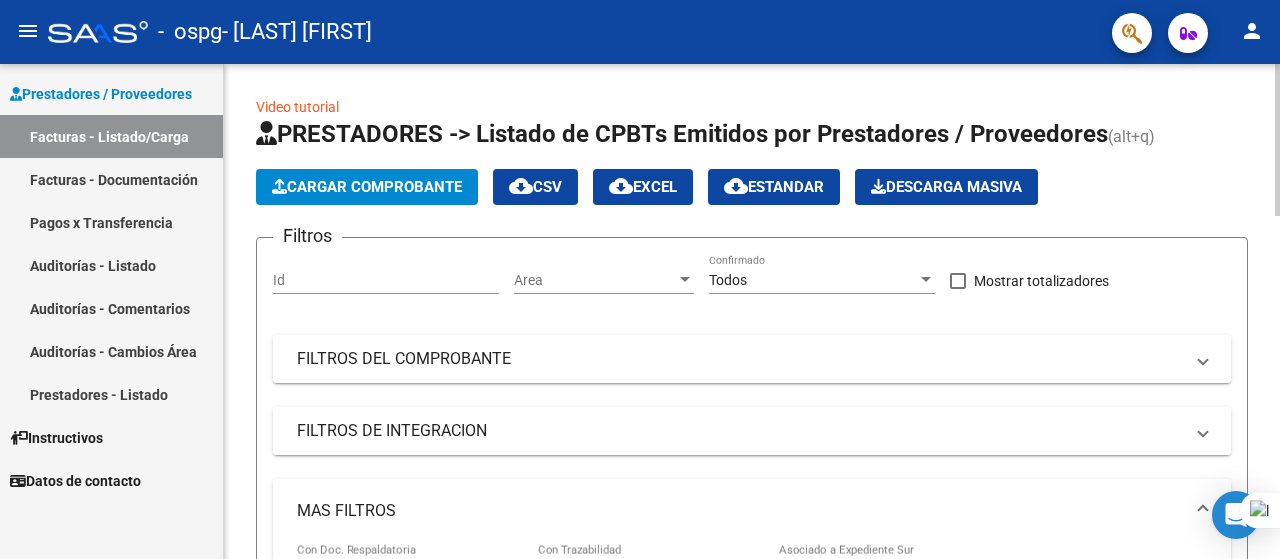 click on "FILTROS DE INTEGRACION" at bounding box center (740, 431) 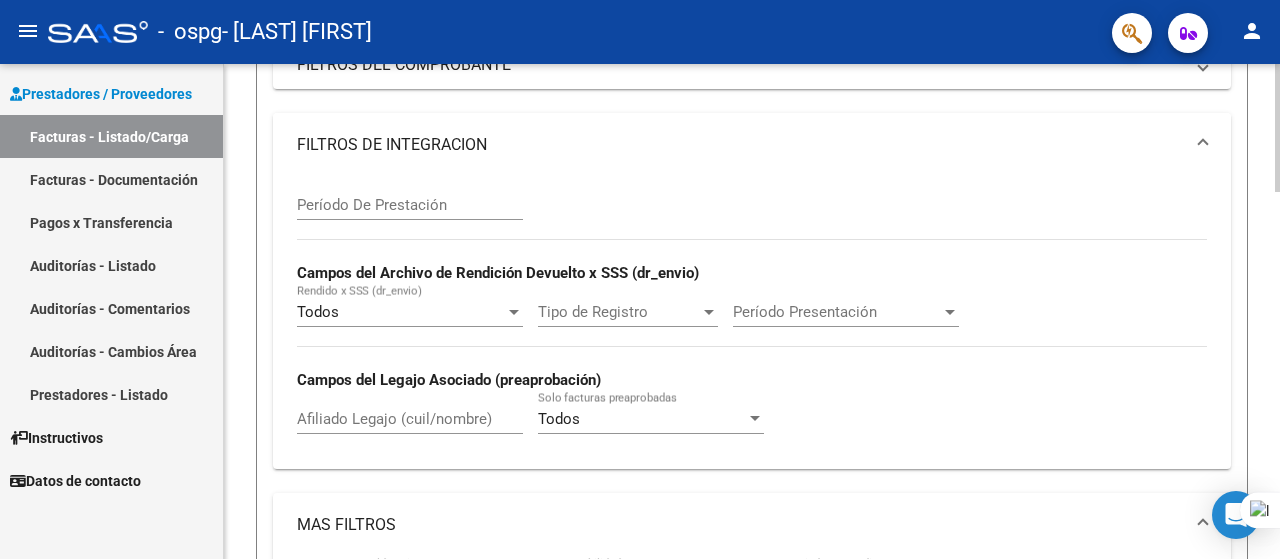 scroll, scrollTop: 300, scrollLeft: 0, axis: vertical 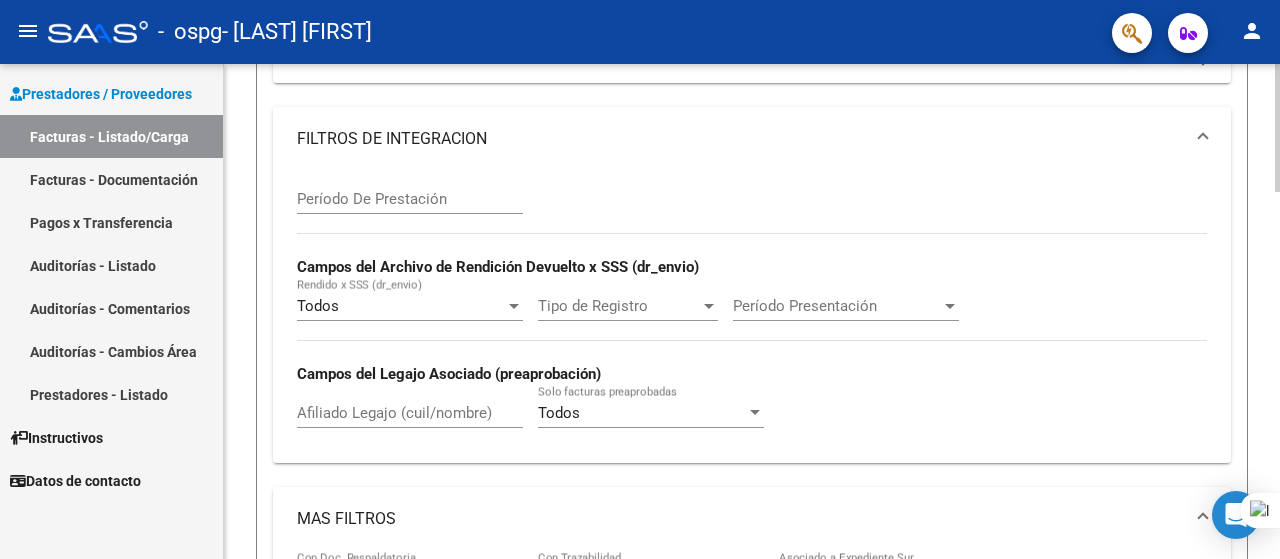 click at bounding box center [1203, 139] 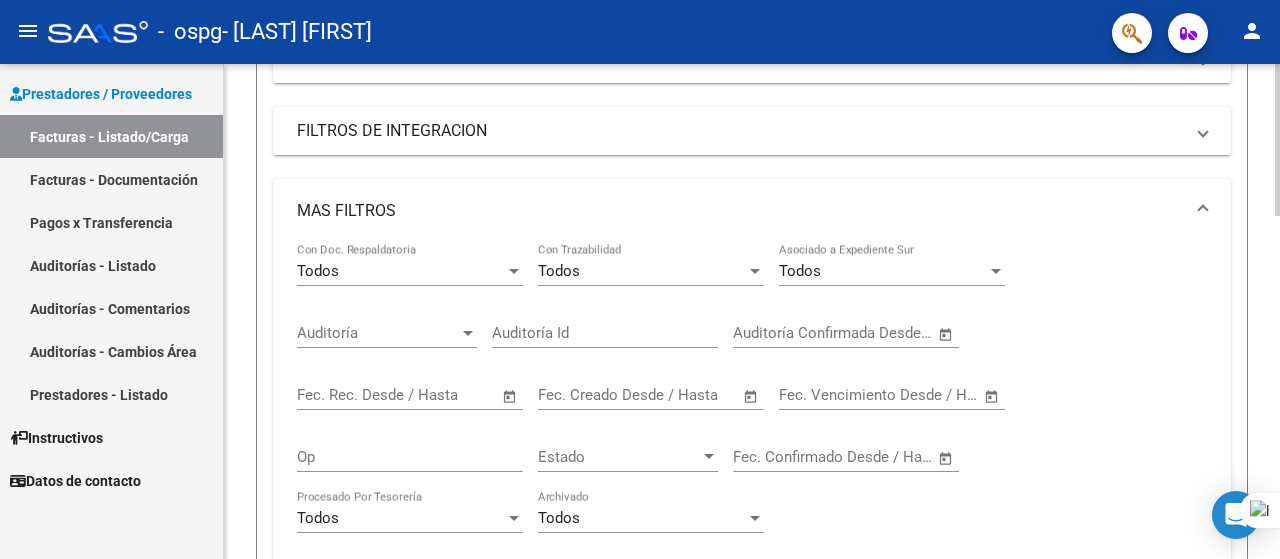 scroll, scrollTop: 0, scrollLeft: 0, axis: both 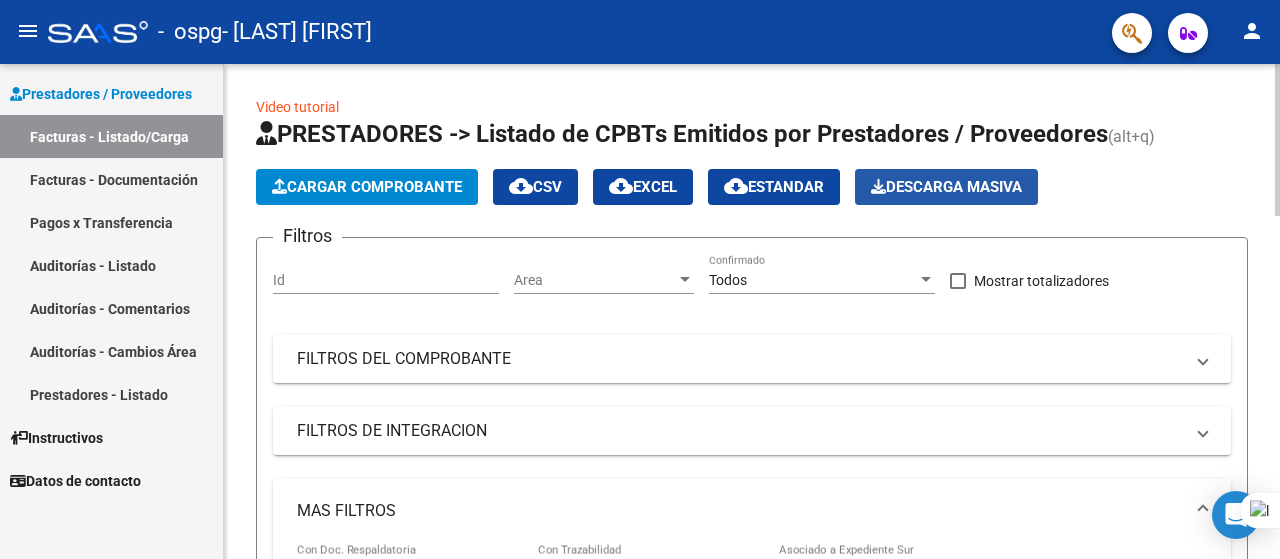 click on "Descarga Masiva" 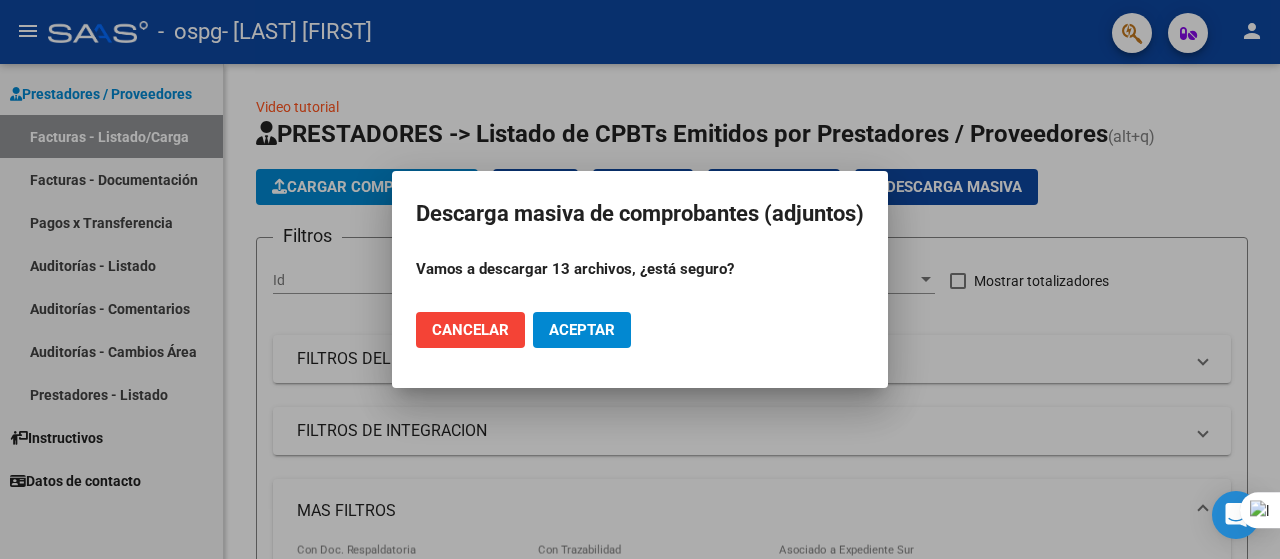 click on "Cancelar" 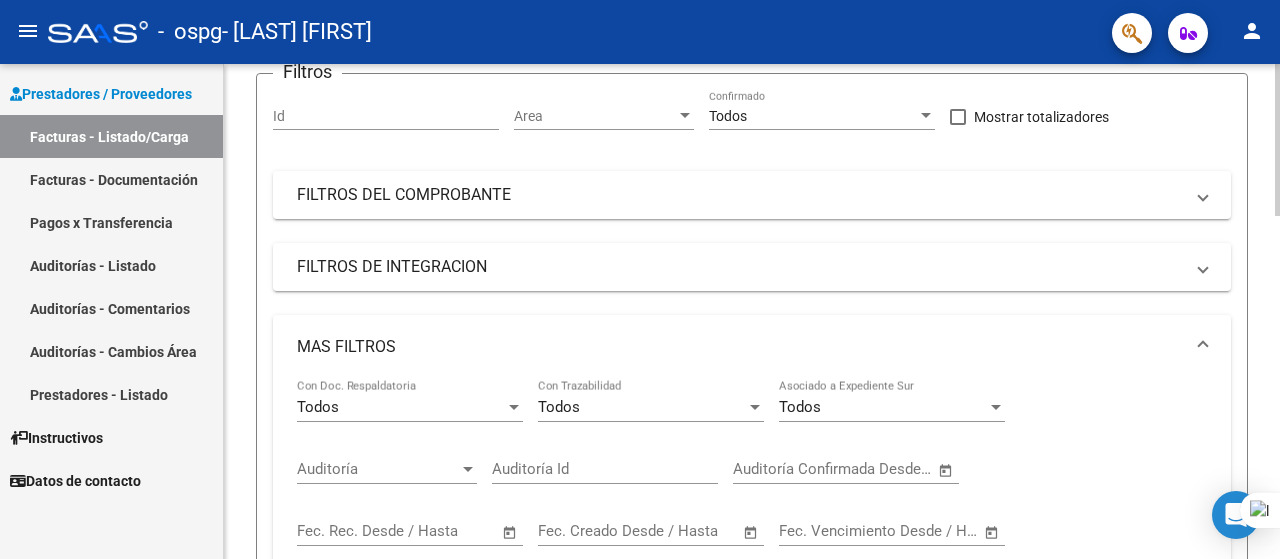 scroll, scrollTop: 0, scrollLeft: 0, axis: both 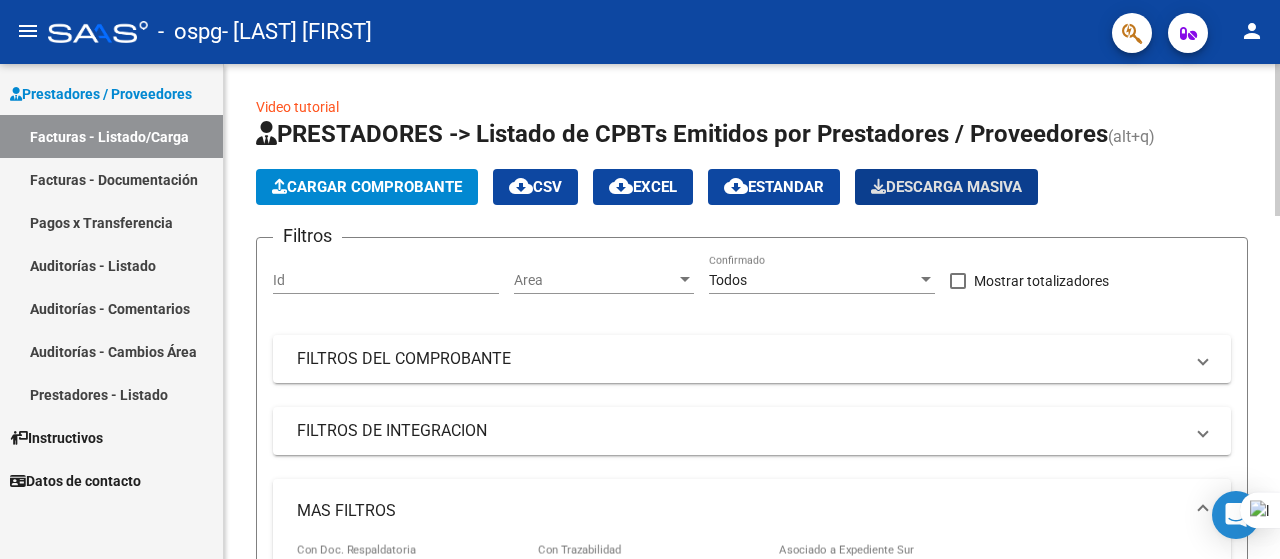 click on "Video tutorial" 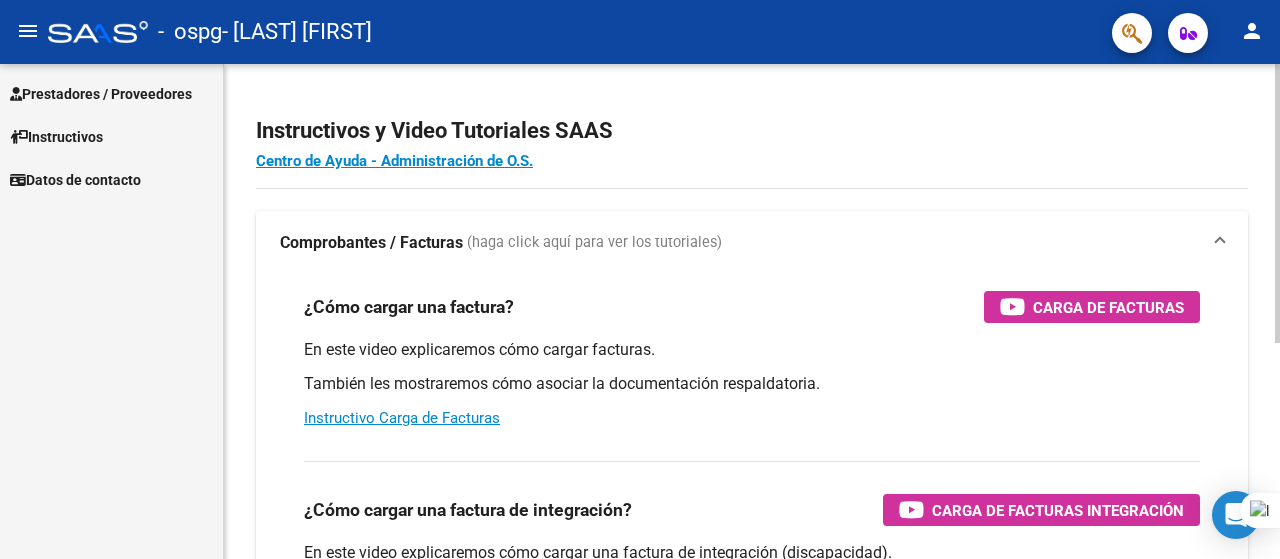 scroll, scrollTop: 100, scrollLeft: 0, axis: vertical 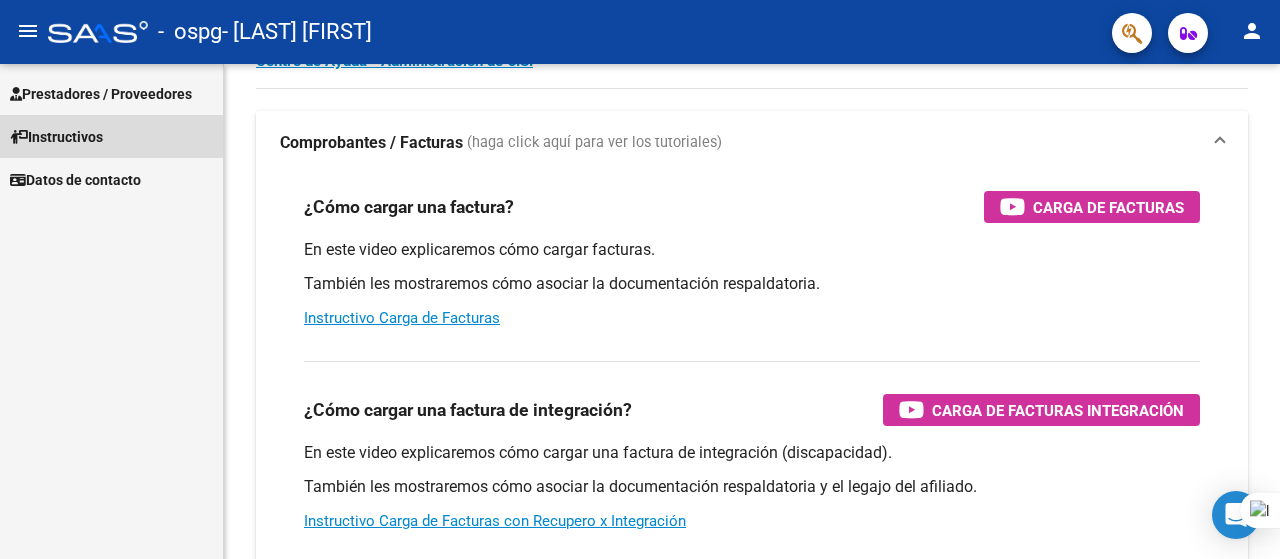 click on "Instructivos" at bounding box center (56, 137) 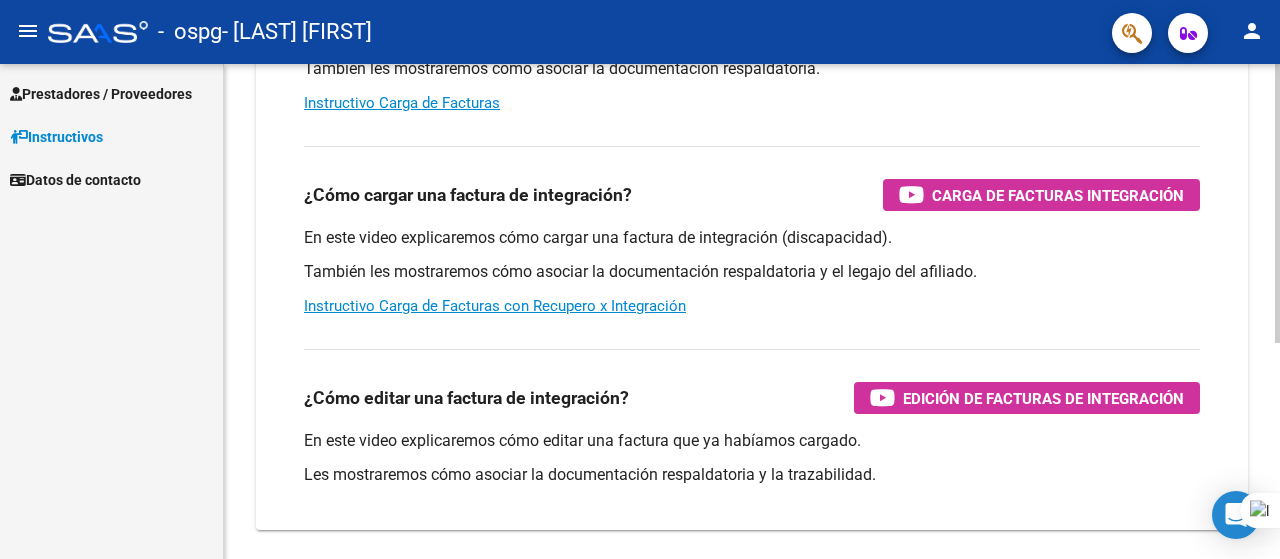 scroll, scrollTop: 381, scrollLeft: 0, axis: vertical 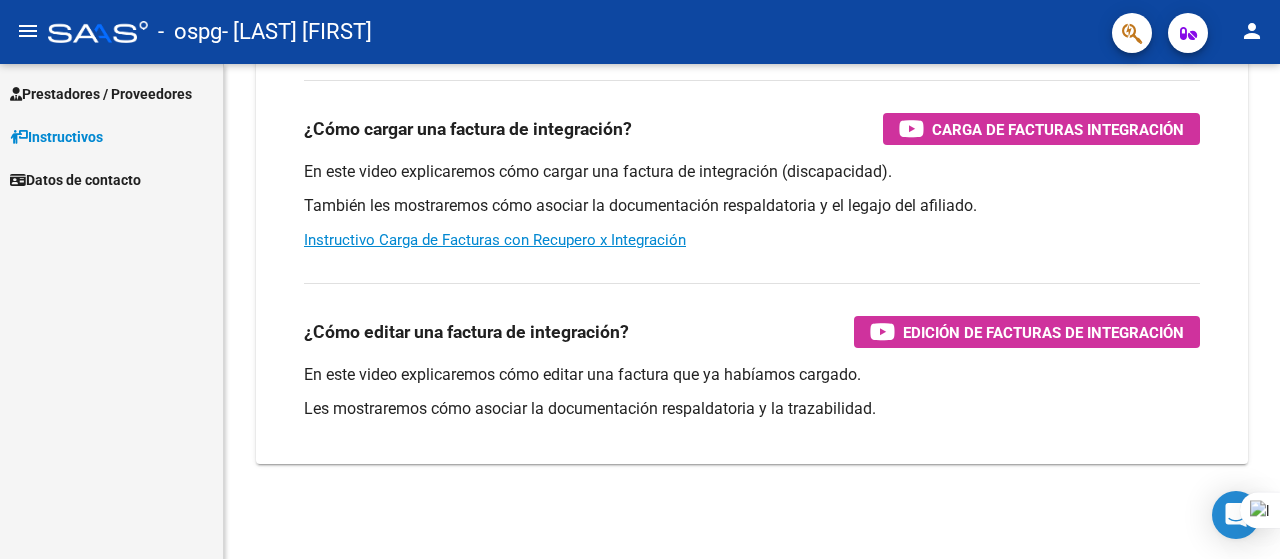 click on "Prestadores / Proveedores Facturas - Listado/Carga Facturas - Documentación Pagos x Transferencia Auditorías - Listado Auditorías - Comentarios Auditorías - Cambios Área Prestadores - Listado    Instructivos    Datos de contacto" at bounding box center (111, 311) 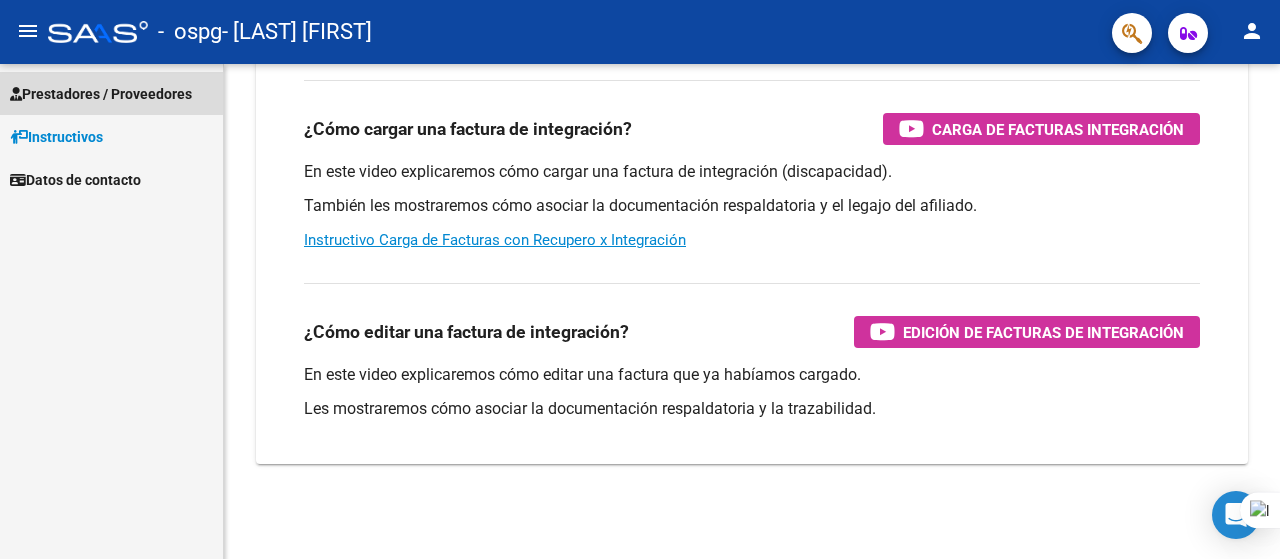 click on "Prestadores / Proveedores" at bounding box center [101, 94] 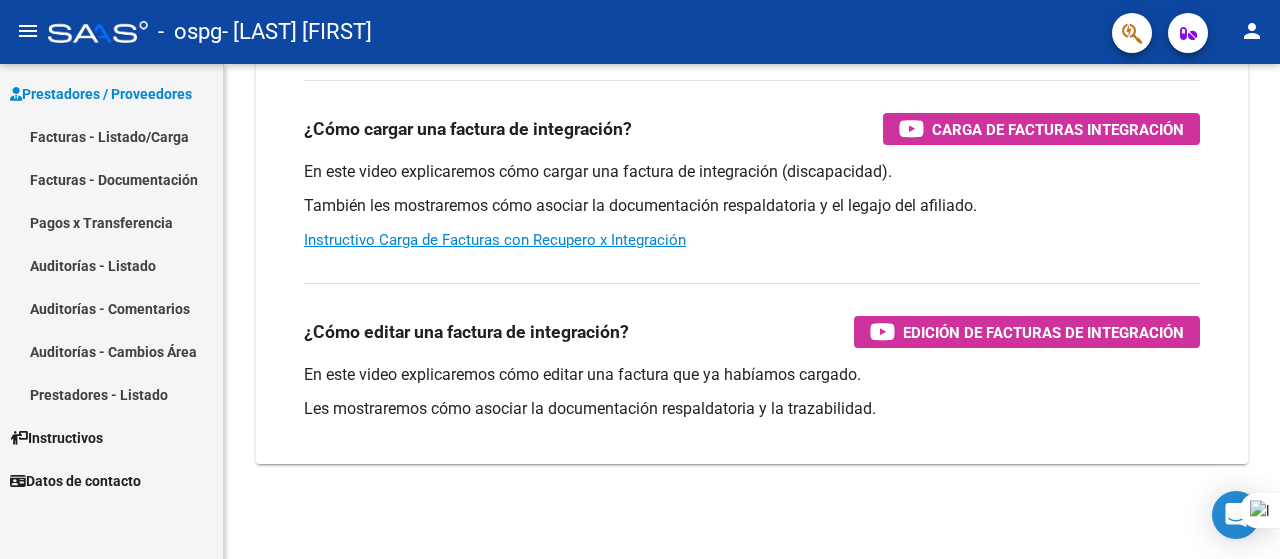 click on "Auditorías - Comentarios" at bounding box center (111, 308) 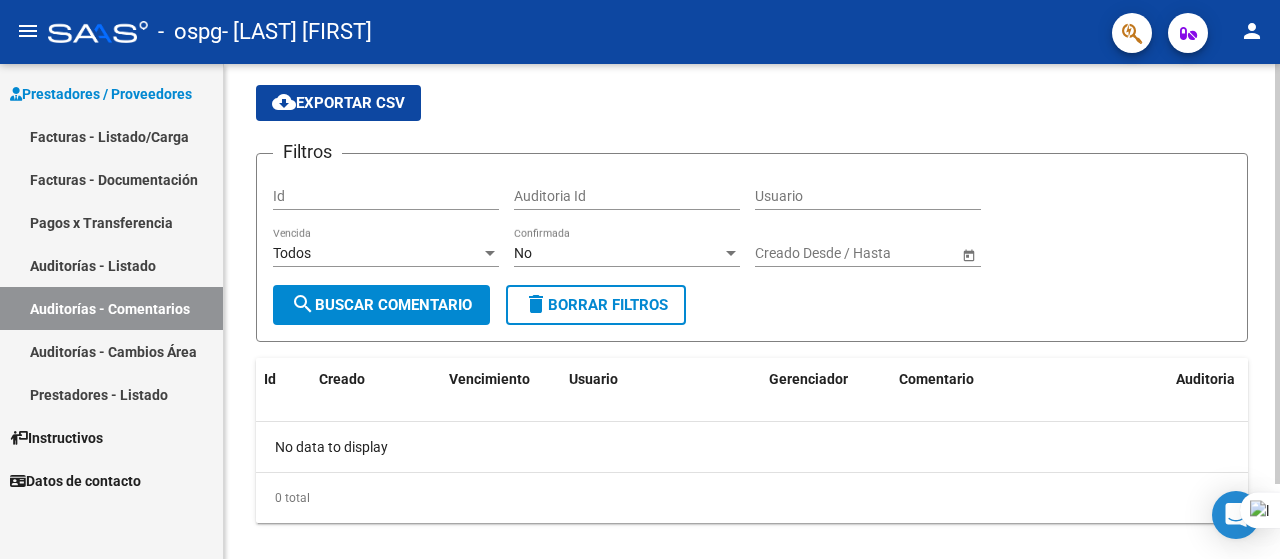 scroll, scrollTop: 88, scrollLeft: 0, axis: vertical 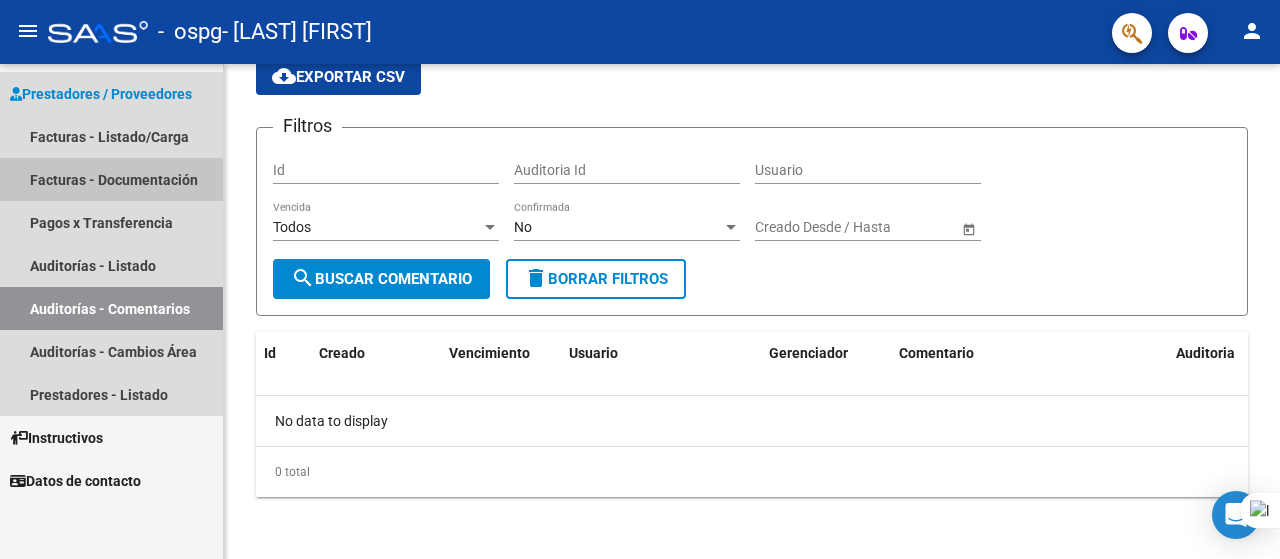 click on "Facturas - Documentación" at bounding box center [111, 179] 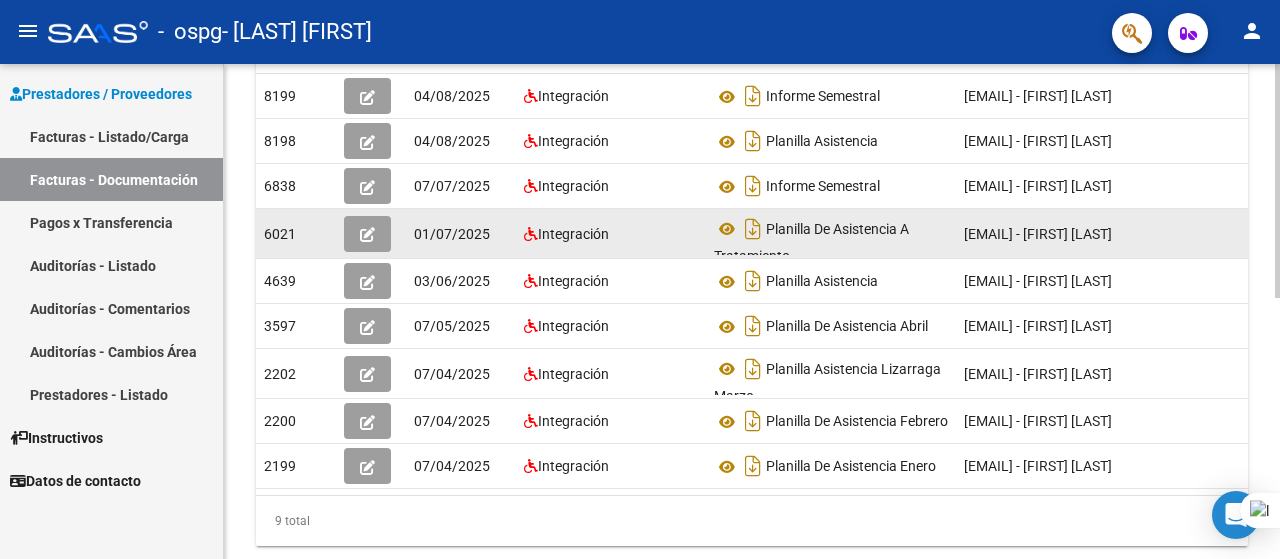 scroll, scrollTop: 353, scrollLeft: 0, axis: vertical 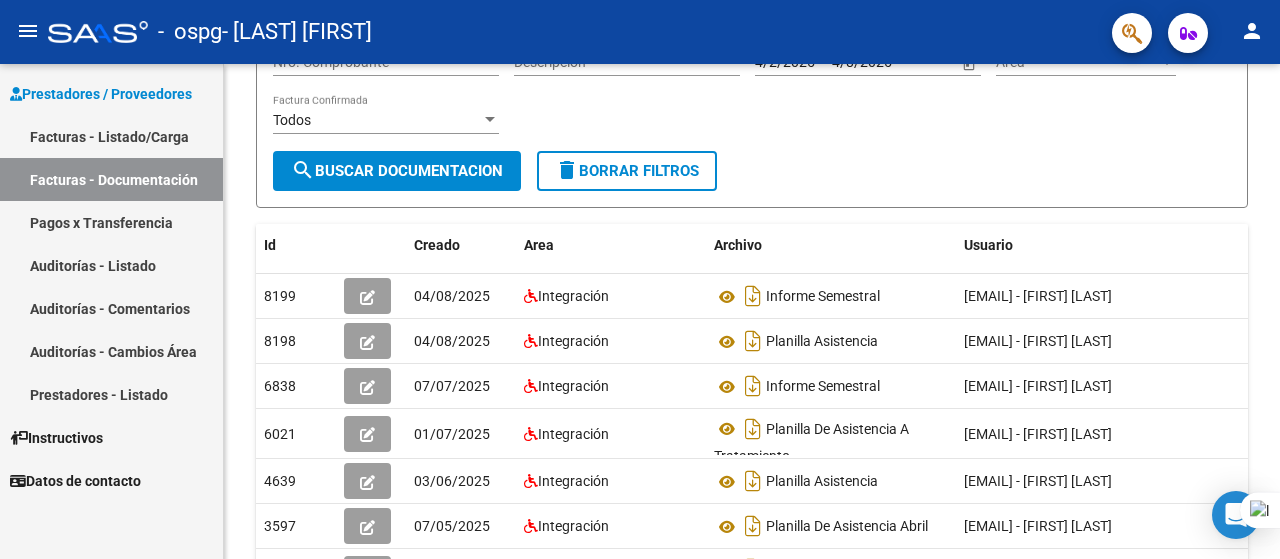click on "Prestadores - Listado" at bounding box center (111, 394) 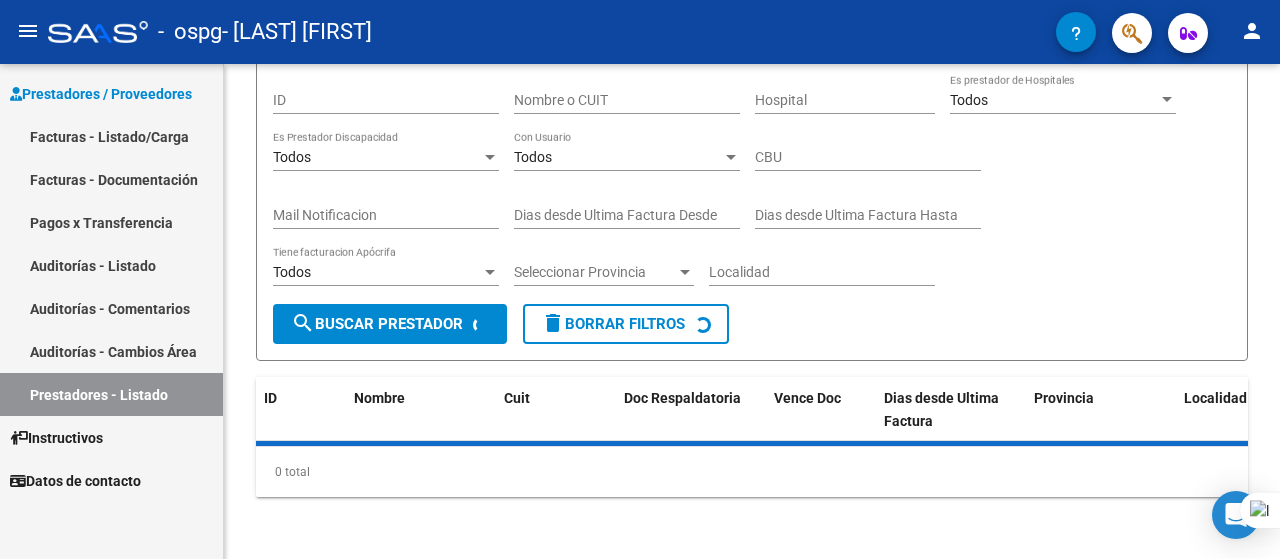 scroll, scrollTop: 220, scrollLeft: 0, axis: vertical 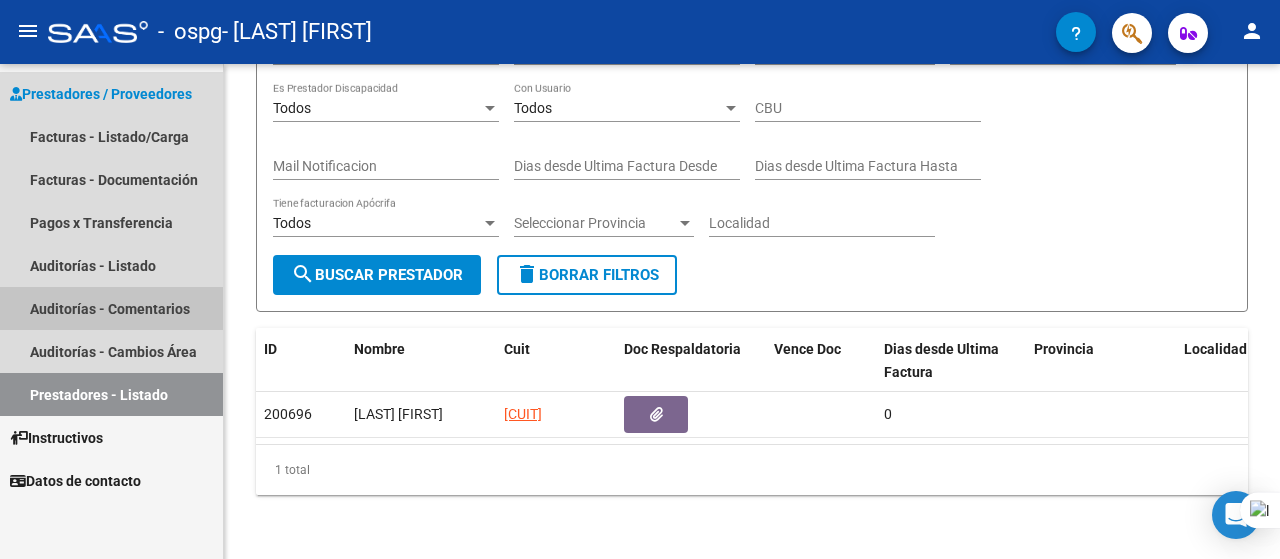 click on "Auditorías - Comentarios" at bounding box center (111, 308) 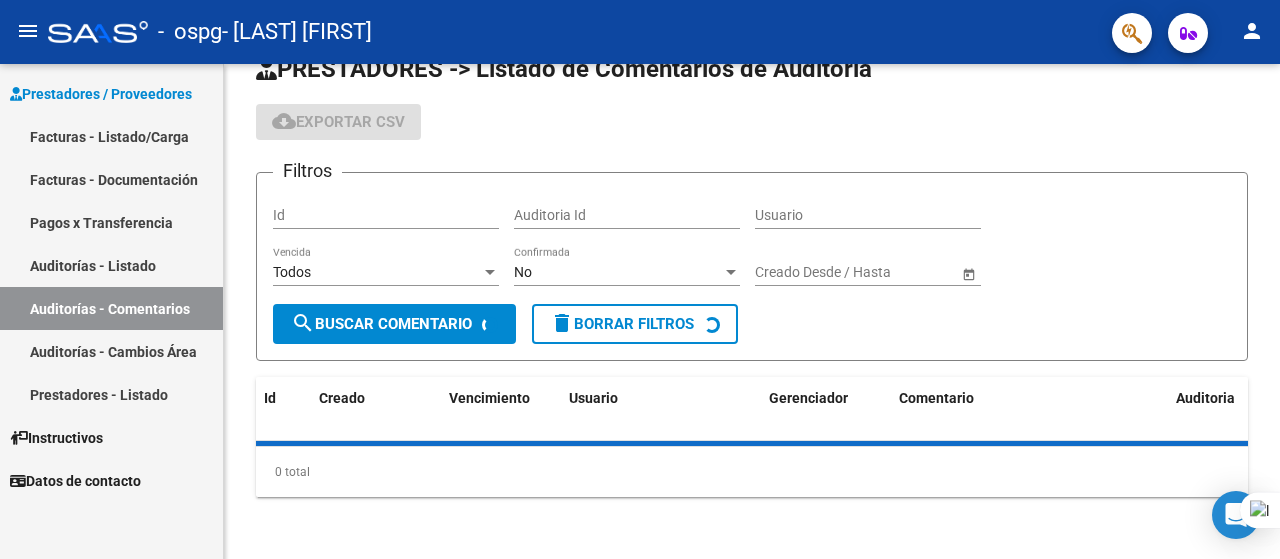 scroll, scrollTop: 88, scrollLeft: 0, axis: vertical 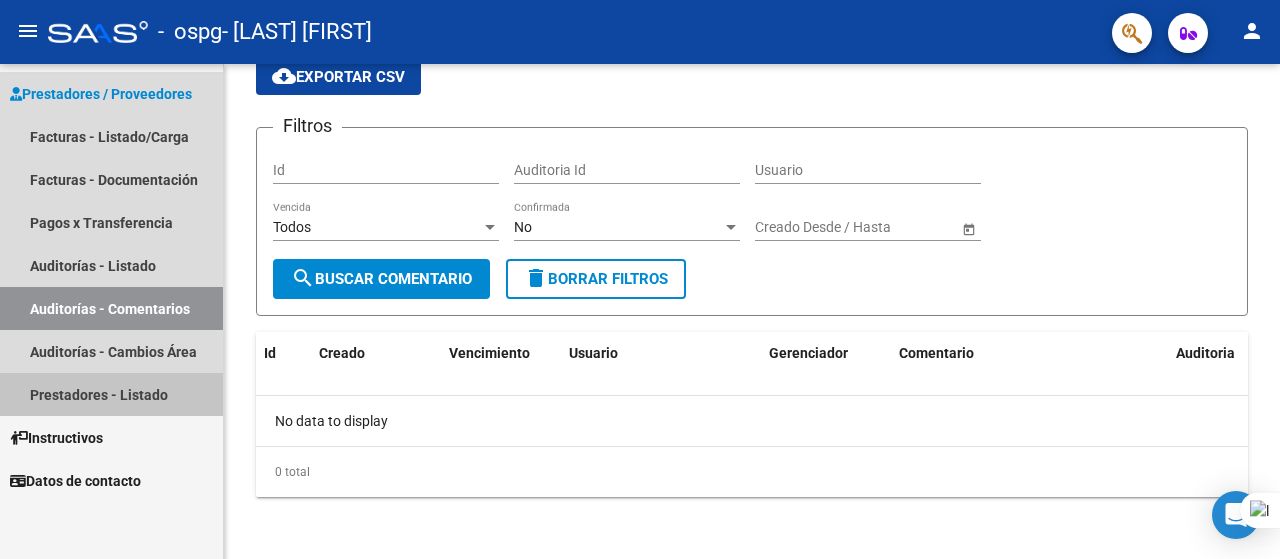 click on "Prestadores - Listado" at bounding box center [111, 394] 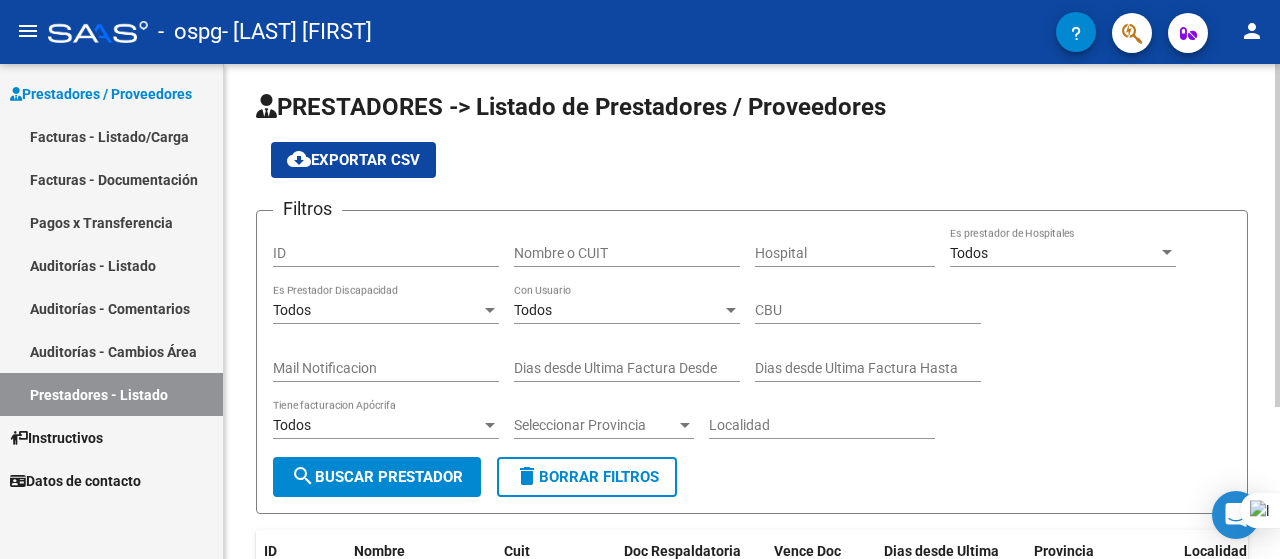 scroll, scrollTop: 0, scrollLeft: 0, axis: both 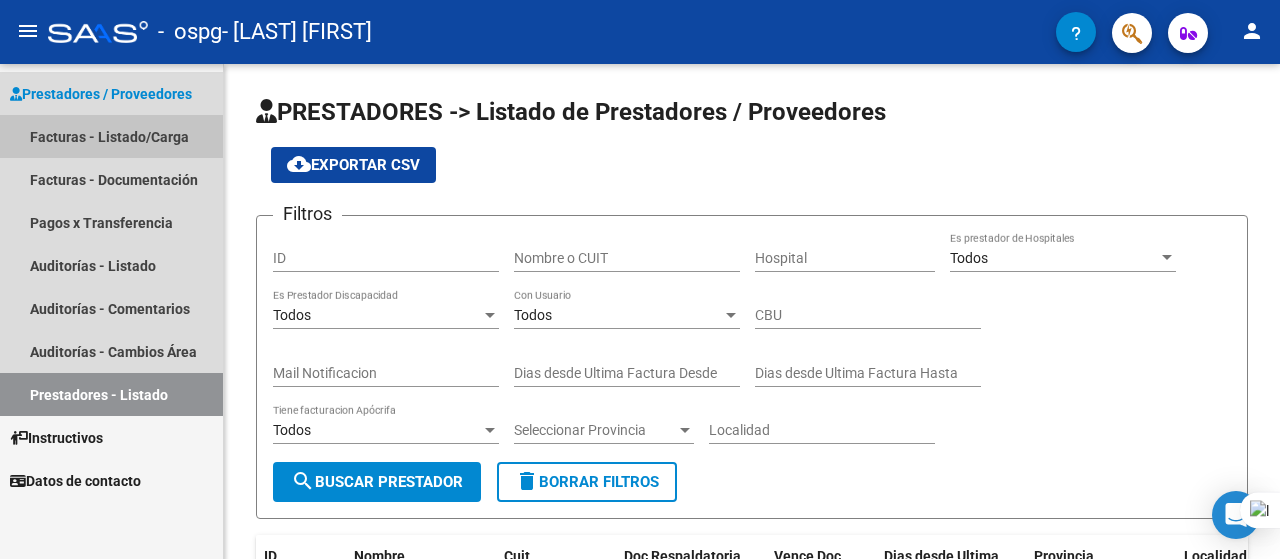 click on "Facturas - Listado/Carga" at bounding box center (111, 136) 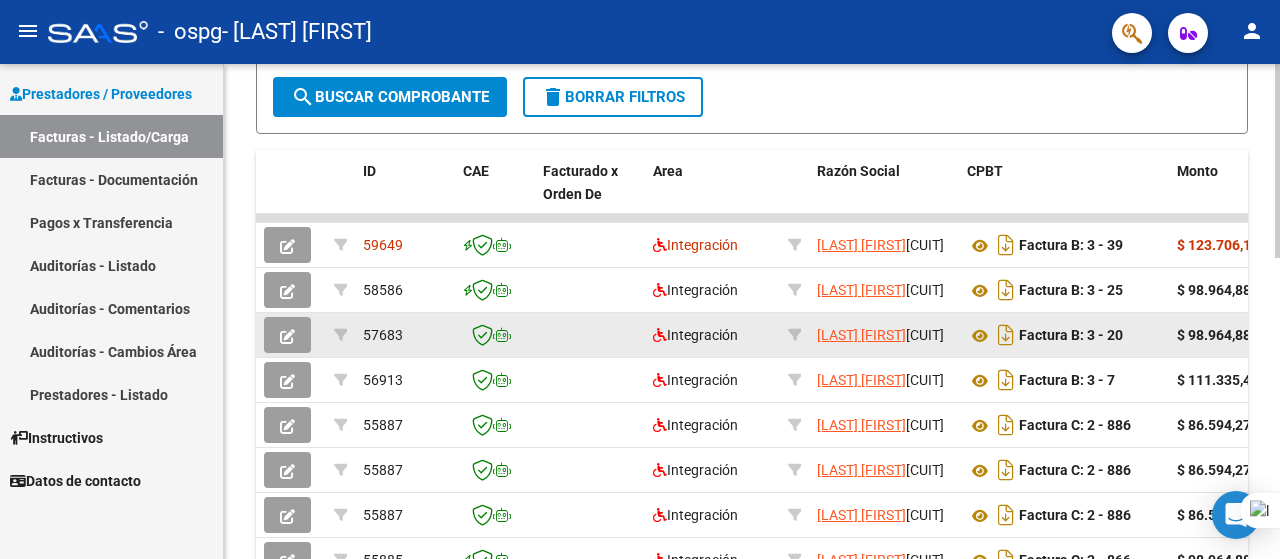 scroll, scrollTop: 400, scrollLeft: 0, axis: vertical 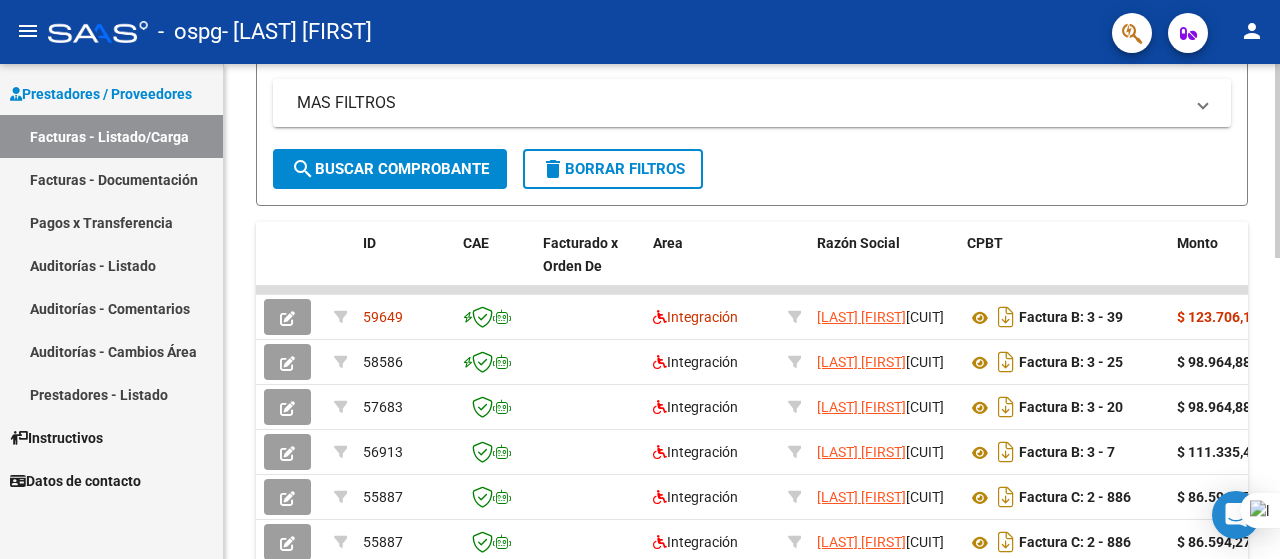 click on "MAS FILTROS" at bounding box center (752, 103) 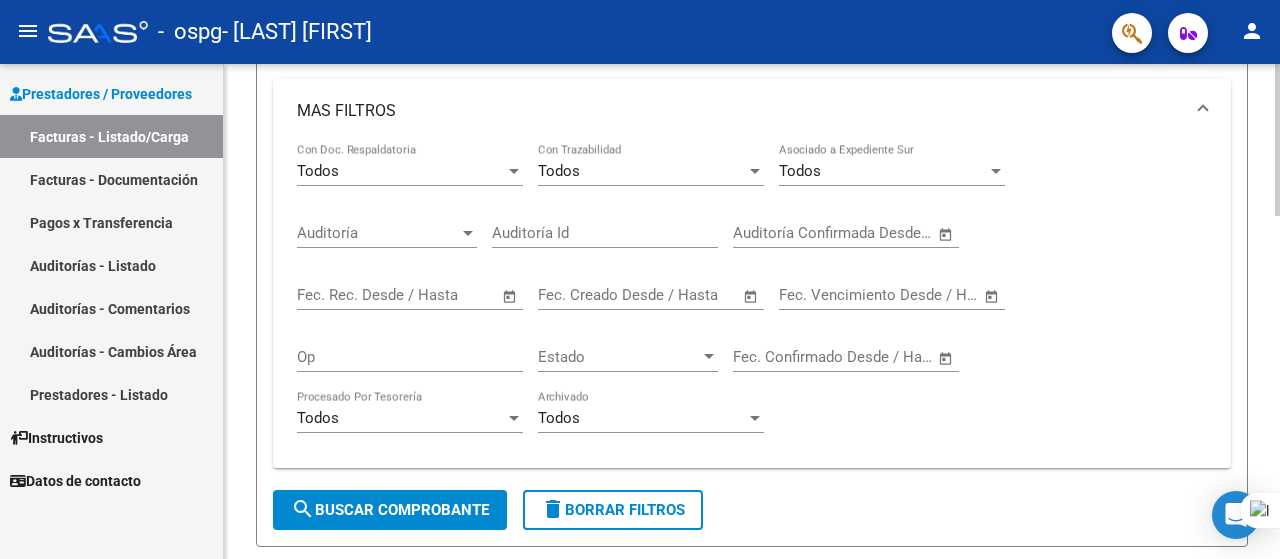click at bounding box center (514, 418) 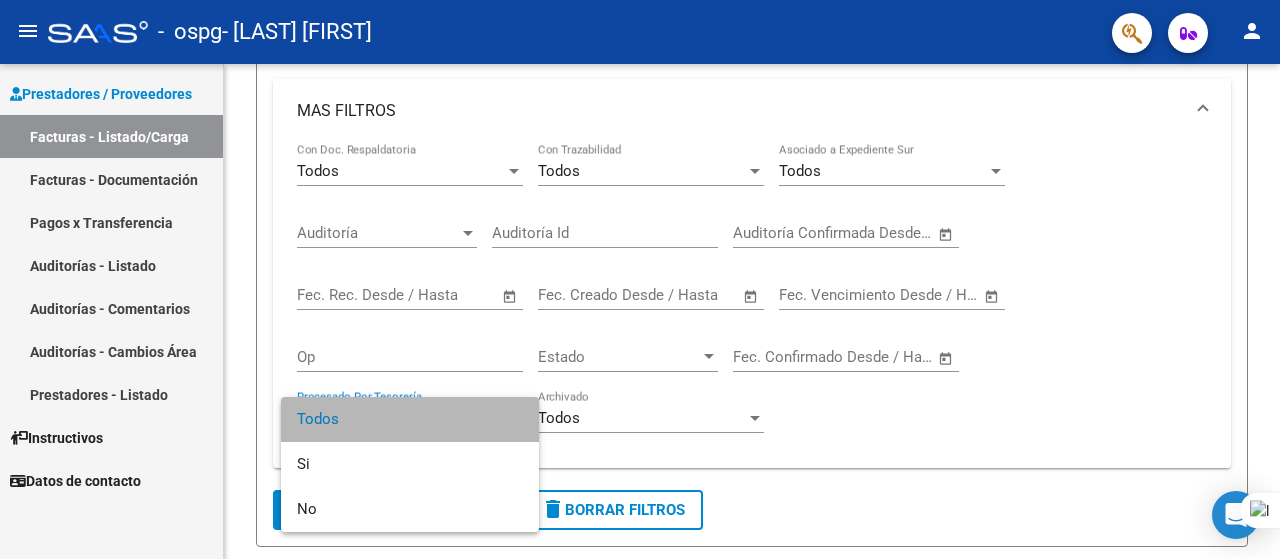 click on "Todos" at bounding box center (410, 419) 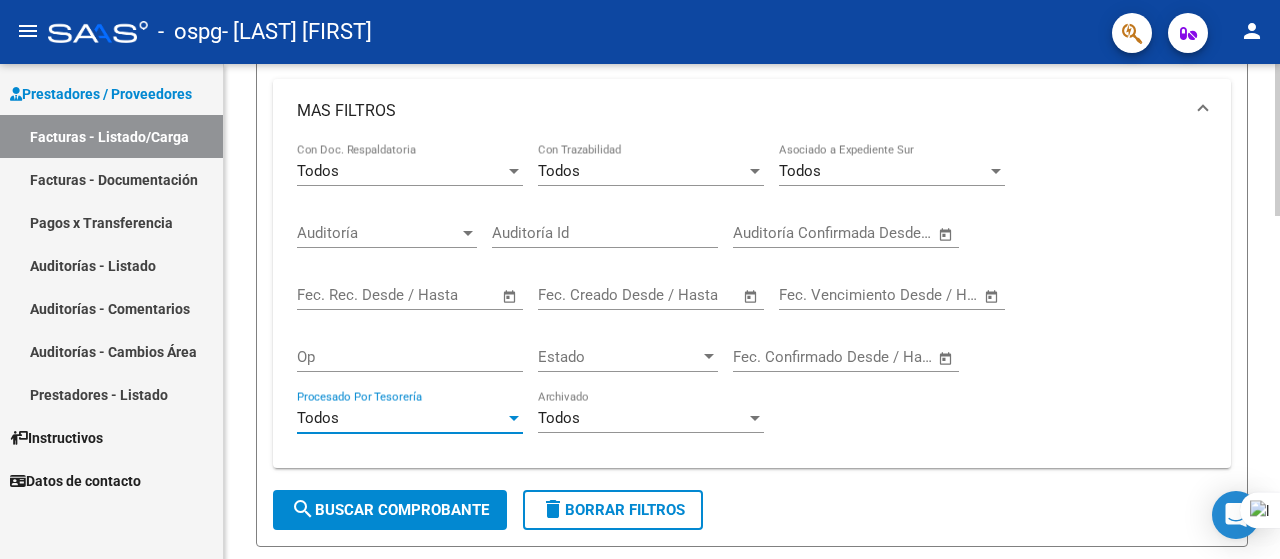 click at bounding box center [755, 418] 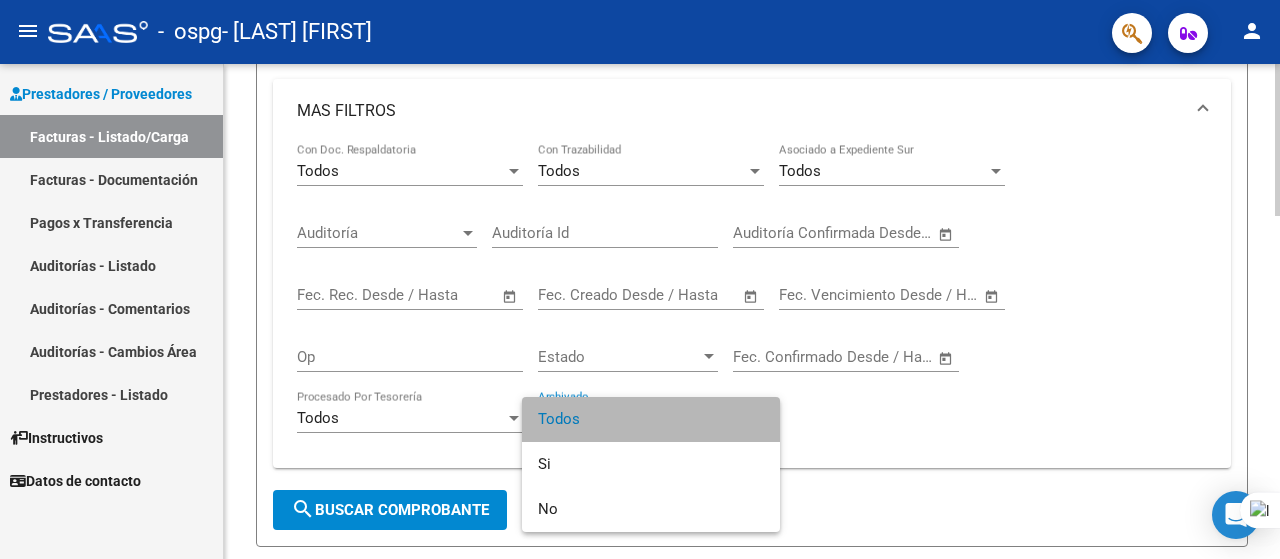 click on "Todos" at bounding box center (651, 419) 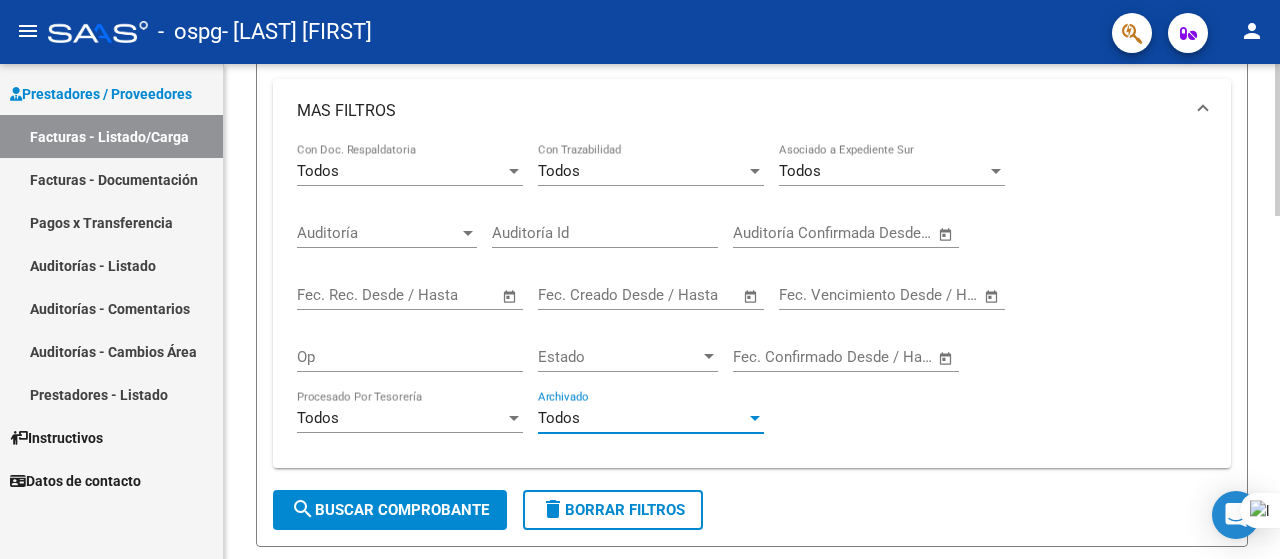 click at bounding box center (709, 357) 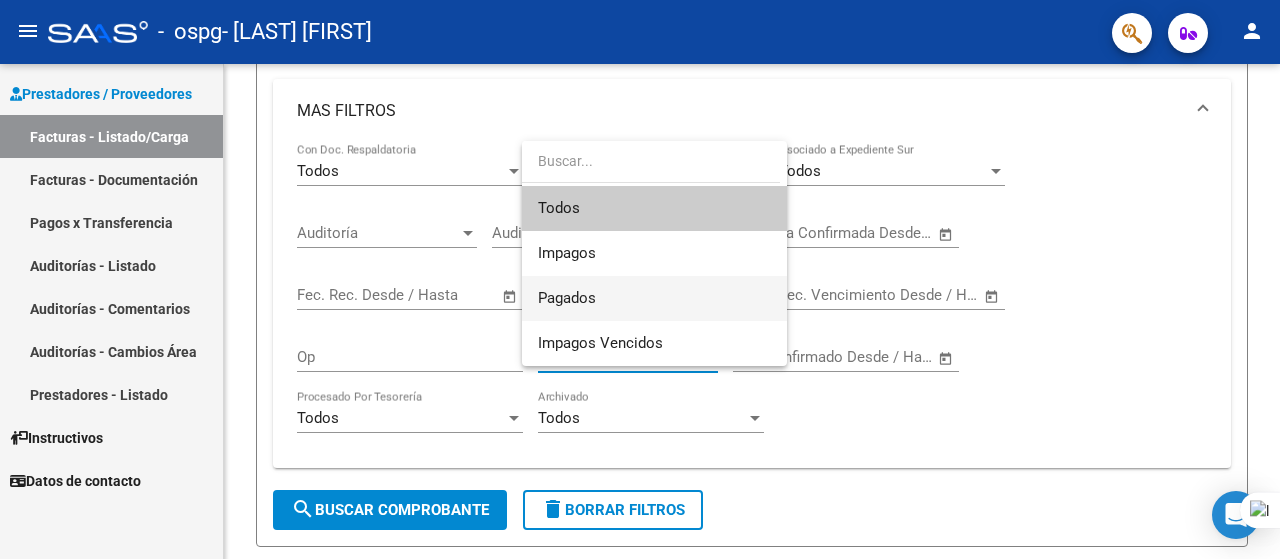 click on "Pagados" at bounding box center [654, 298] 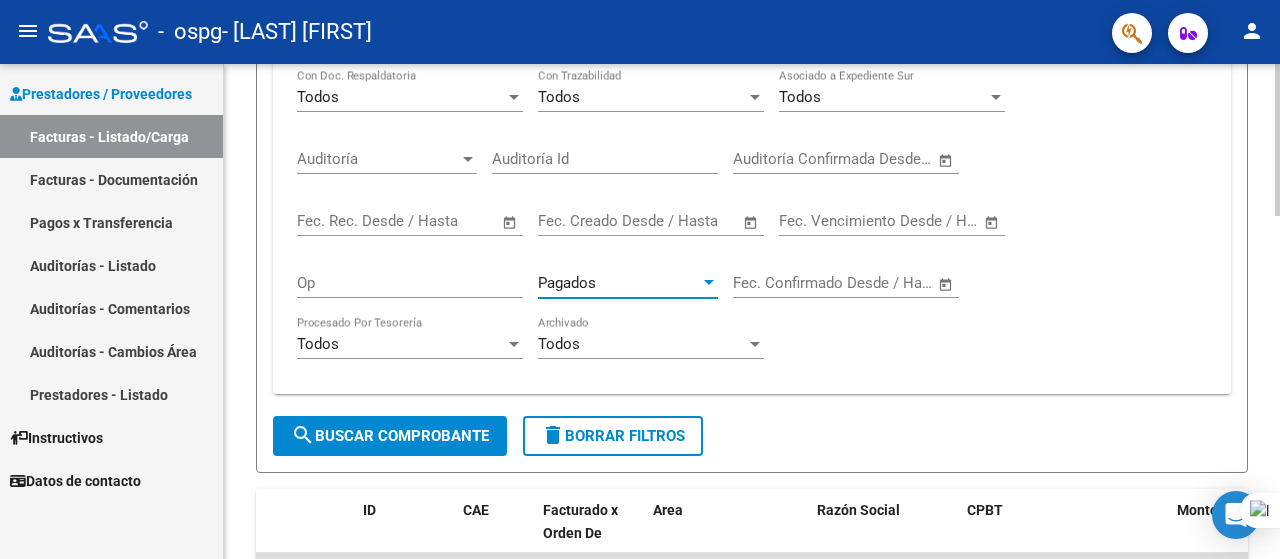 scroll, scrollTop: 500, scrollLeft: 0, axis: vertical 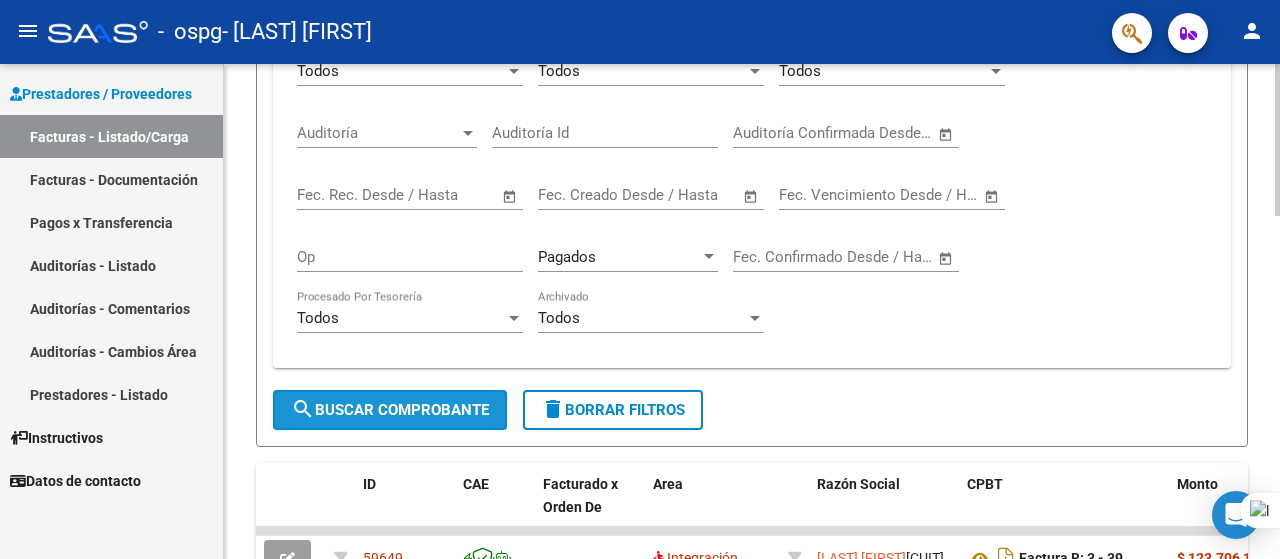 click on "search  Buscar Comprobante" 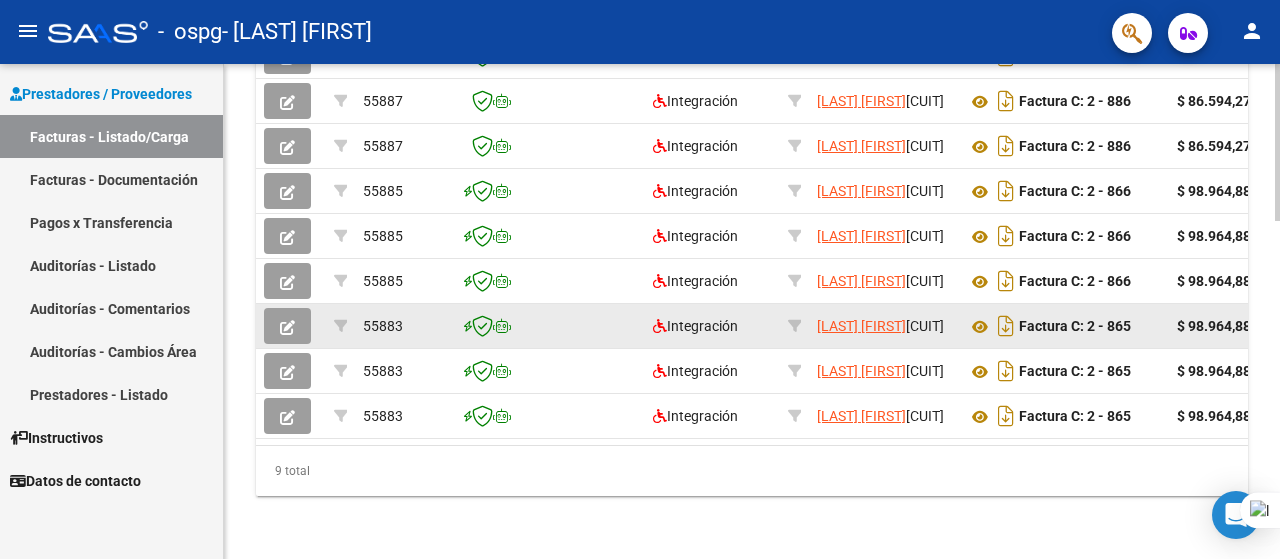 scroll, scrollTop: 963, scrollLeft: 0, axis: vertical 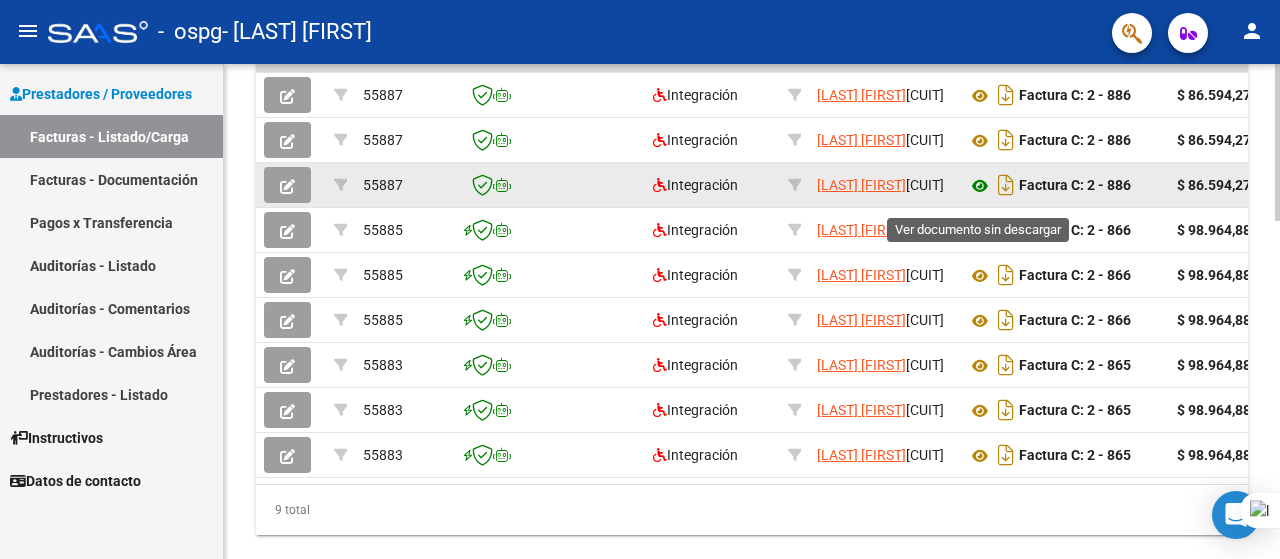 click 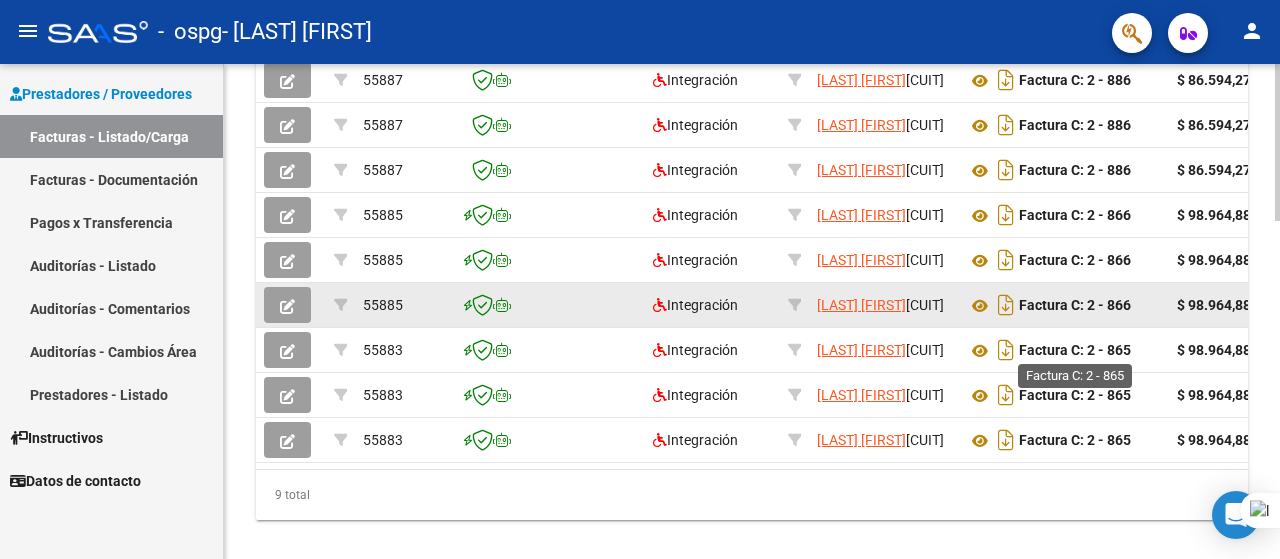 scroll, scrollTop: 1063, scrollLeft: 0, axis: vertical 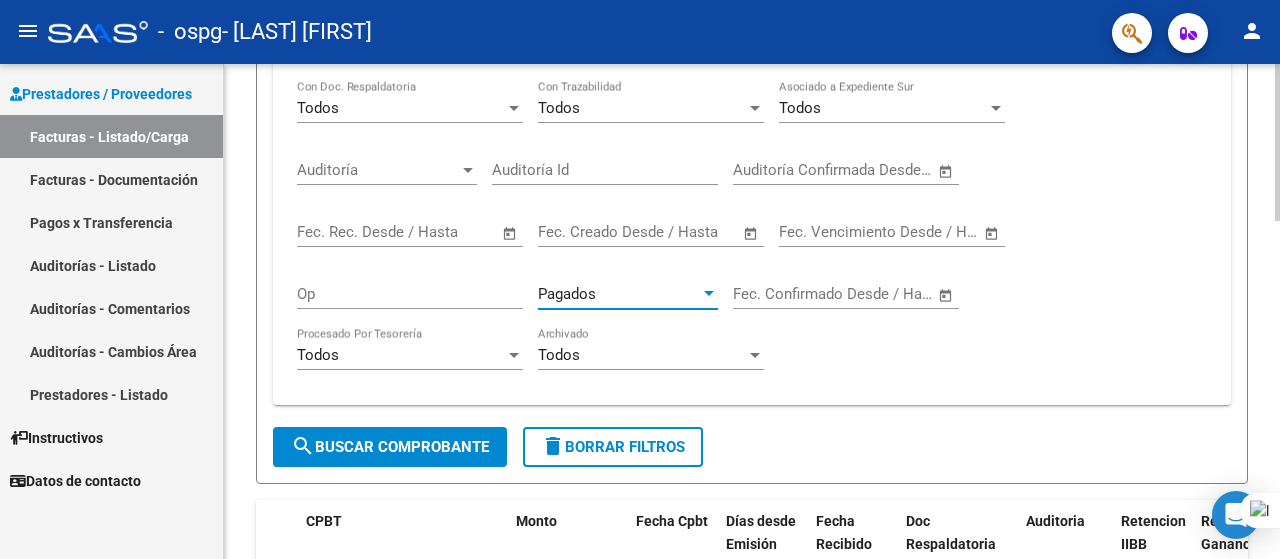 click at bounding box center (709, 294) 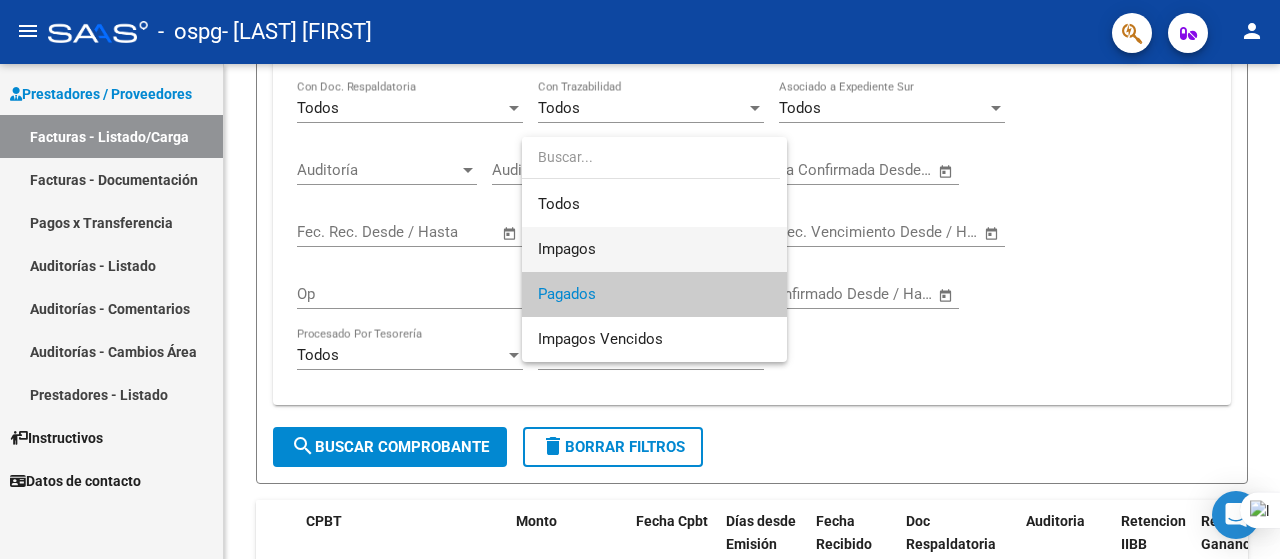 click on "Impagos" at bounding box center [654, 249] 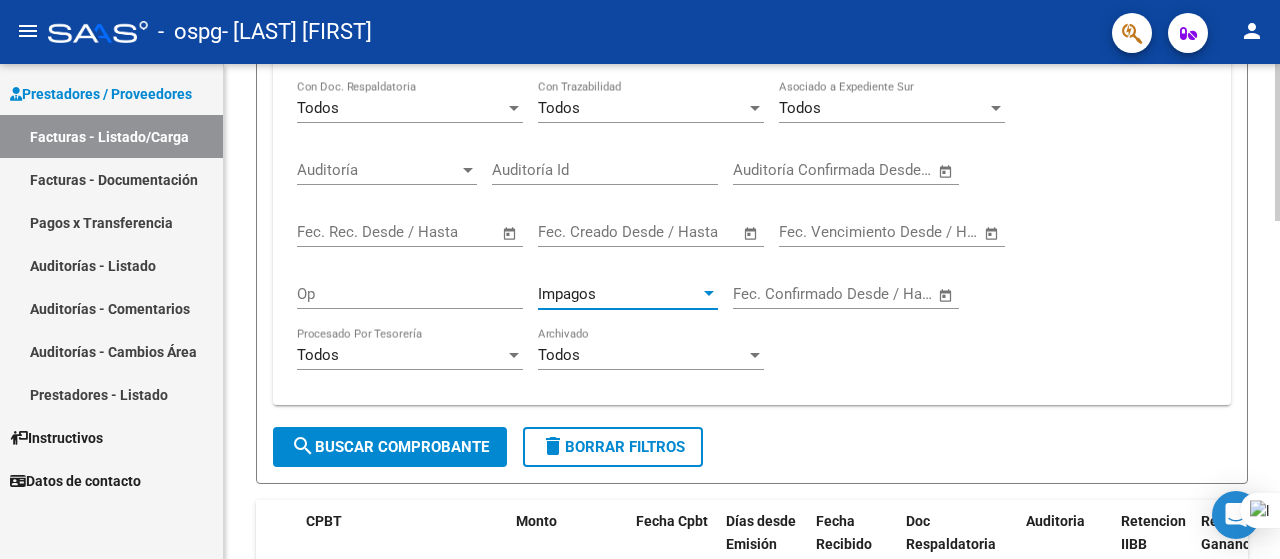 click on "search  Buscar Comprobante" 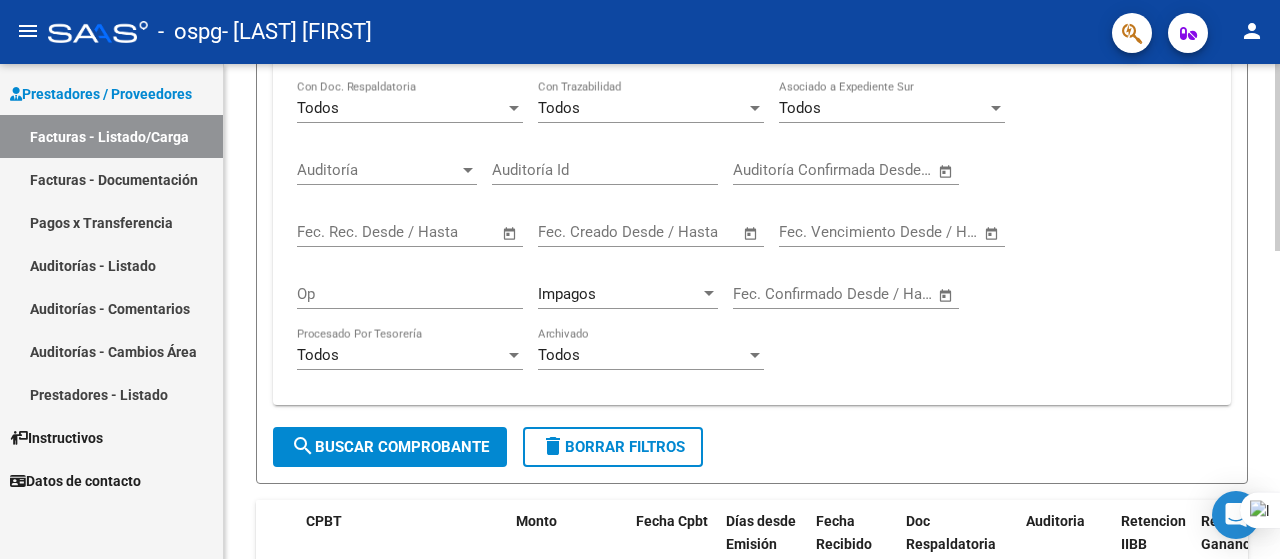 click on "search  Buscar Comprobante" 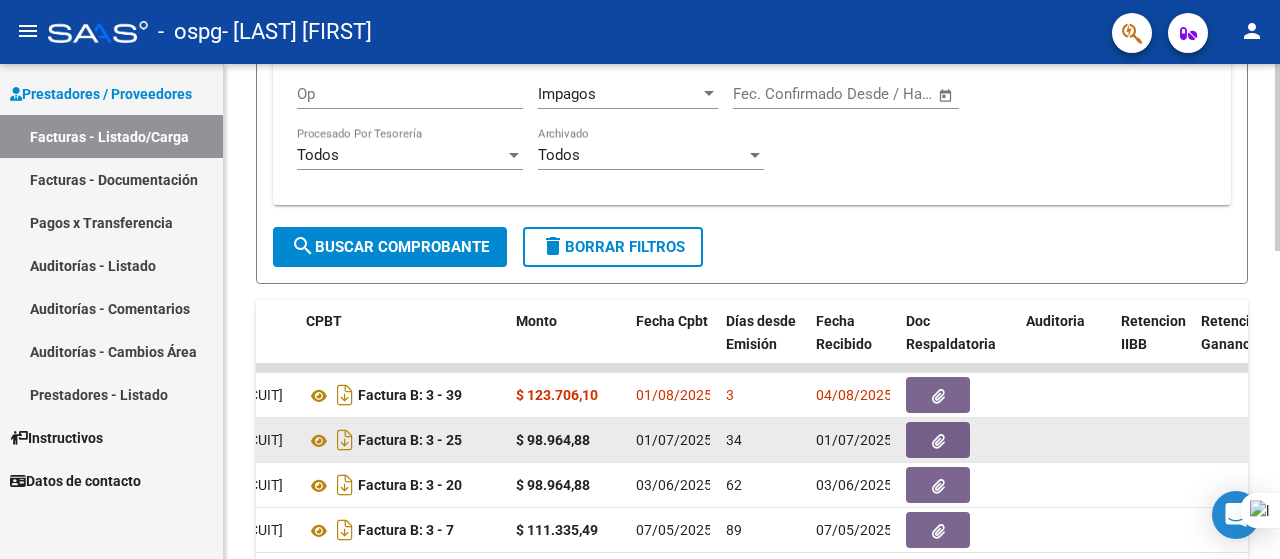 scroll, scrollTop: 763, scrollLeft: 0, axis: vertical 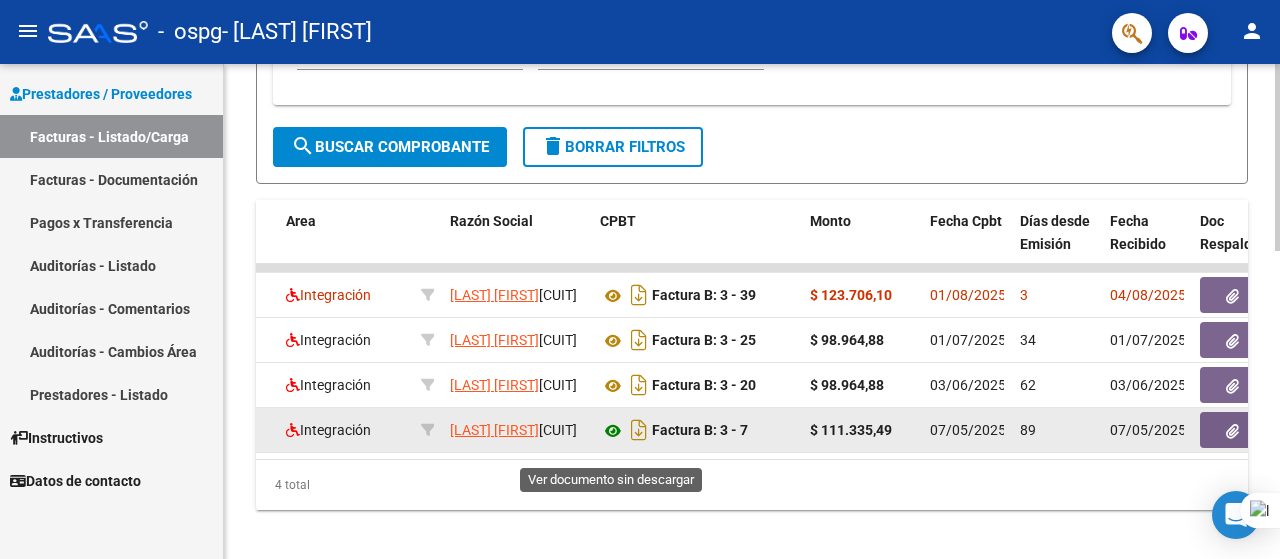 click 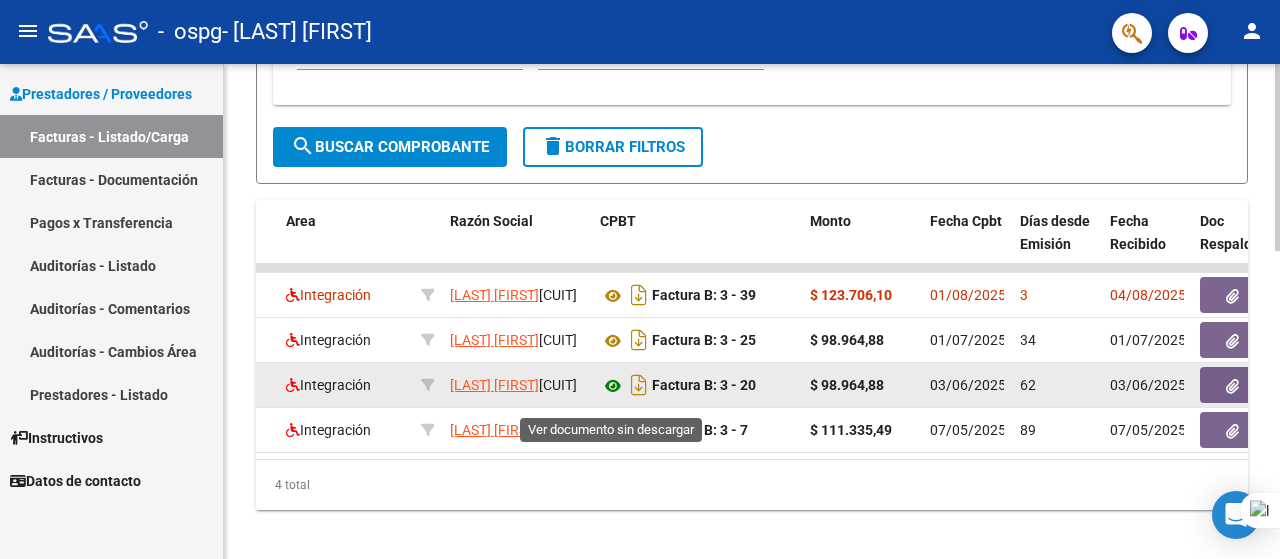 click 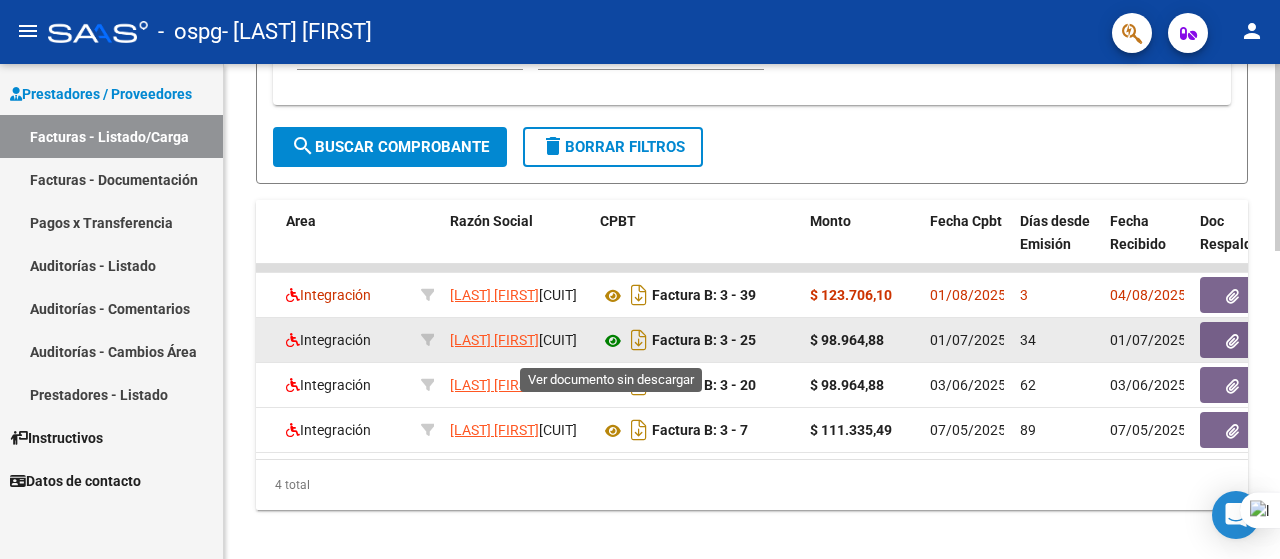 click 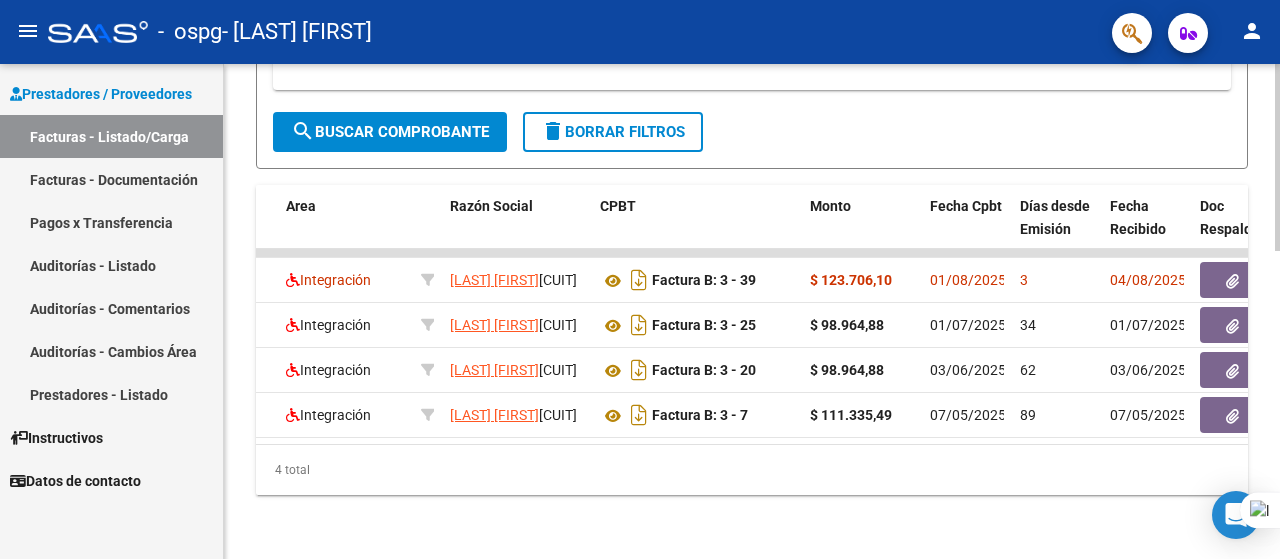 scroll, scrollTop: 813, scrollLeft: 0, axis: vertical 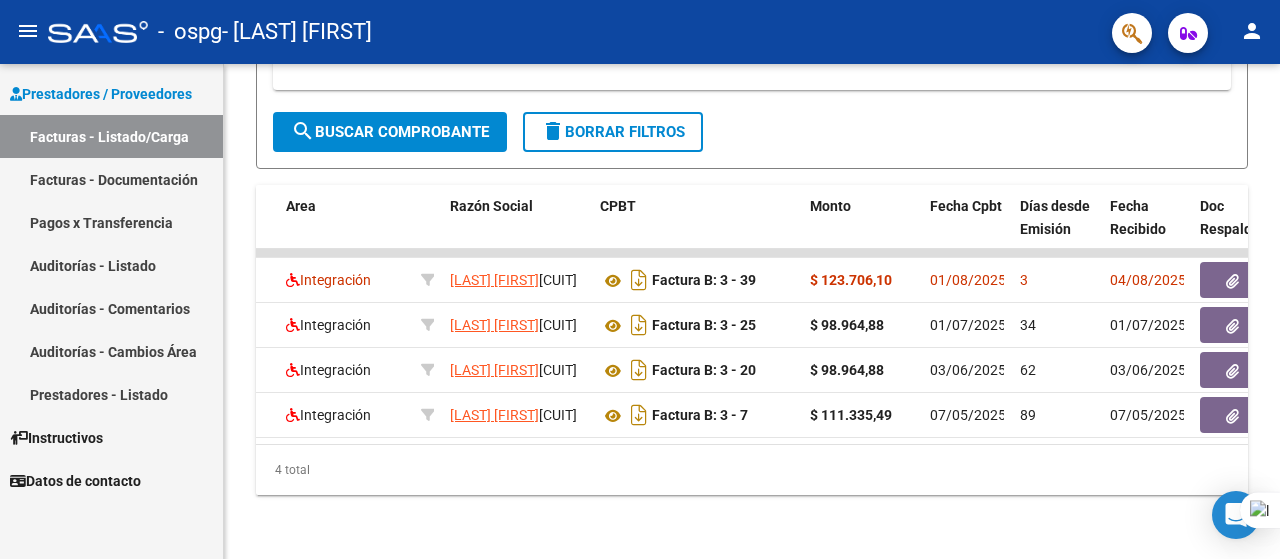 click on "person" 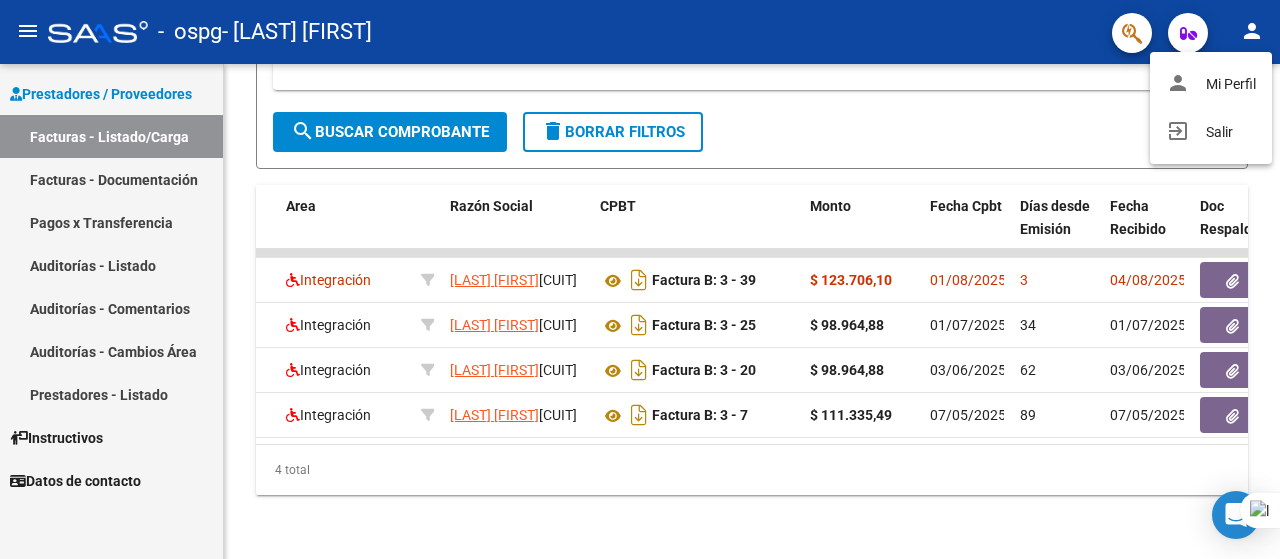 click at bounding box center [640, 279] 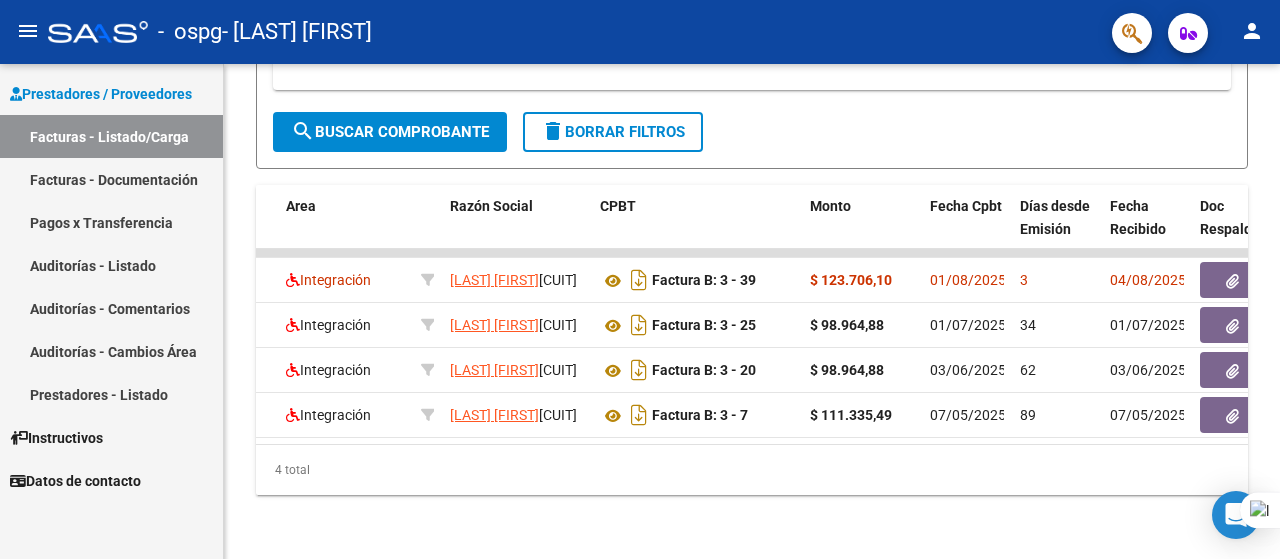 click on "menu" 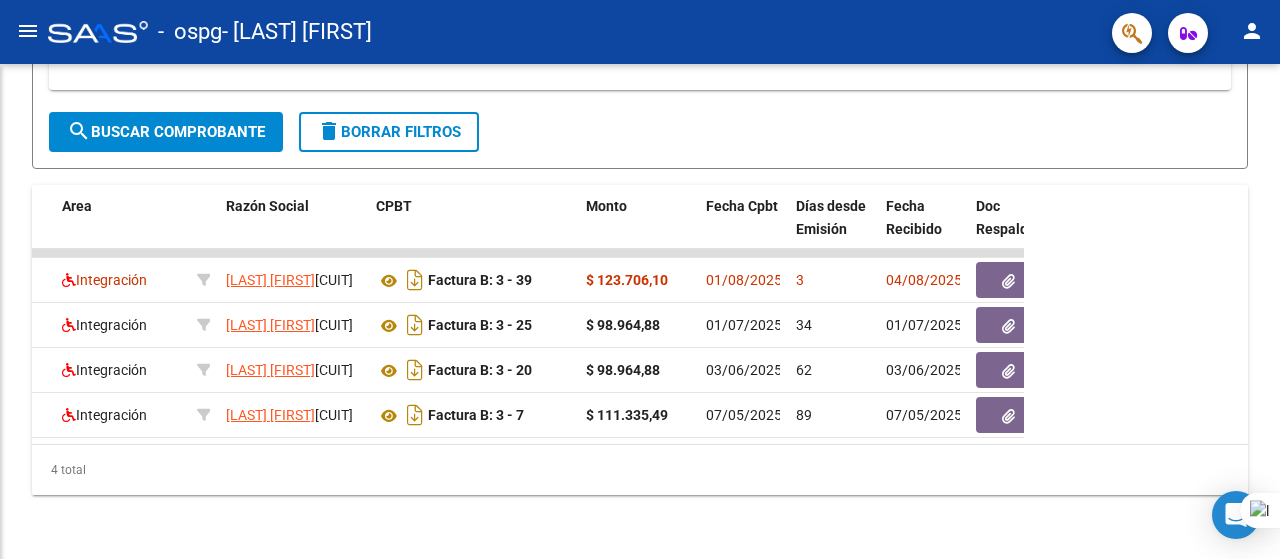 scroll, scrollTop: 751, scrollLeft: 0, axis: vertical 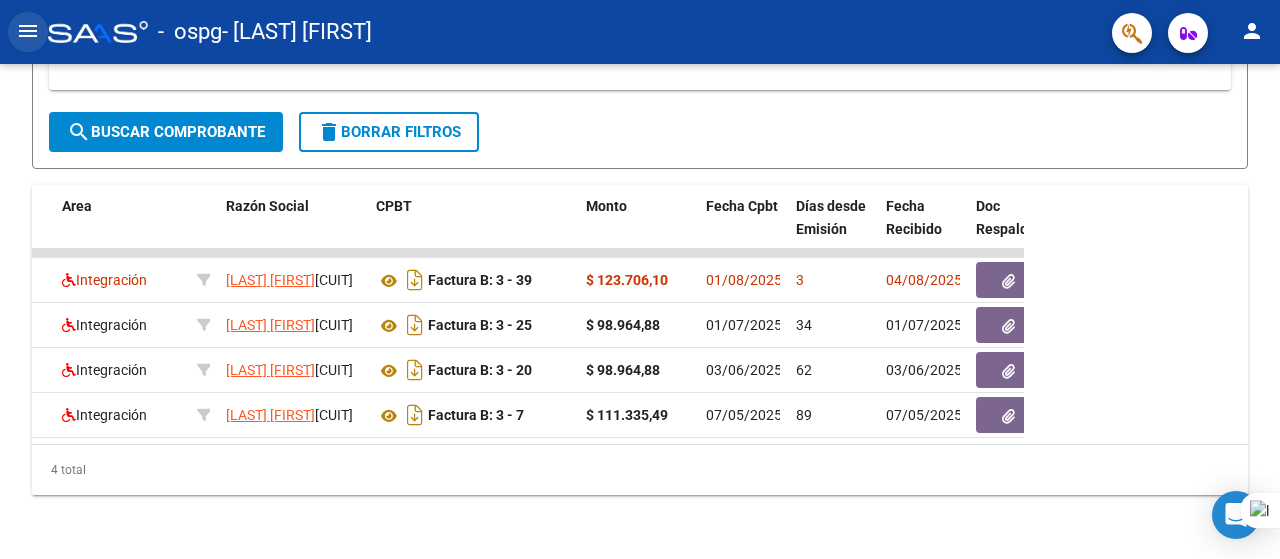 click on "menu" 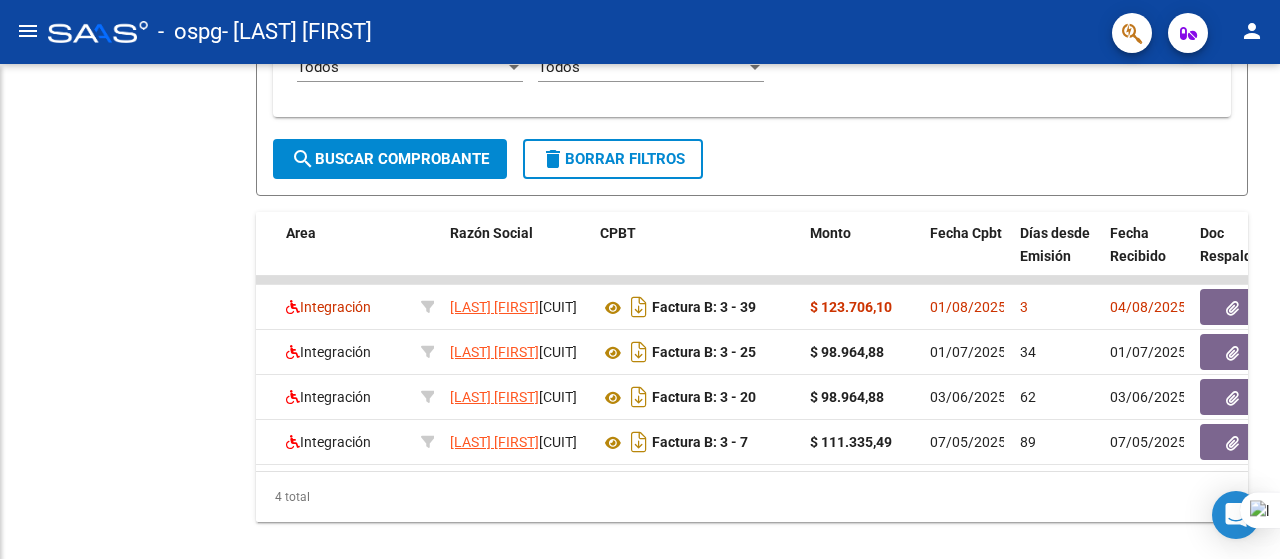 scroll, scrollTop: 813, scrollLeft: 0, axis: vertical 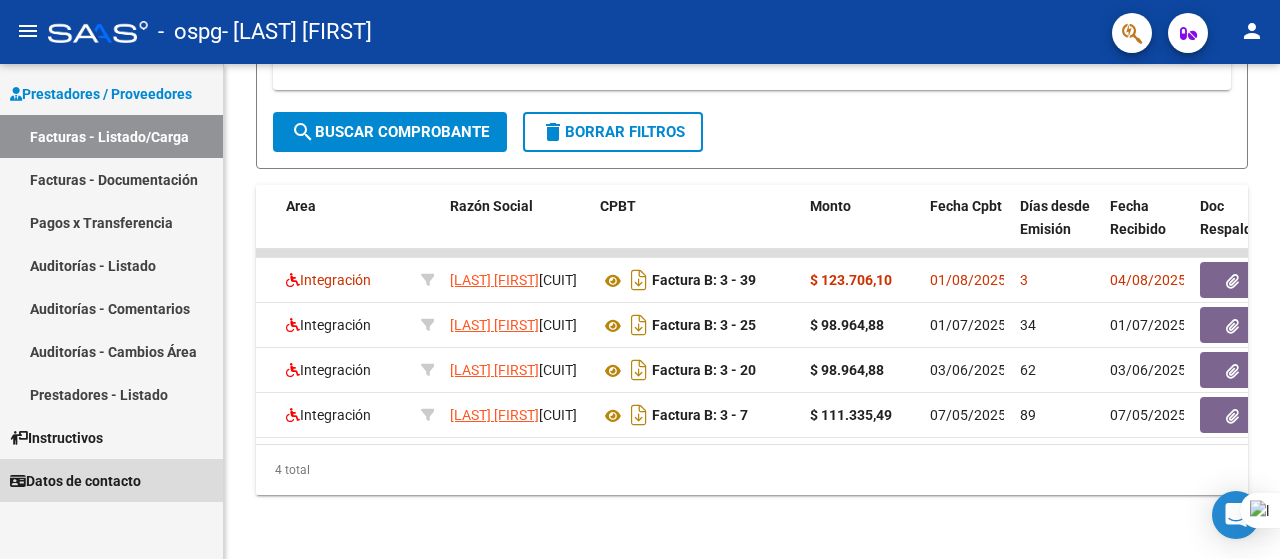 click on "Datos de contacto" at bounding box center [75, 481] 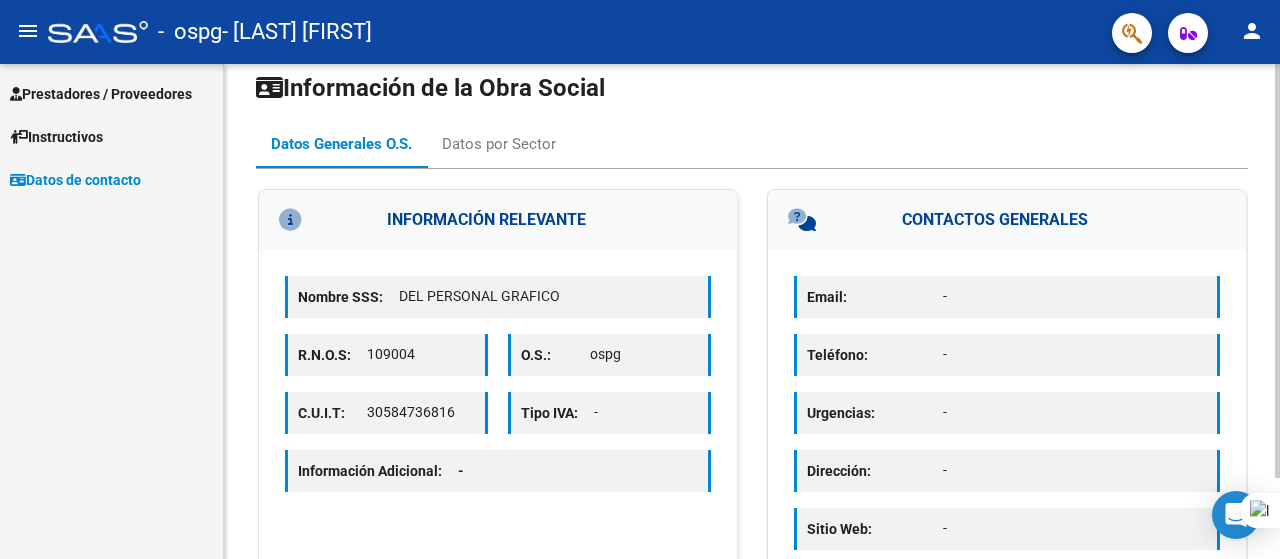 scroll, scrollTop: 0, scrollLeft: 0, axis: both 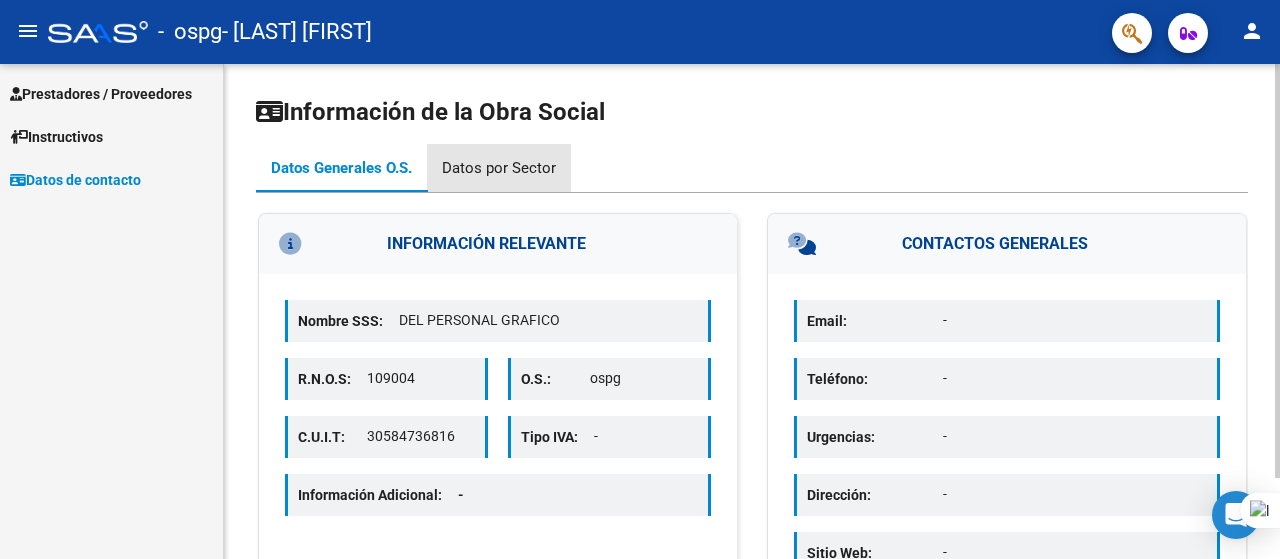 click on "Datos por Sector" at bounding box center (499, 168) 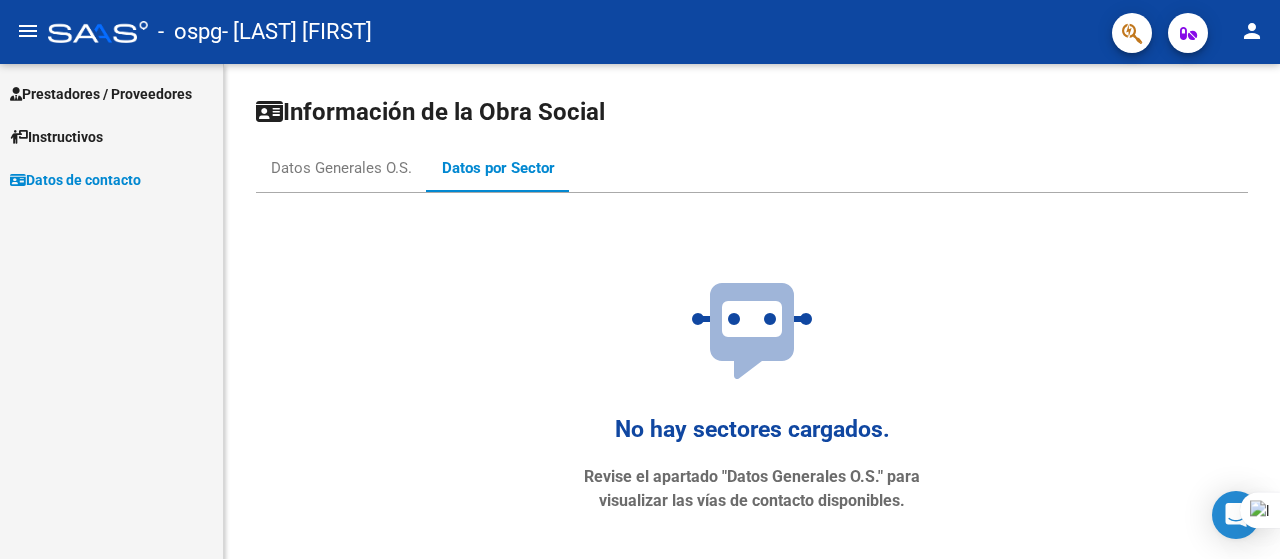 click on "menu" 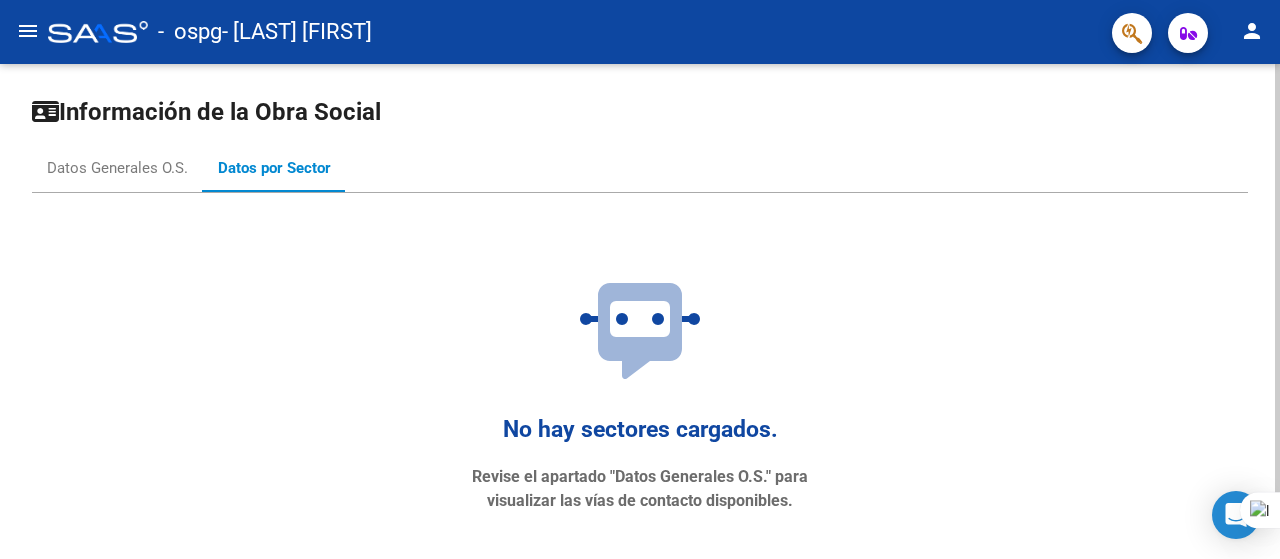 click on "Información de la Obra Social" 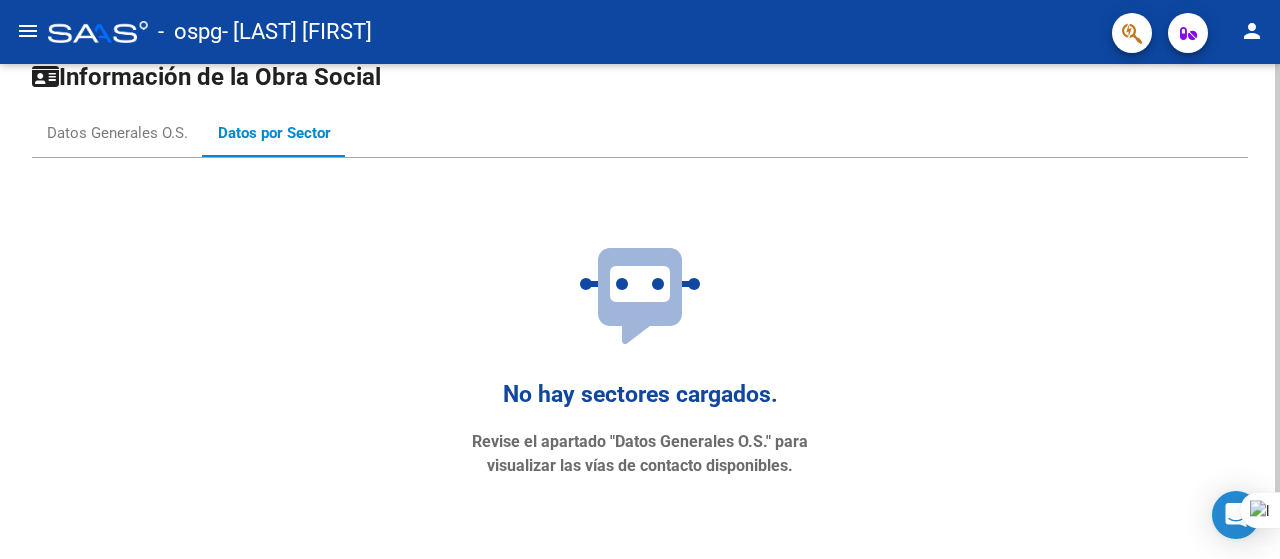 scroll, scrollTop: 53, scrollLeft: 0, axis: vertical 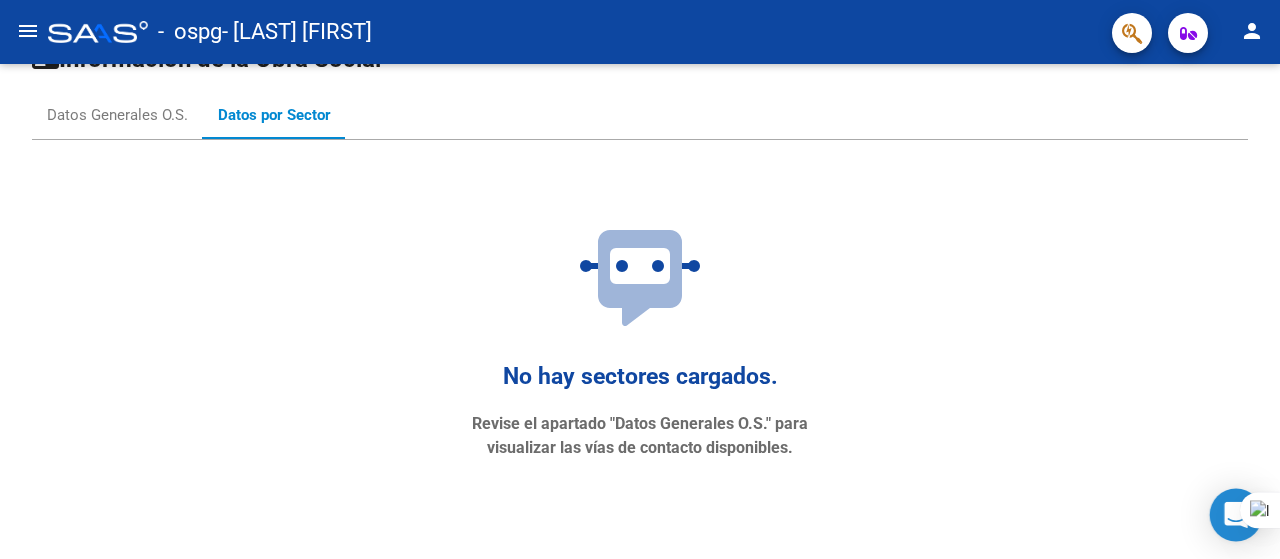 click 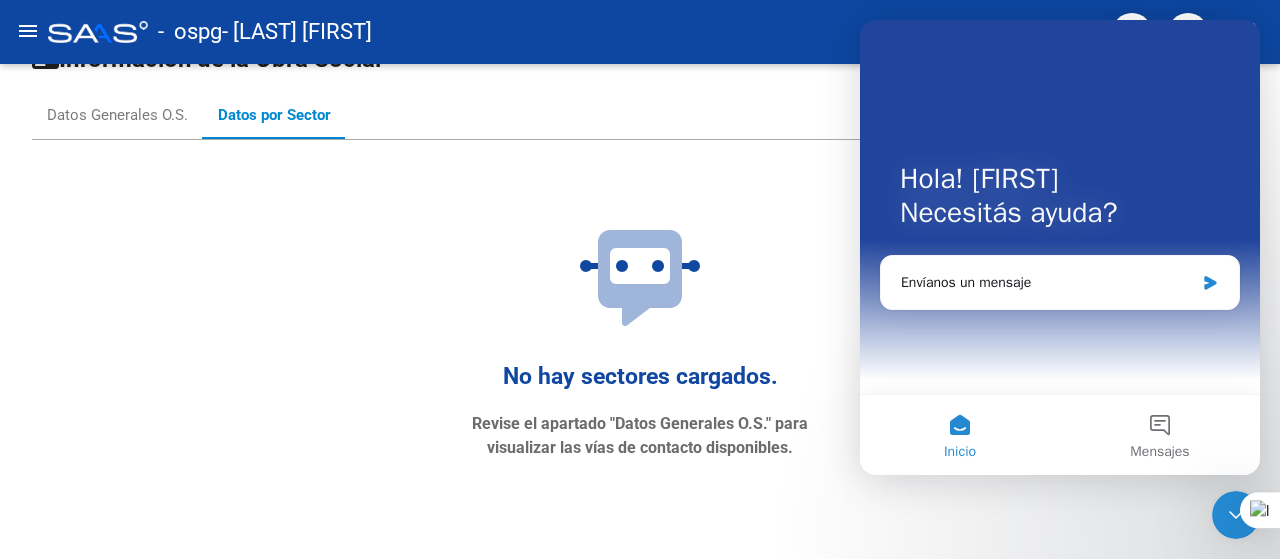 scroll, scrollTop: 0, scrollLeft: 0, axis: both 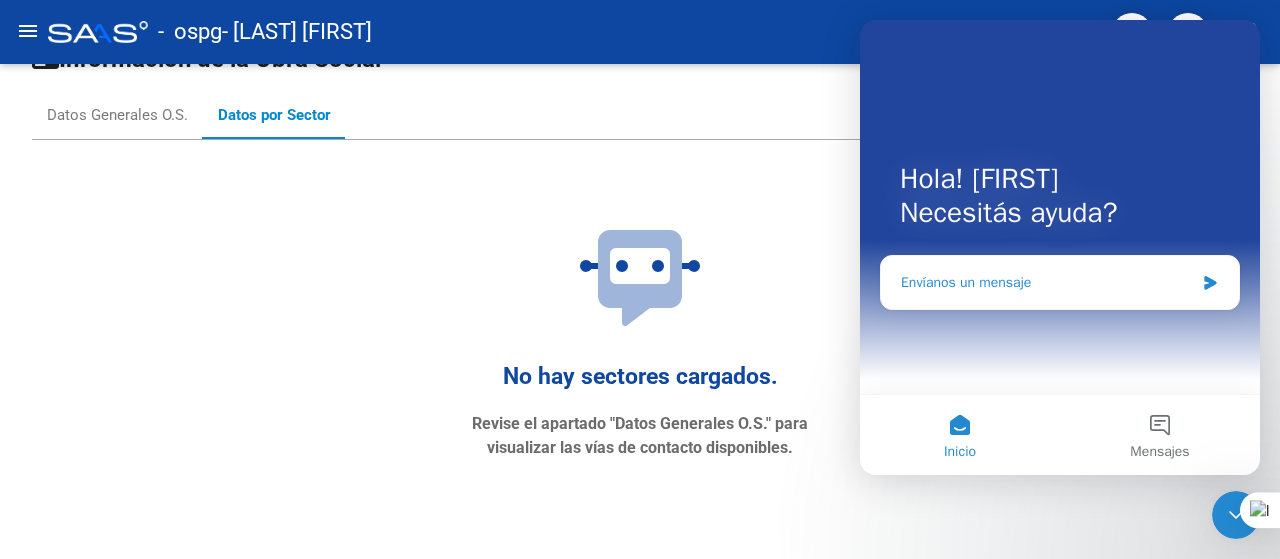 click on "Envíanos un mensaje" at bounding box center [1047, 282] 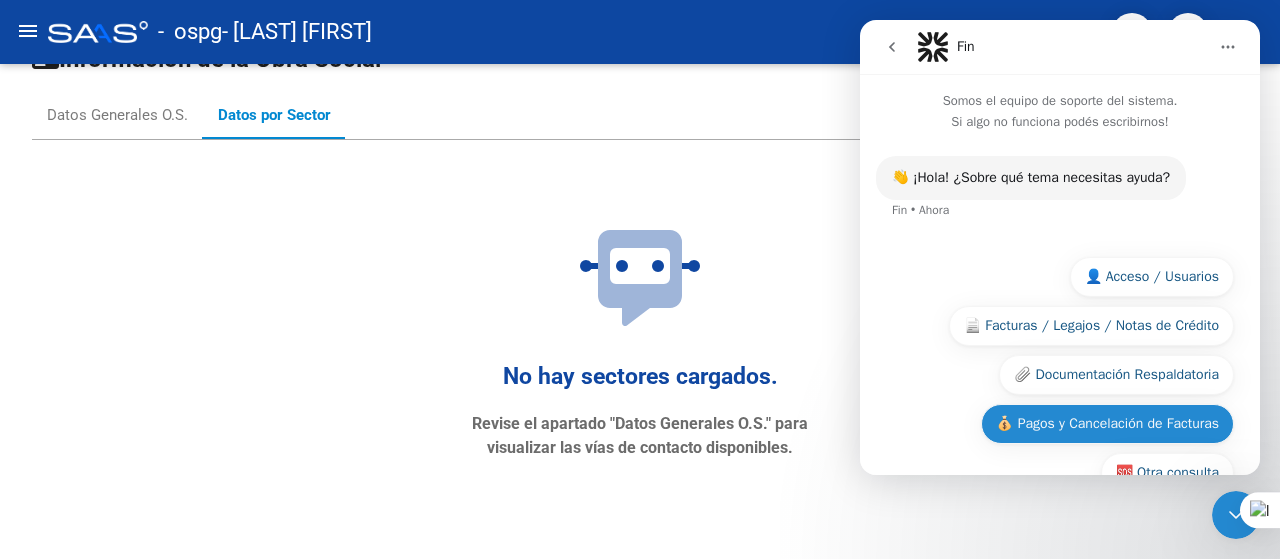 scroll, scrollTop: 49, scrollLeft: 0, axis: vertical 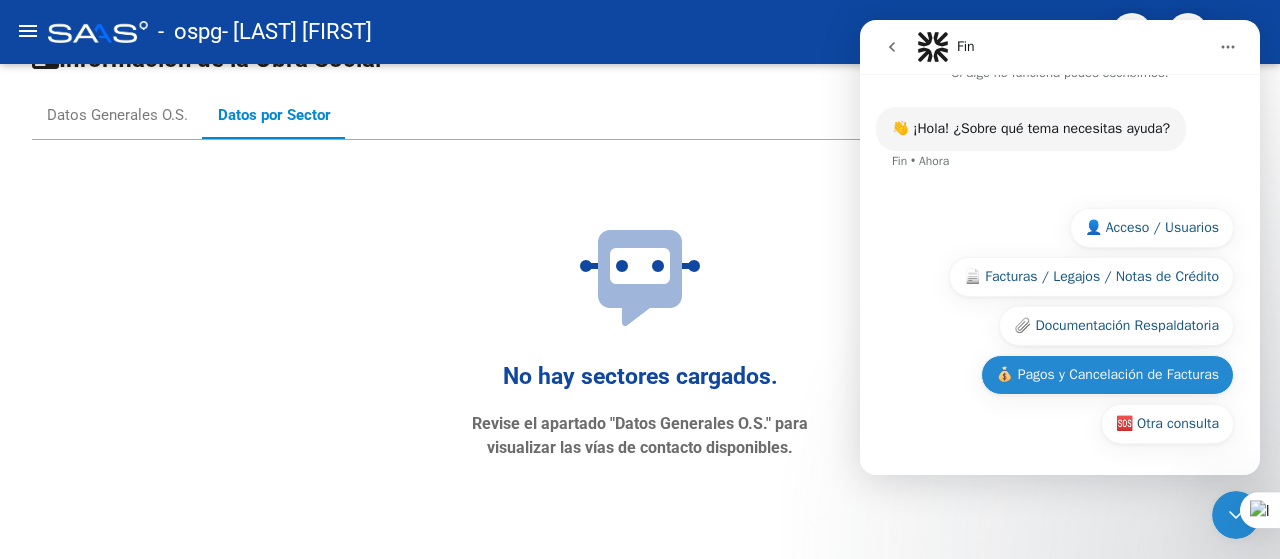 click on "💰 Pagos y Cancelación de Facturas" at bounding box center [1107, 375] 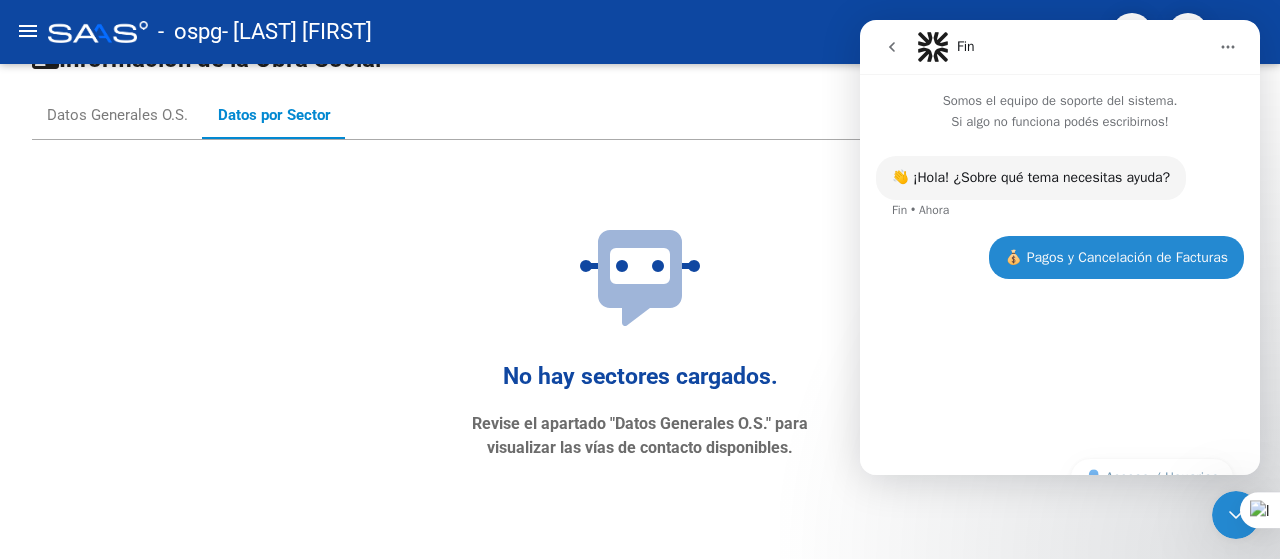 scroll, scrollTop: 0, scrollLeft: 0, axis: both 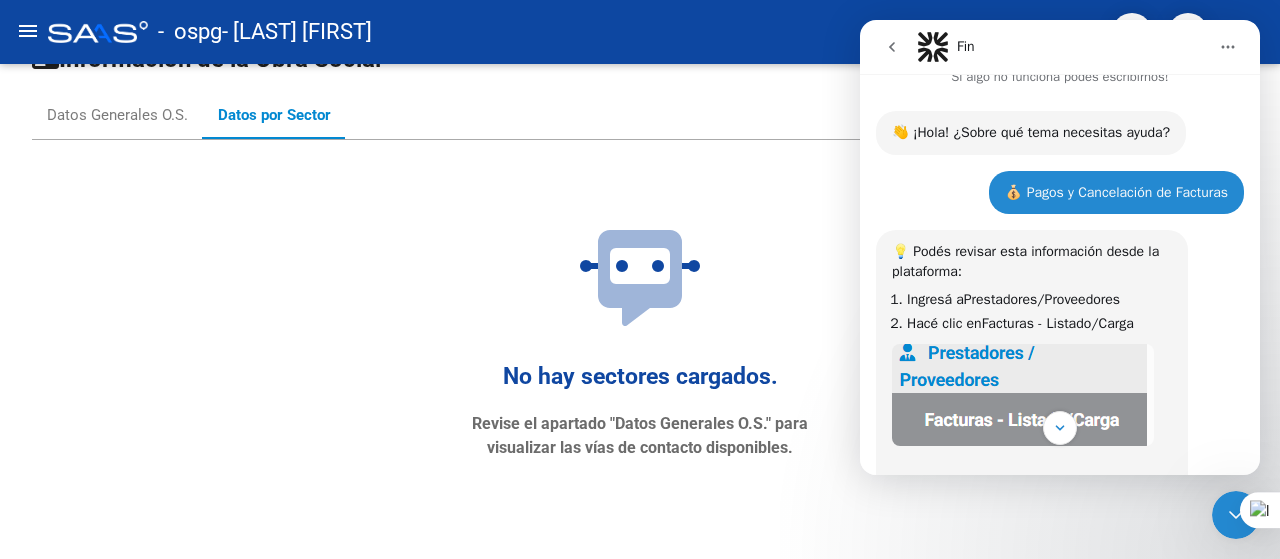 drag, startPoint x: 28, startPoint y: 31, endPoint x: 484, endPoint y: 61, distance: 456.98578 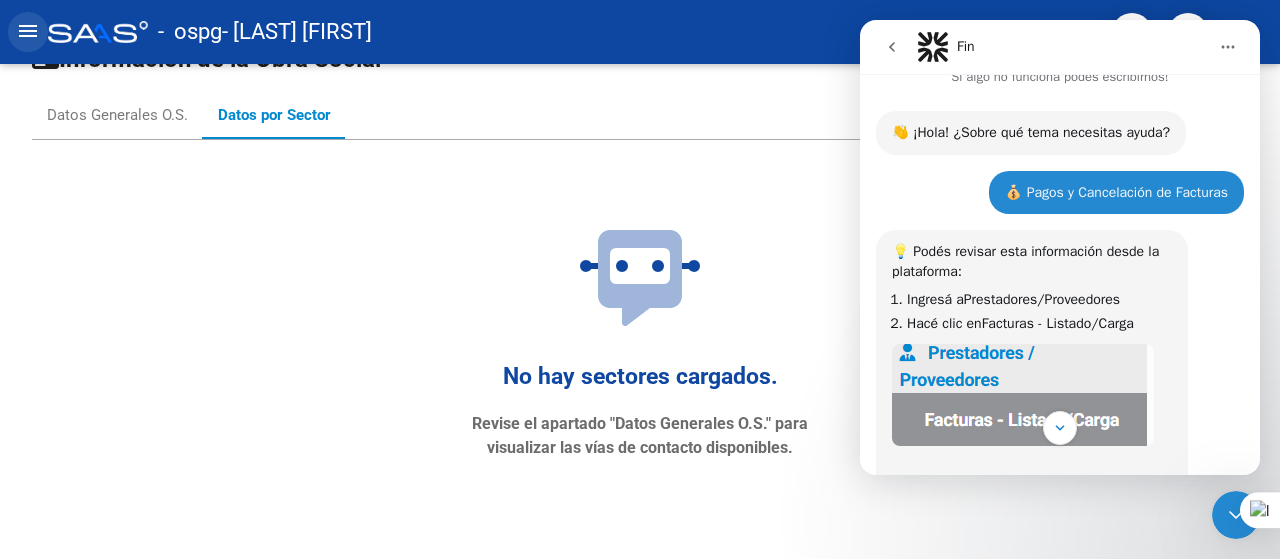 click on "menu" 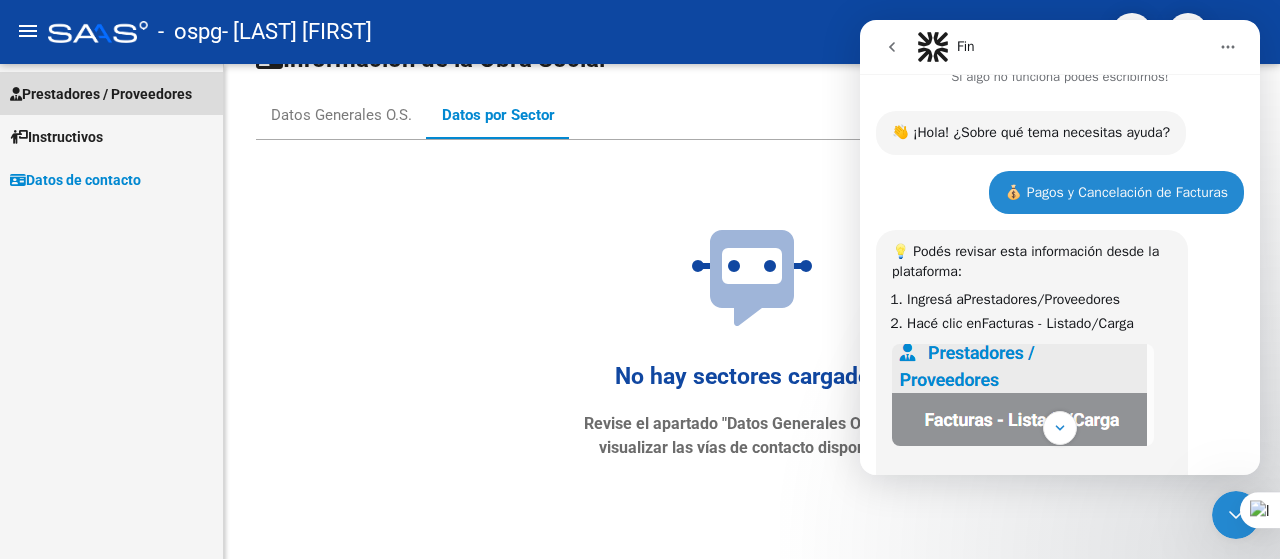 click on "Prestadores / Proveedores" at bounding box center [101, 94] 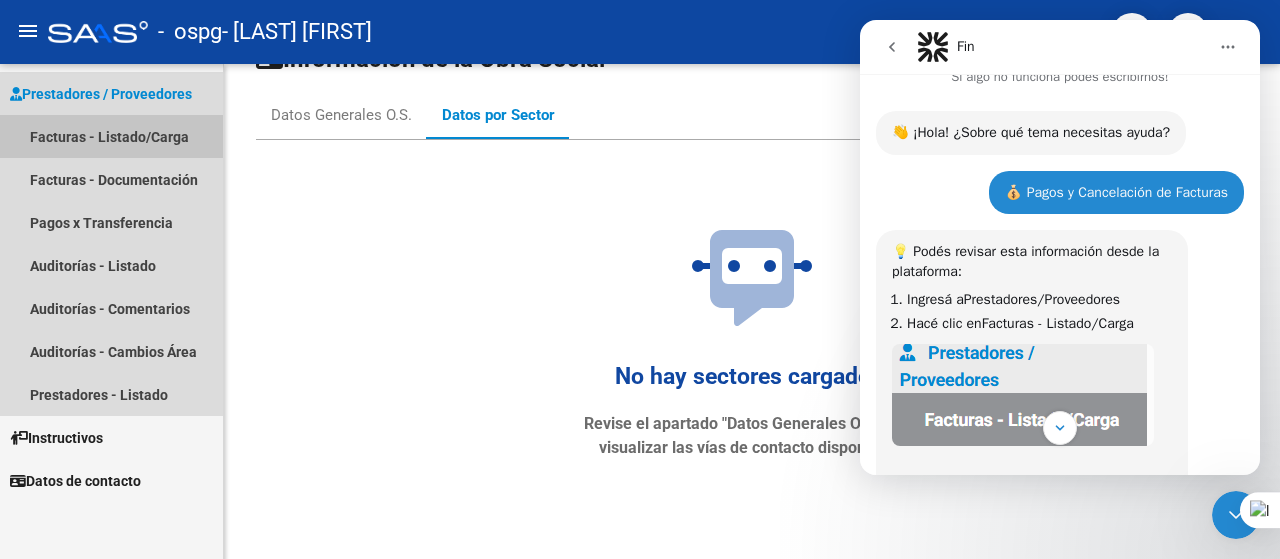 click on "Facturas - Listado/Carga" at bounding box center [111, 136] 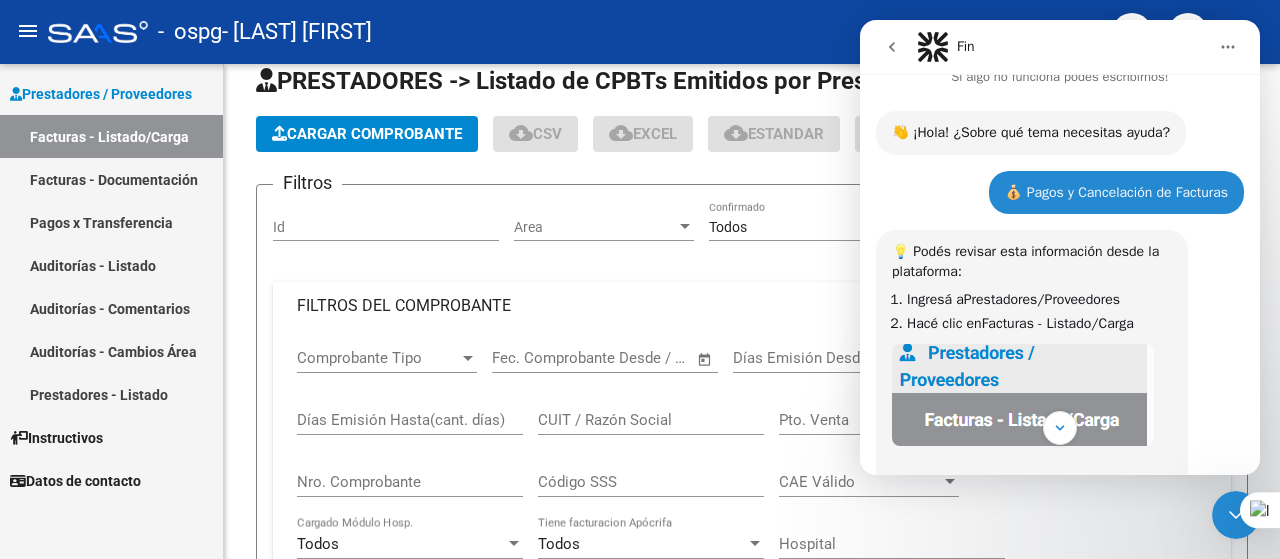 scroll, scrollTop: 0, scrollLeft: 0, axis: both 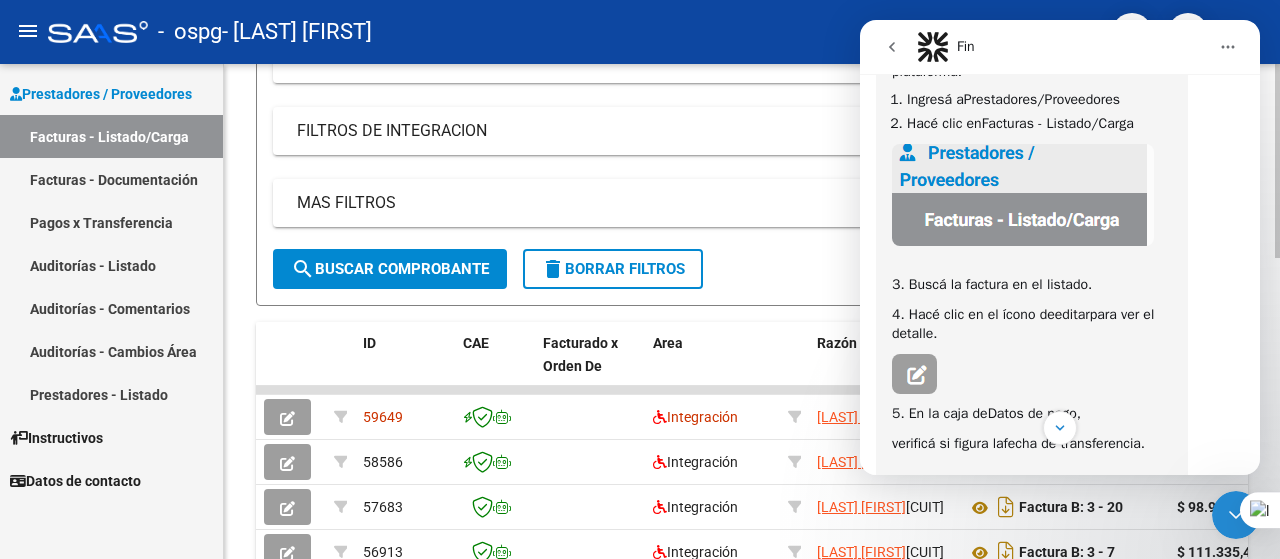 click on "search  Buscar Comprobante" 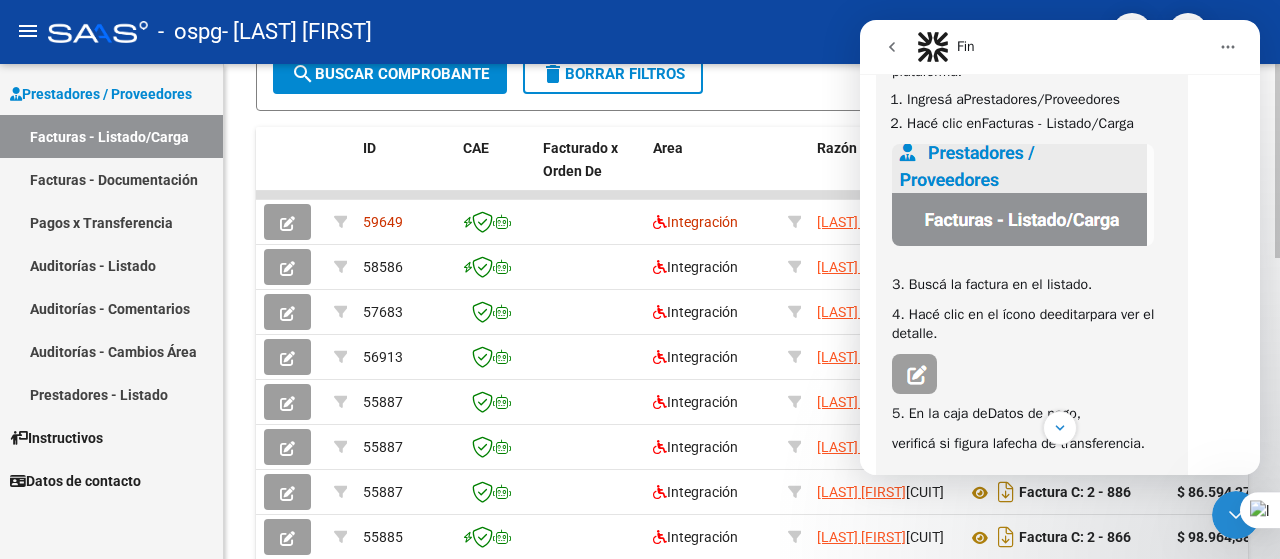 scroll, scrollTop: 500, scrollLeft: 0, axis: vertical 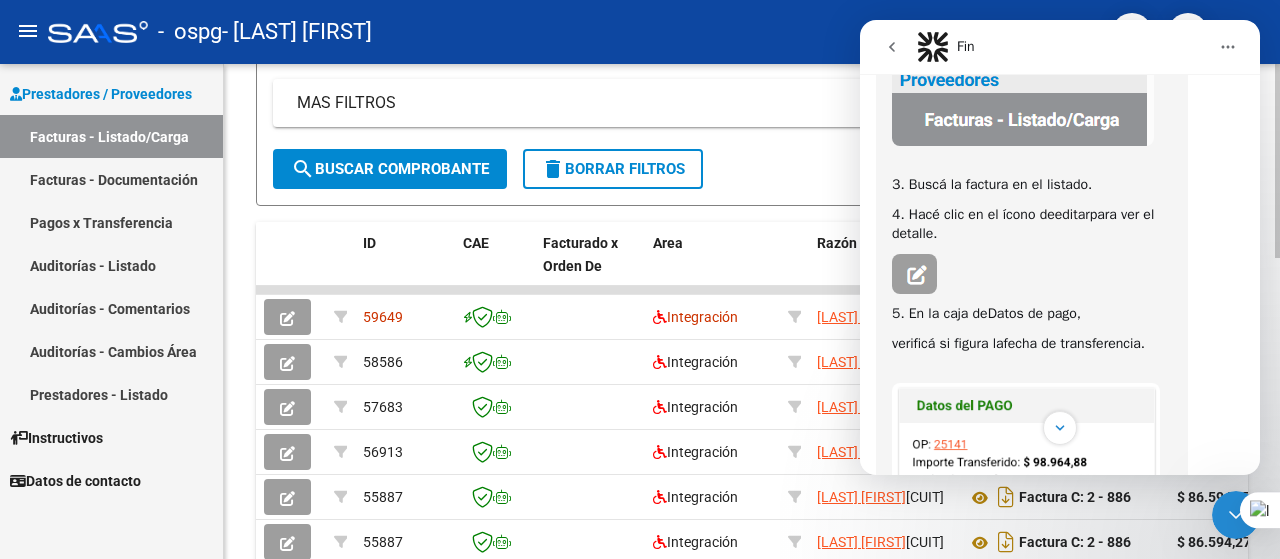 click on "Video tutorial   PRESTADORES -> Listado de CPBTs Emitidos por Prestadores / Proveedores (alt+q)   Cargar Comprobante
cloud_download  CSV  cloud_download  EXCEL  cloud_download  Estandar   Descarga Masiva
Filtros Id Area Area Todos Confirmado   Mostrar totalizadores   FILTROS DEL COMPROBANTE  Comprobante Tipo Comprobante Tipo Start date – End date Fec. Comprobante Desde / Hasta Días Emisión Desde(cant. días) Días Emisión Hasta(cant. días) CUIT / Razón Social Pto. Venta Nro. Comprobante Código SSS CAE Válido CAE Válido Todos Cargado Módulo Hosp. Todos Tiene facturacion Apócrifa Hospital Refes  FILTROS DE INTEGRACION  Período De Prestación Campos del Archivo de Rendición Devuelto x SSS (dr_envio) Todos Rendido x SSS (dr_envio) Tipo de Registro Tipo de Registro Período Presentación Período Presentación Campos del Legajo Asociado (preaprobación) Afiliado Legajo (cuil/nombre) Todos Solo facturas preaprobadas  MAS FILTROS  Todos Con Doc. Respaldatoria Todos Con Trazabilidad Todos – – 3" 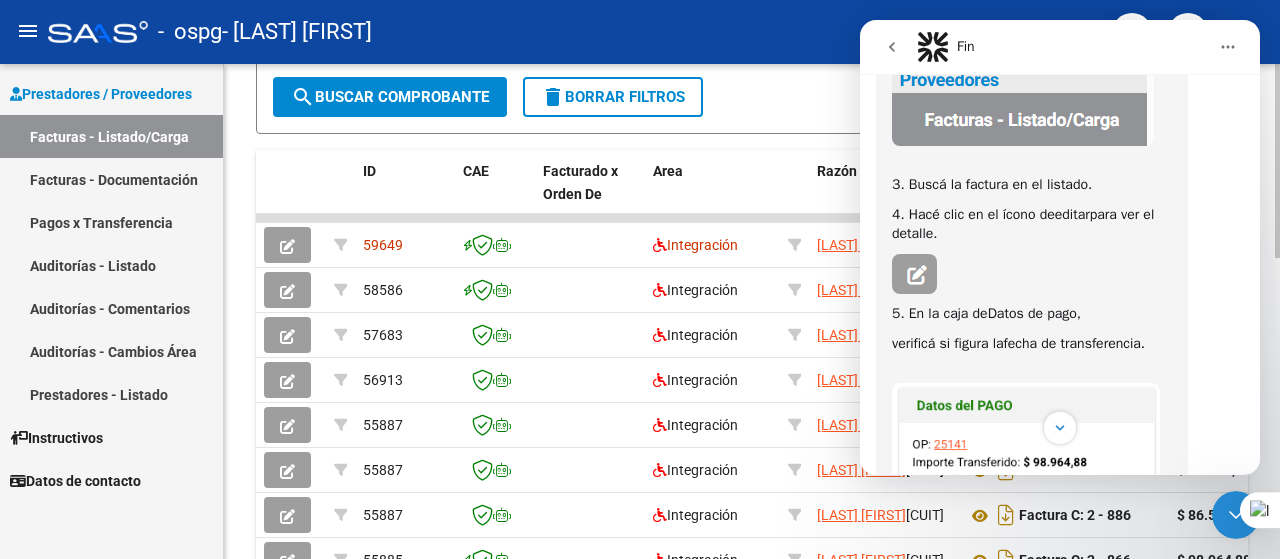scroll, scrollTop: 500, scrollLeft: 0, axis: vertical 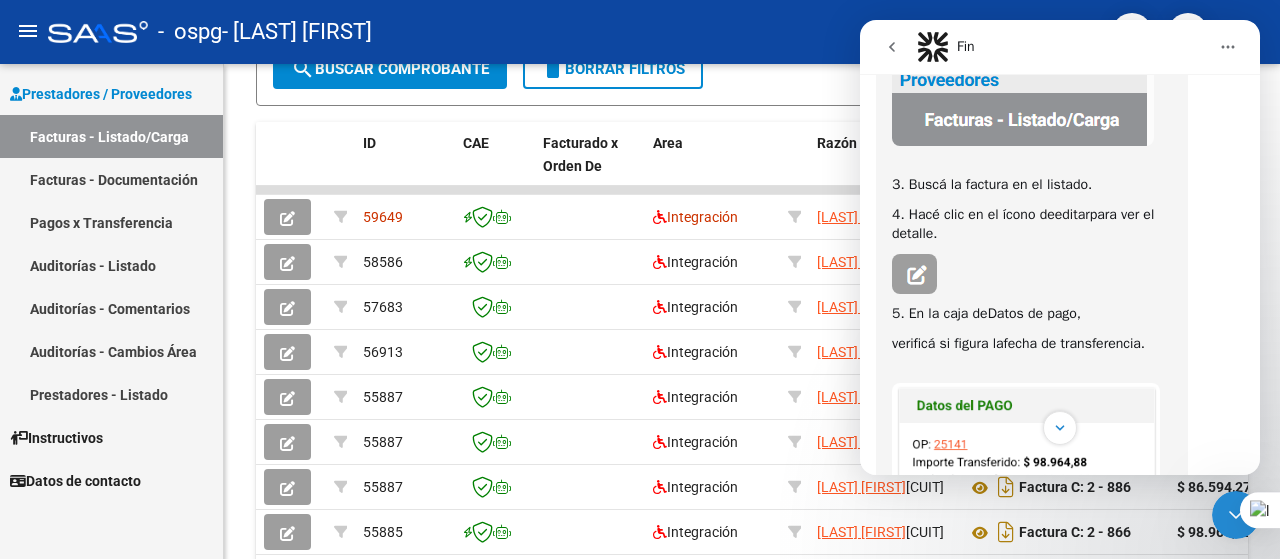 click 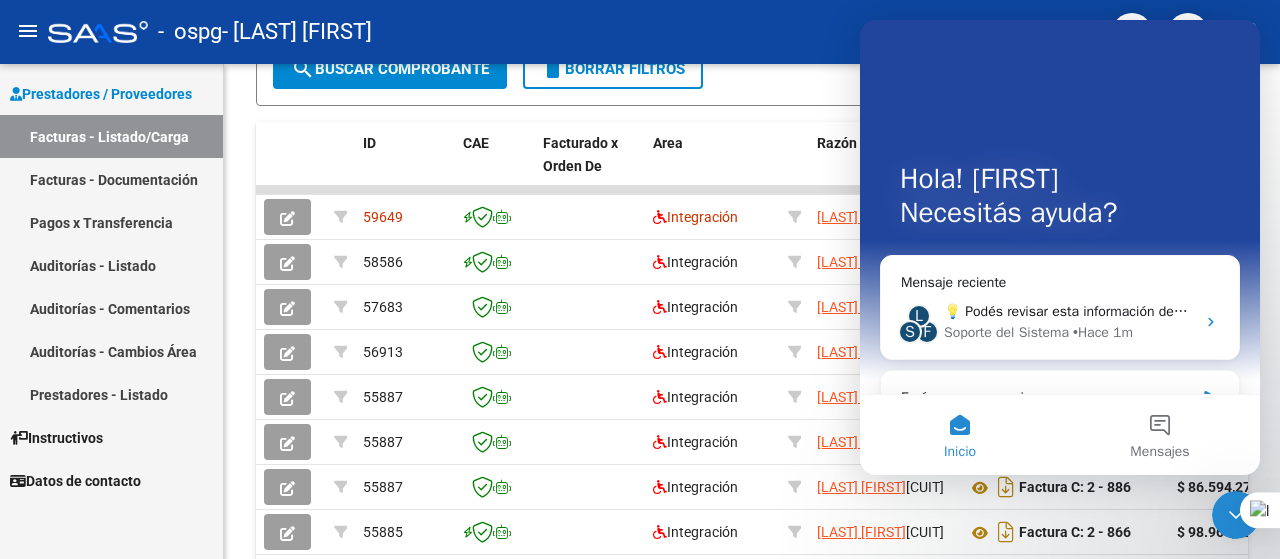 scroll, scrollTop: 0, scrollLeft: 0, axis: both 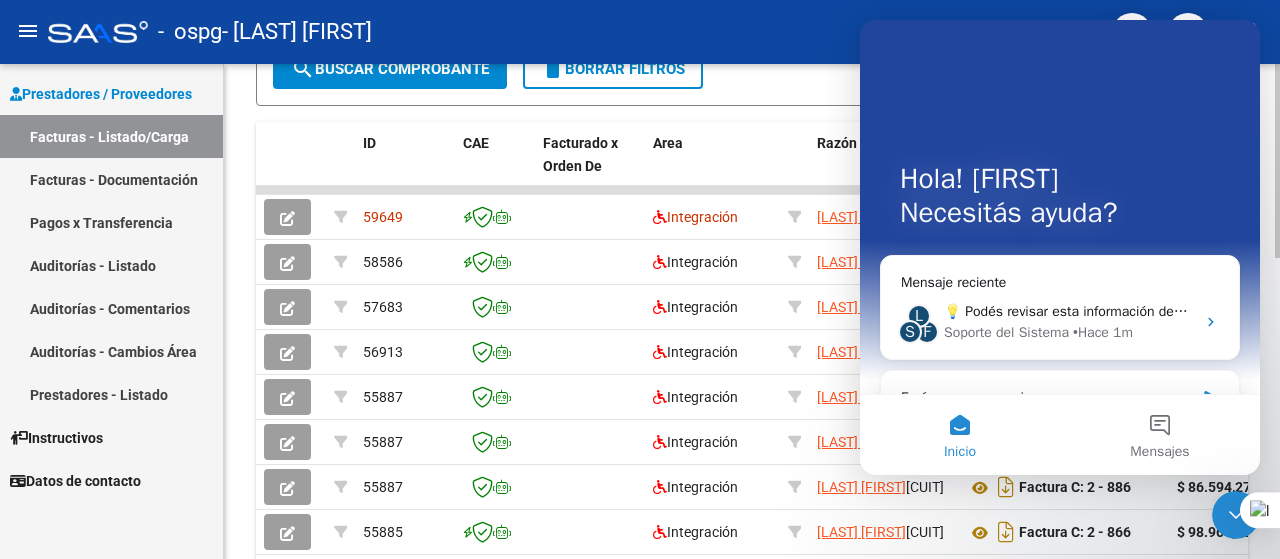 click on "Filtros Id Area Area Todos Confirmado   Mostrar totalizadores   FILTROS DEL COMPROBANTE  Comprobante Tipo Comprobante Tipo Start date – End date Fec. Comprobante Desde / Hasta Días Emisión Desde(cant. días) Días Emisión Hasta(cant. días) CUIT / Razón Social Pto. Venta Nro. Comprobante Código SSS CAE Válido CAE Válido Todos Cargado Módulo Hosp. Todos Tiene facturacion Apócrifa Hospital Refes  FILTROS DE INTEGRACION  Período De Prestación Campos del Archivo de Rendición Devuelto x SSS (dr_envio) Todos Rendido x SSS (dr_envio) Tipo de Registro Tipo de Registro Período Presentación Período Presentación Campos del Legajo Asociado (preaprobación) Afiliado Legajo (cuil/nombre) Todos Solo facturas preaprobadas  MAS FILTROS  Todos Con Doc. Respaldatoria Todos Con Trazabilidad Todos Asociado a Expediente Sur Auditoría Auditoría Auditoría Id Start date – End date Auditoría Confirmada Desde / Hasta Start date – End date Fec. Rec. Desde / Hasta Start date – End date Start date – End date" 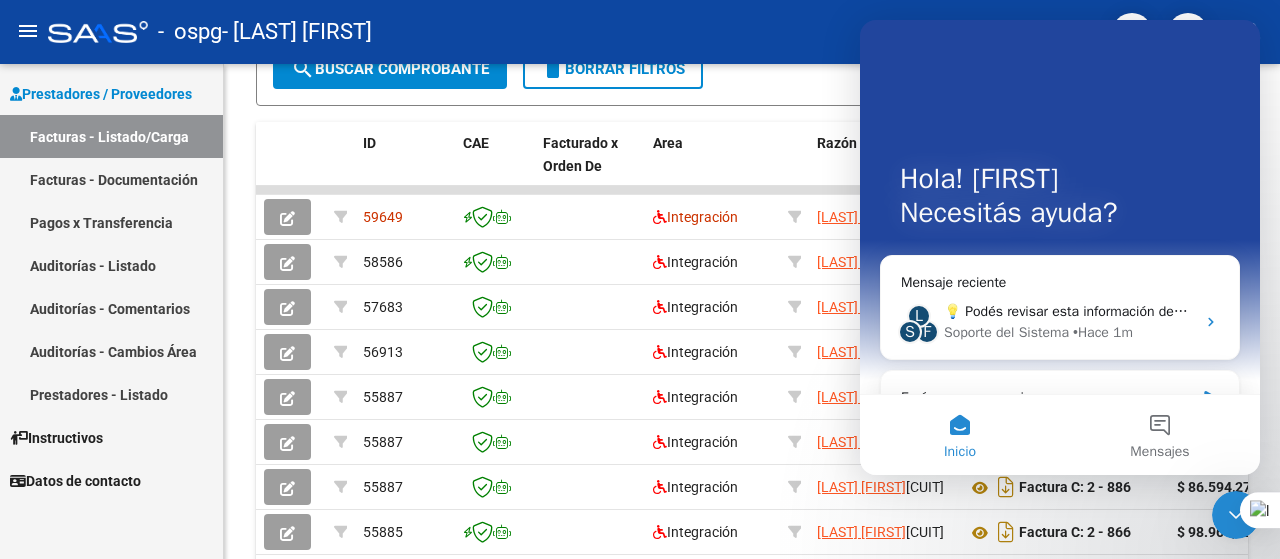 drag, startPoint x: 1226, startPoint y: 519, endPoint x: 2195, endPoint y: 713, distance: 988.22925 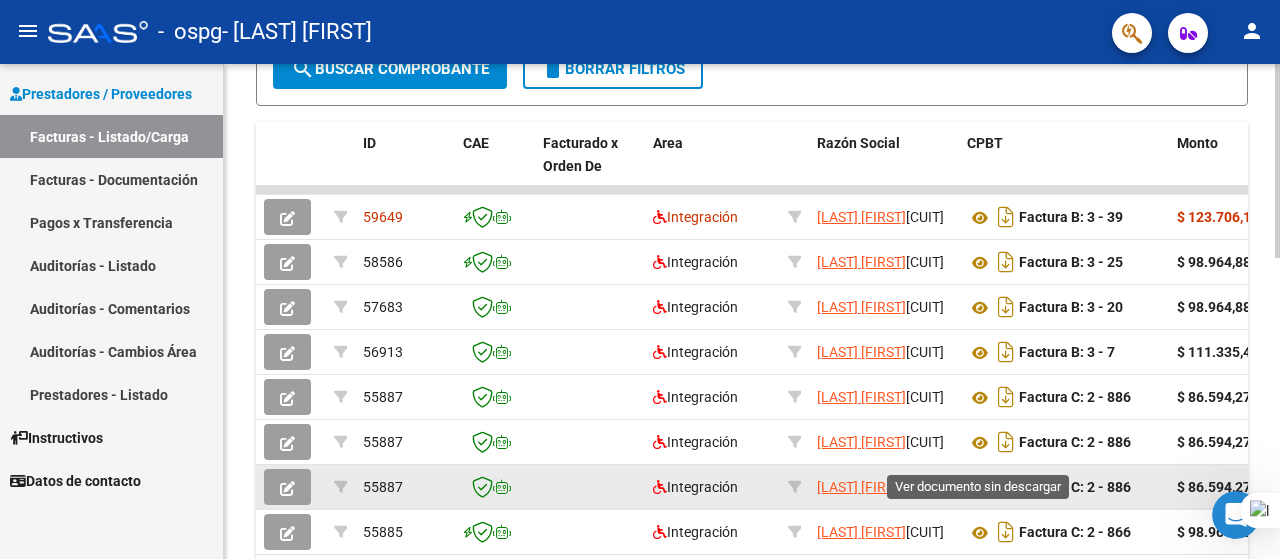 scroll, scrollTop: 0, scrollLeft: 0, axis: both 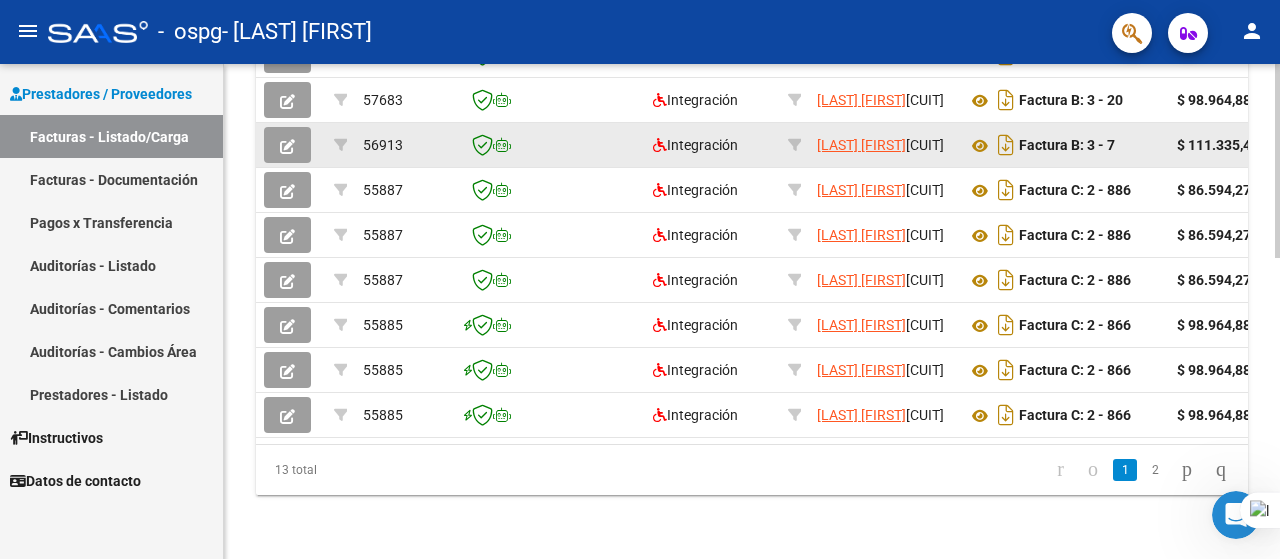 click 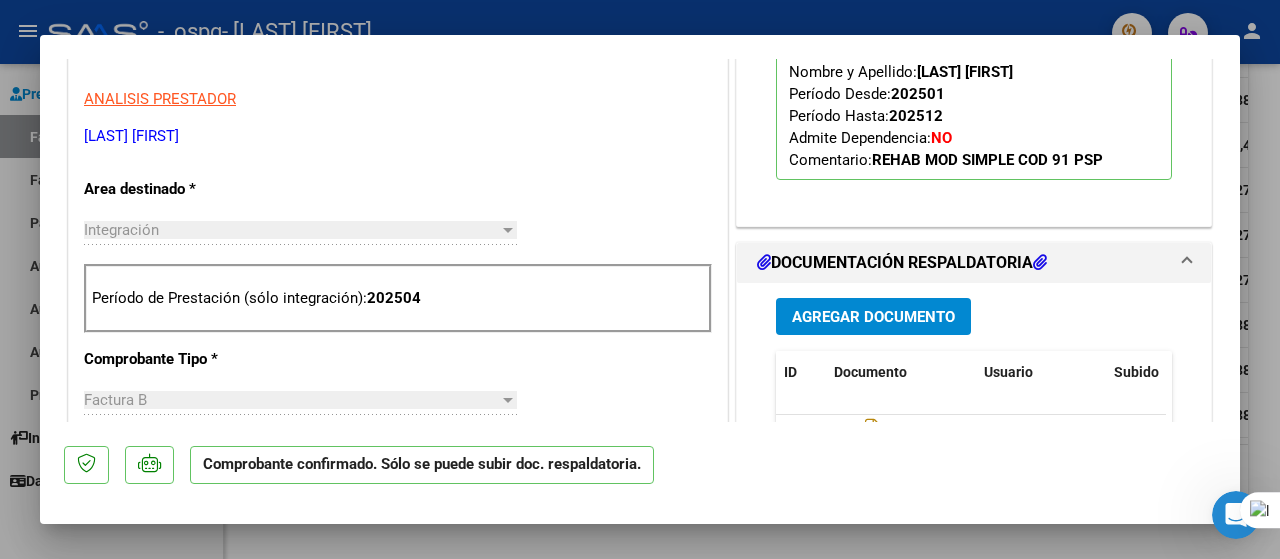 scroll, scrollTop: 700, scrollLeft: 0, axis: vertical 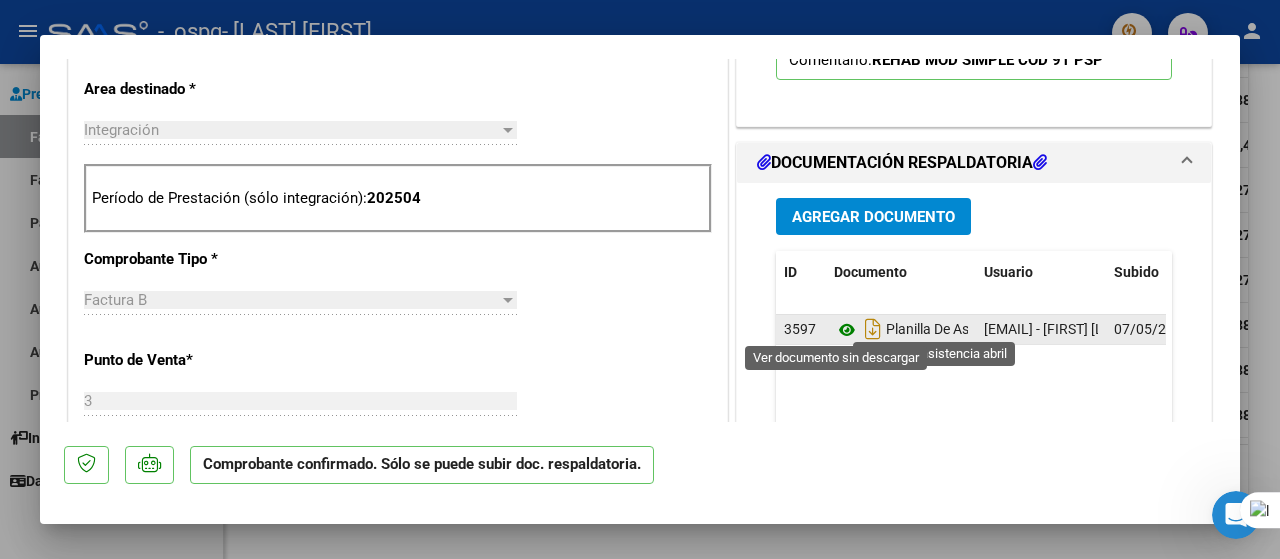 click 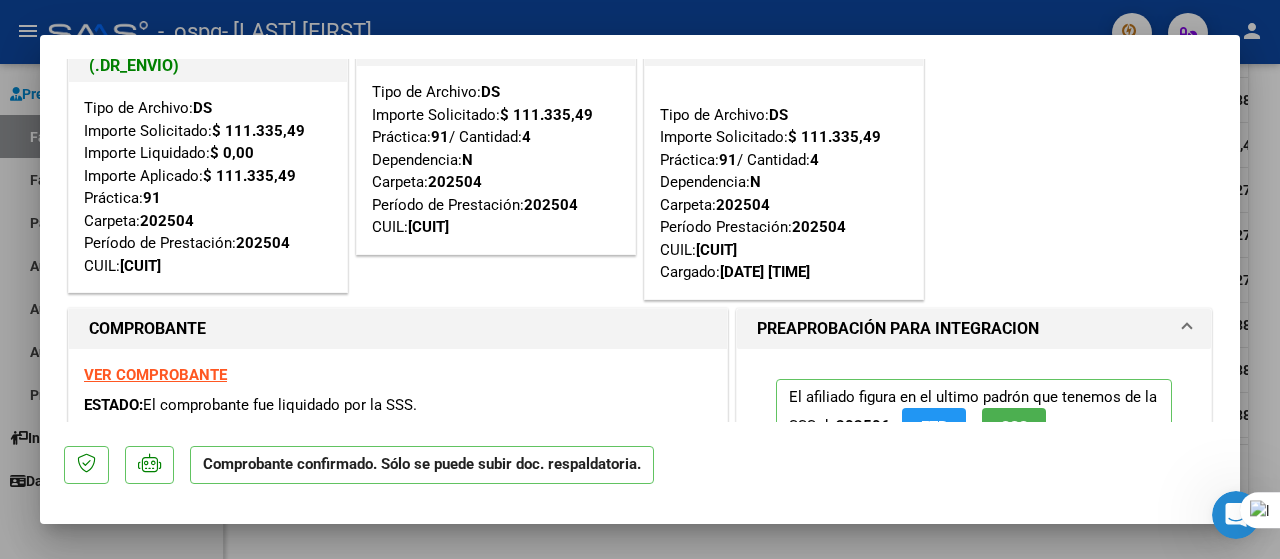scroll, scrollTop: 0, scrollLeft: 0, axis: both 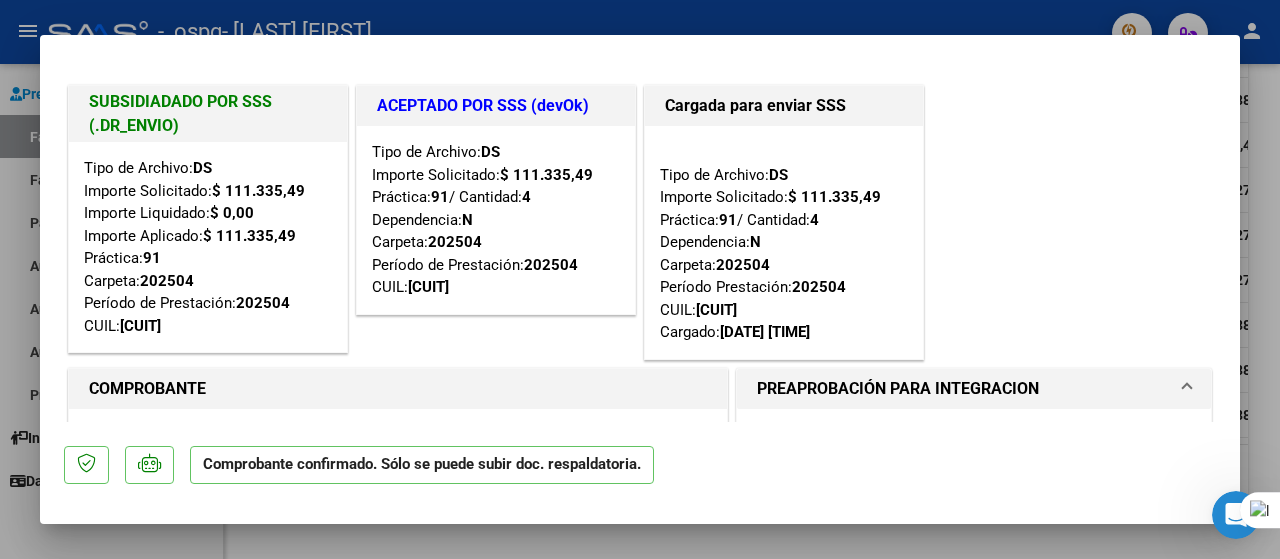 click 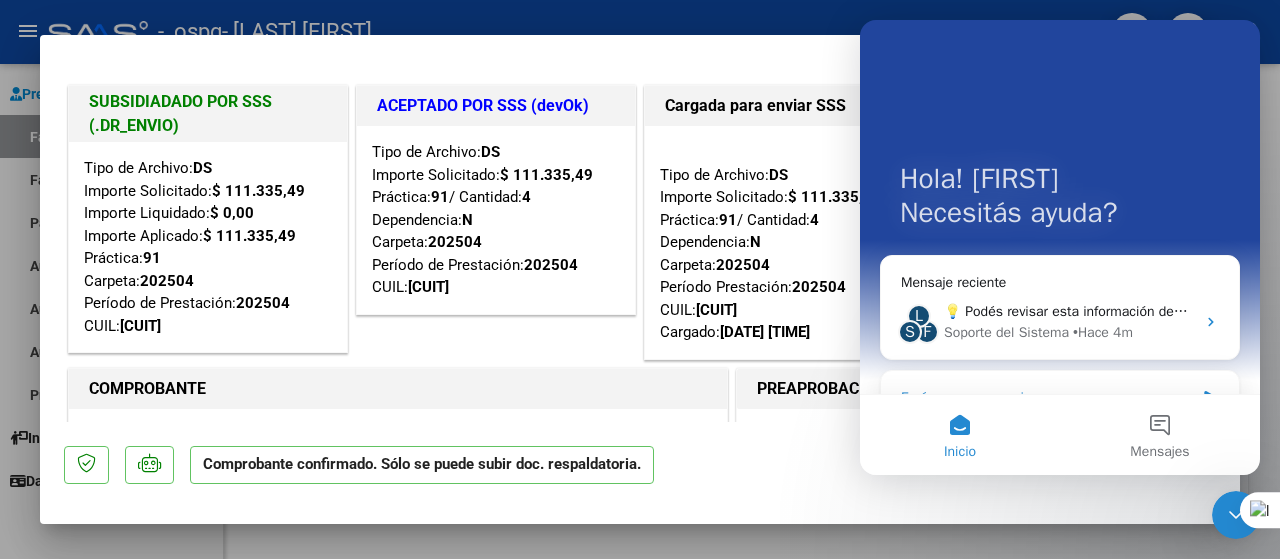 scroll, scrollTop: 39, scrollLeft: 0, axis: vertical 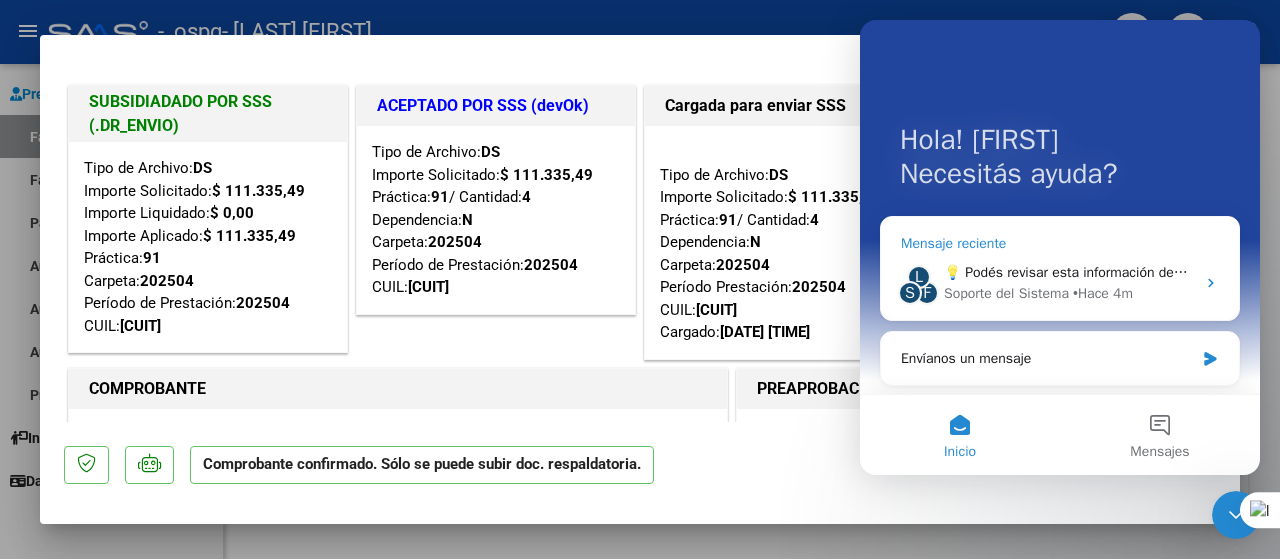 click on "💡 Podés revisar esta información desde la plataforma: 1. Ingresá a Prestadores/Proveedores, 2. Hacé clic en Facturas - Listado/Carga        3. Buscá la factura en el listado.       4. Hacé clic en el ícono de editar       para ver el detalle.       5. En la caja de Datos de pago,     verificá si figura la fecha de transferencia. ​​  👉 Si no aparece nada o la caja está vacía, no contamos con esa información en el sistema. ​ 📍 Para cancelaciones, pagos y transferencias recomendamos comunicarse con la obra social a fin de que puedan brindarte una respuesta. ​ Este chat corresponde al soporte técnico del uso de la plataforma y no contamos con la información solicitada." at bounding box center [2925, 272] 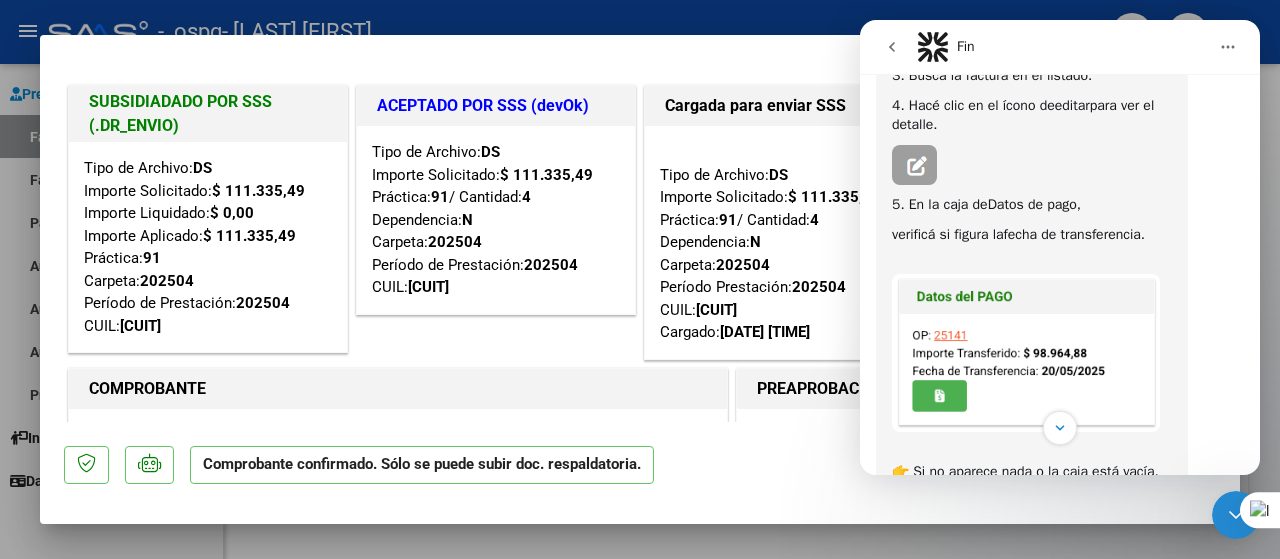 scroll, scrollTop: 345, scrollLeft: 0, axis: vertical 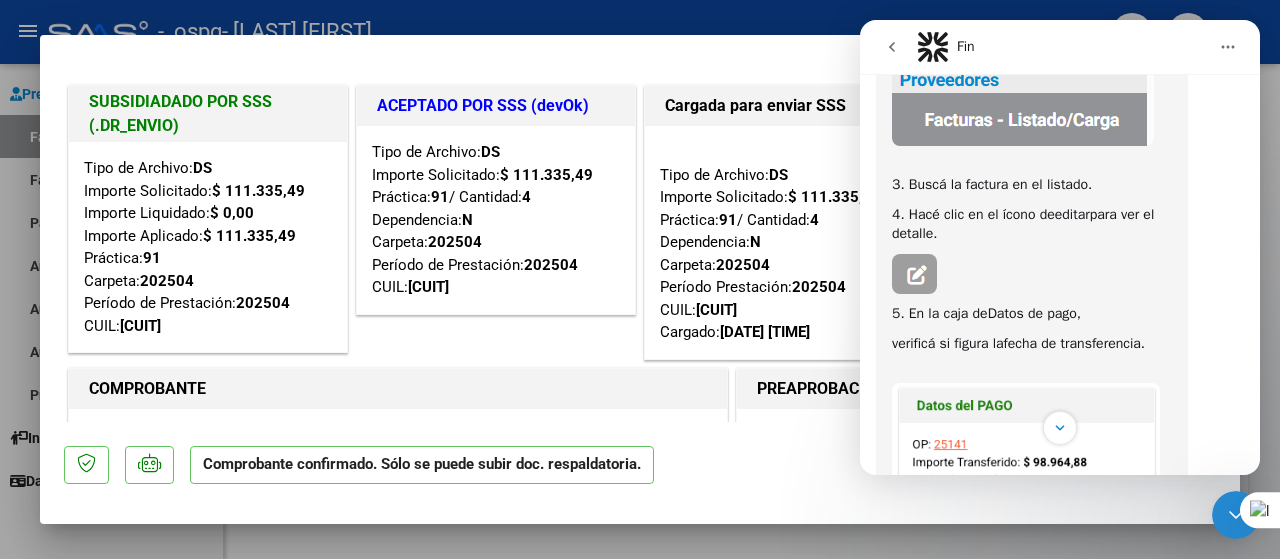 click on "COMPROBANTE" at bounding box center (398, 389) 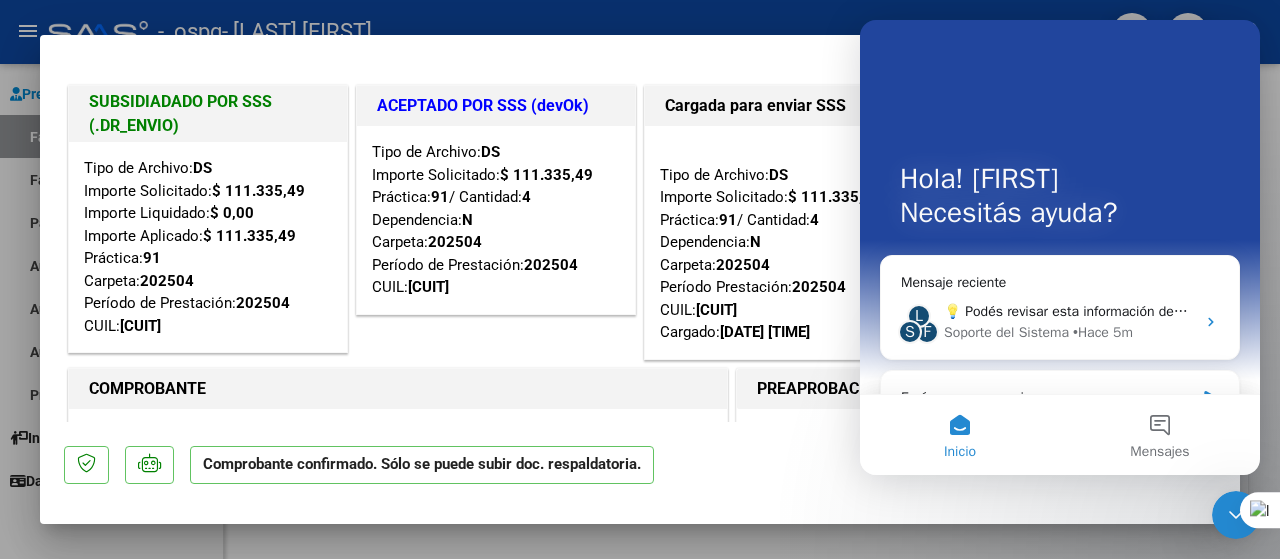 scroll, scrollTop: 0, scrollLeft: 0, axis: both 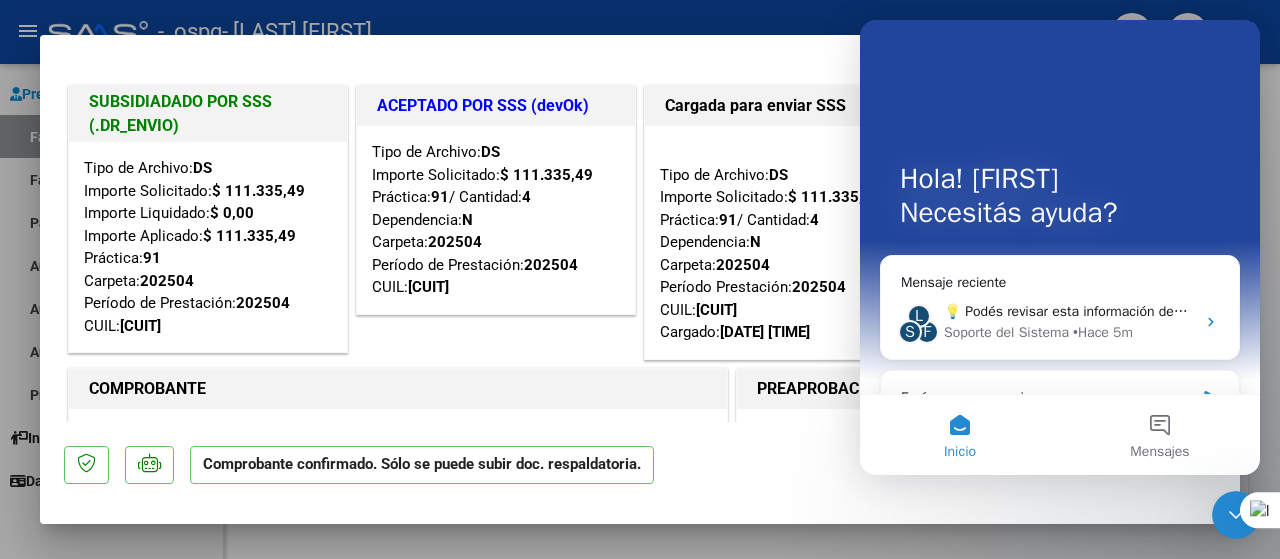 click on "COMPROBANTE VER COMPROBANTE       ESTADO:   El comprobante fue liquidado por la SSS." at bounding box center [398, 434] 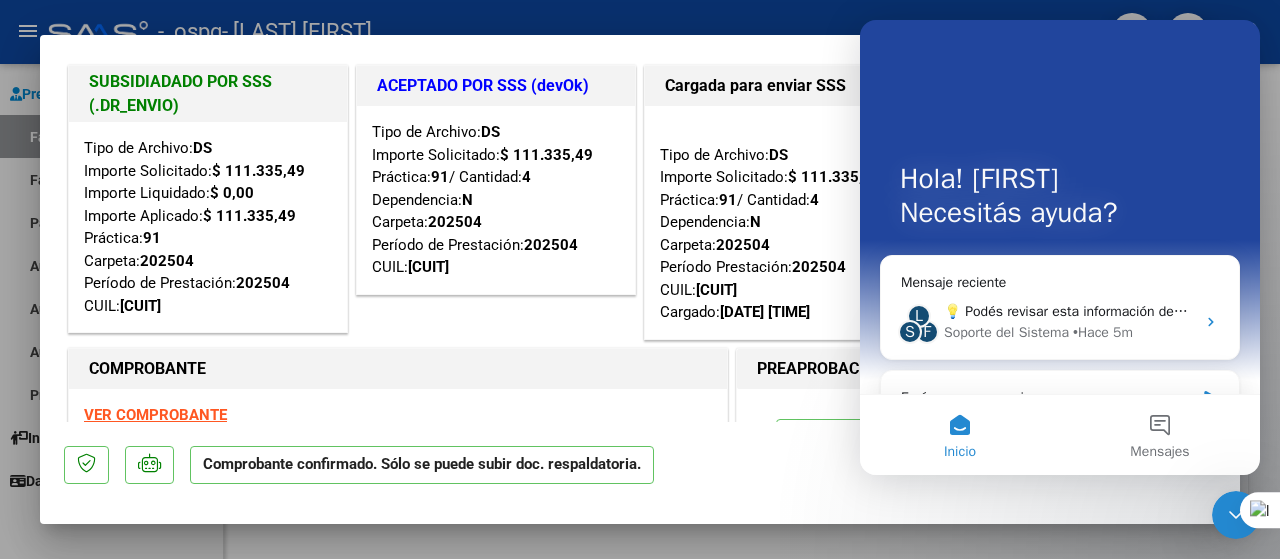 scroll, scrollTop: 0, scrollLeft: 0, axis: both 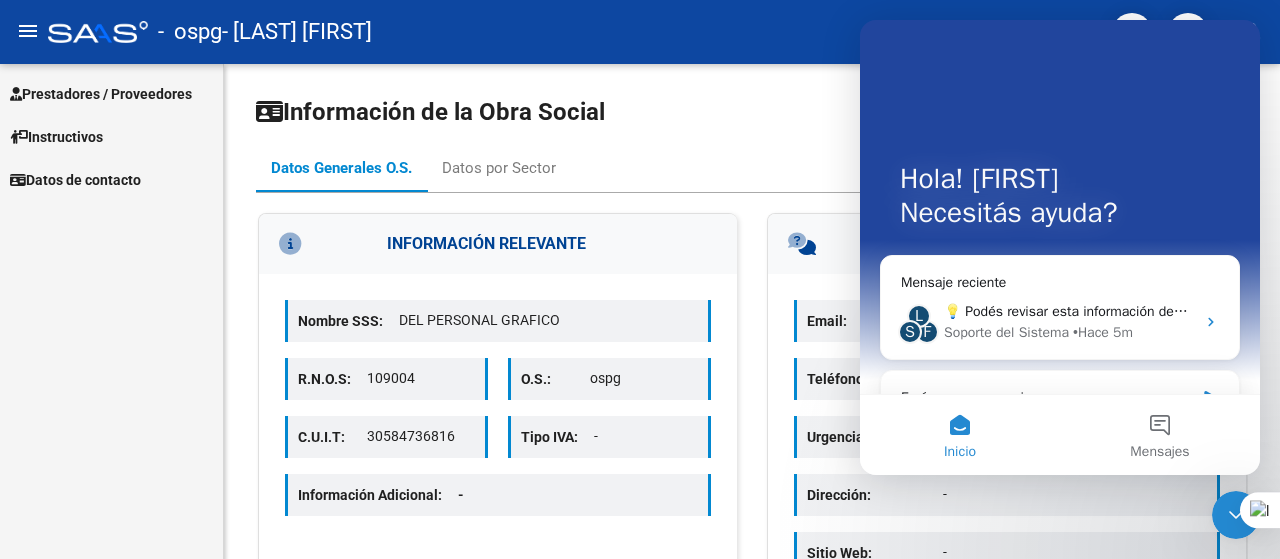 click on "Prestadores / Proveedores" at bounding box center [101, 94] 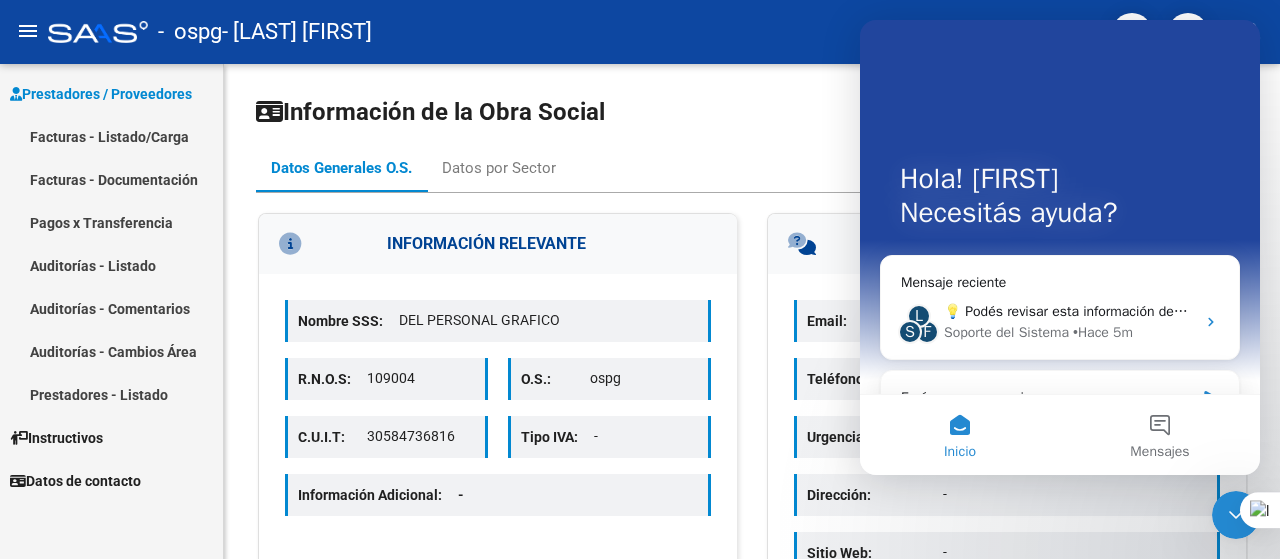 click on "Facturas - Listado/Carga" at bounding box center (111, 136) 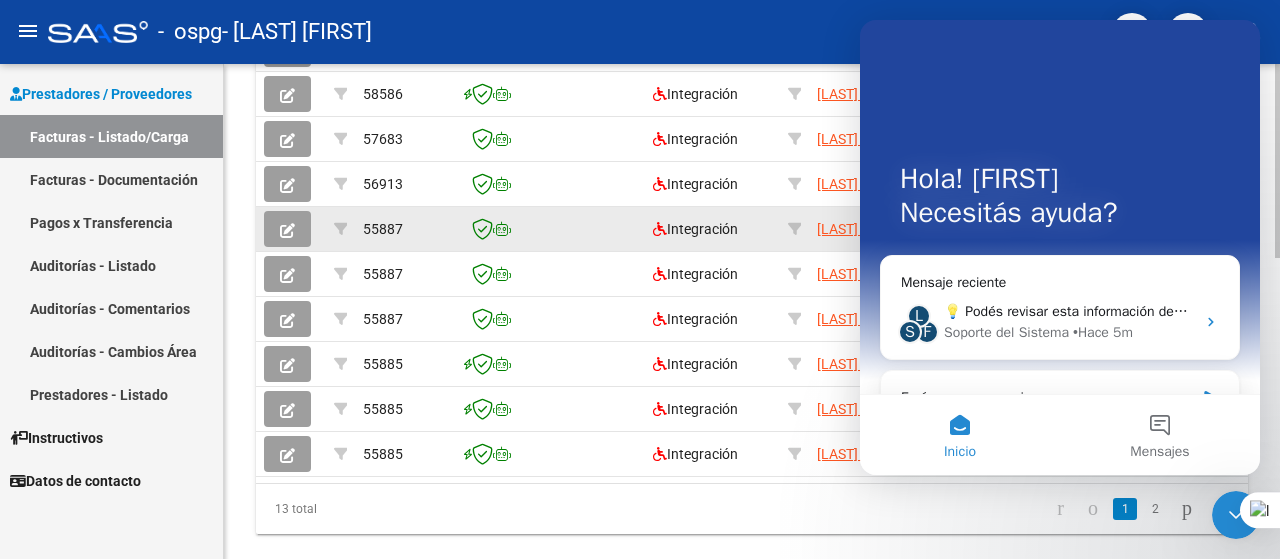 scroll, scrollTop: 700, scrollLeft: 0, axis: vertical 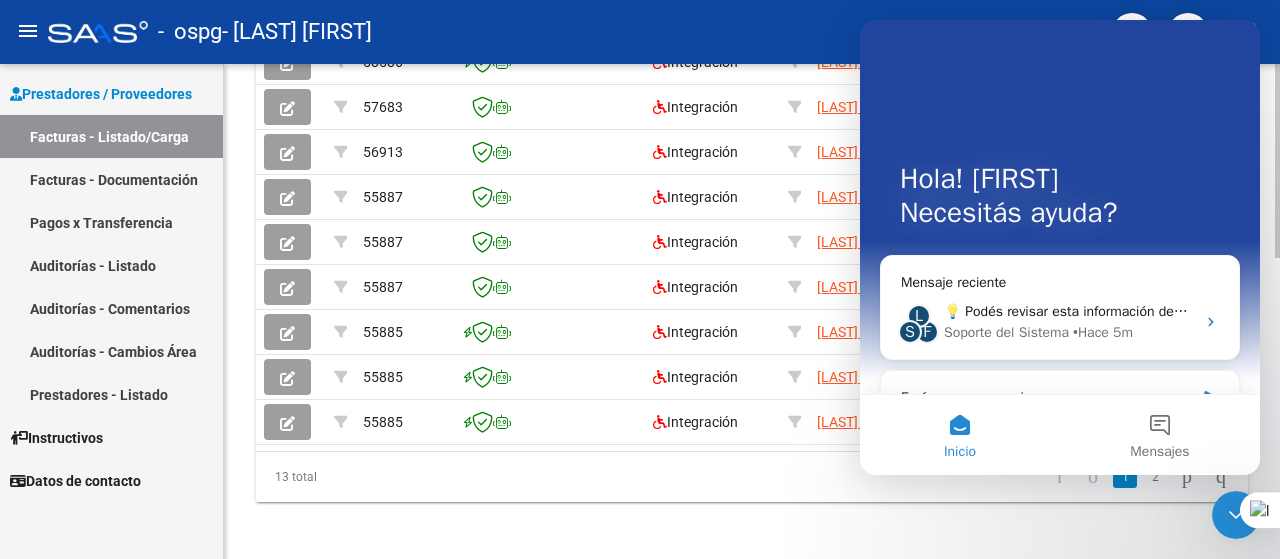 click on "Video tutorial   PRESTADORES -> Listado de CPBTs Emitidos por Prestadores / Proveedores (alt+q)   Cargar Comprobante
cloud_download  CSV  cloud_download  EXCEL  cloud_download  Estandar   Descarga Masiva
Filtros Id Area Area Todos Confirmado   Mostrar totalizadores   FILTROS DEL COMPROBANTE  Comprobante Tipo Comprobante Tipo Start date – End date Fec. Comprobante Desde / Hasta Días Emisión Desde(cant. días) Días Emisión Hasta(cant. días) CUIT / Razón Social Pto. Venta Nro. Comprobante Código SSS CAE Válido CAE Válido Todos Cargado Módulo Hosp. Todos Tiene facturacion Apócrifa Hospital Refes  FILTROS DE INTEGRACION  Período De Prestación Campos del Archivo de Rendición Devuelto x SSS (dr_envio) Todos Rendido x SSS (dr_envio) Tipo de Registro Tipo de Registro Período Presentación Período Presentación Campos del Legajo Asociado (preaprobación) Afiliado Legajo (cuil/nombre) Todos Solo facturas preaprobadas  MAS FILTROS  Todos Con Doc. Respaldatoria Todos Con Trazabilidad Todos – – 3" 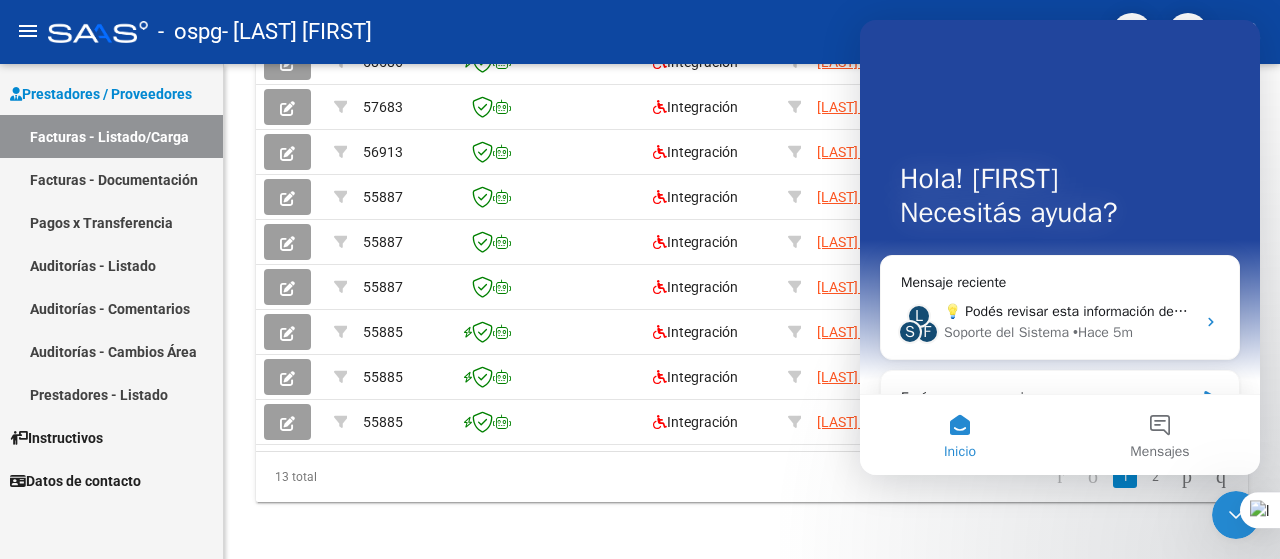 drag, startPoint x: 2060, startPoint y: 1019, endPoint x: 1226, endPoint y: 518, distance: 972.9116 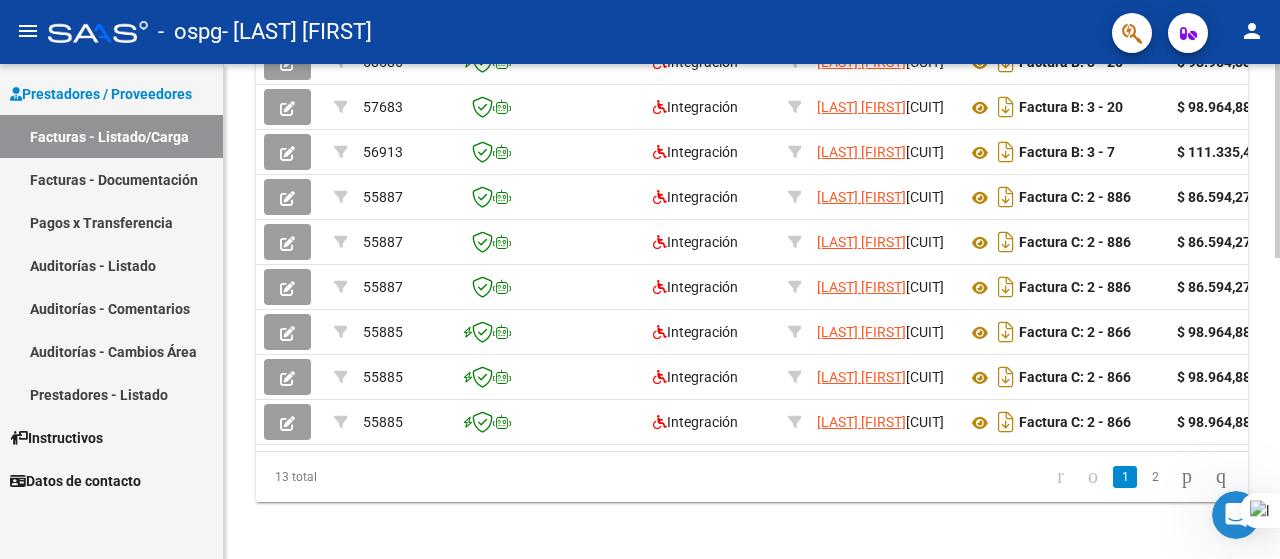 drag, startPoint x: 272, startPoint y: 119, endPoint x: 254, endPoint y: 119, distance: 18 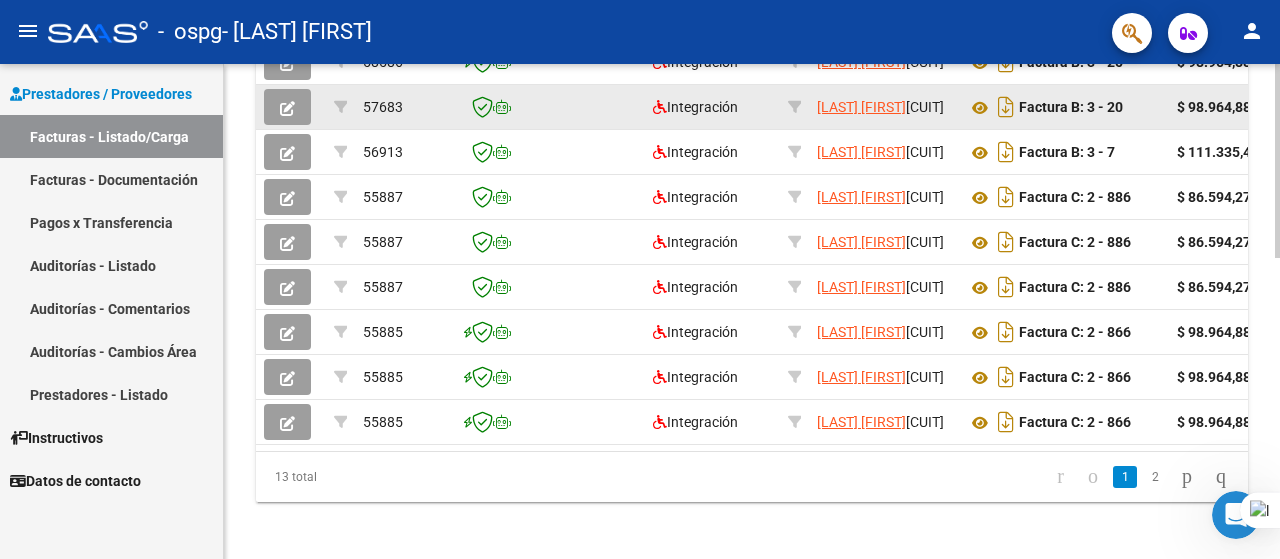 click 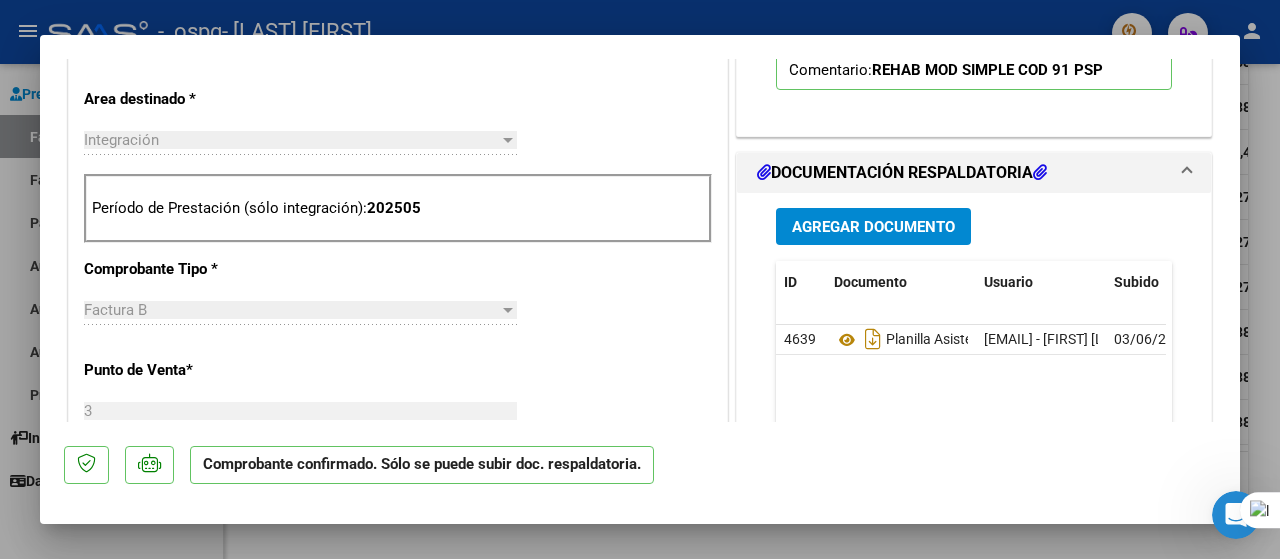 scroll, scrollTop: 700, scrollLeft: 0, axis: vertical 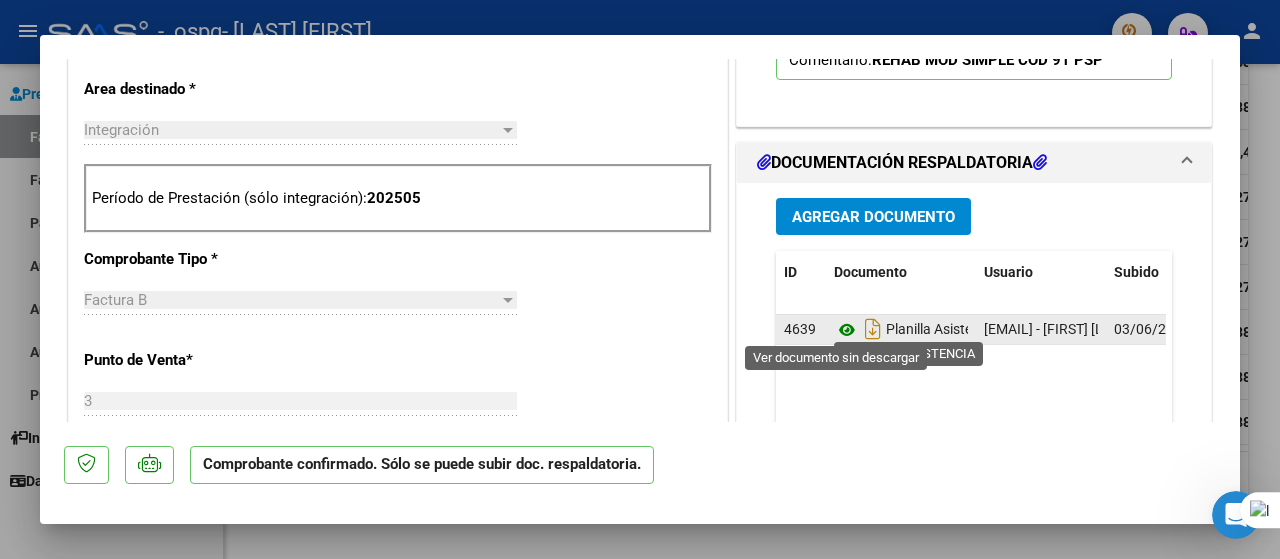 click 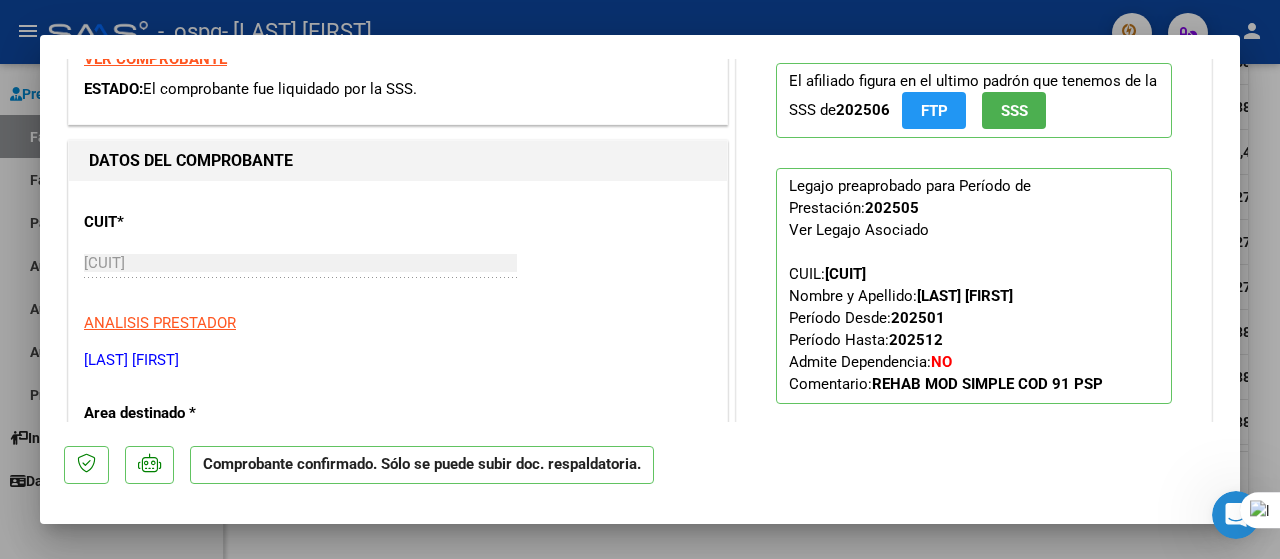 scroll, scrollTop: 200, scrollLeft: 0, axis: vertical 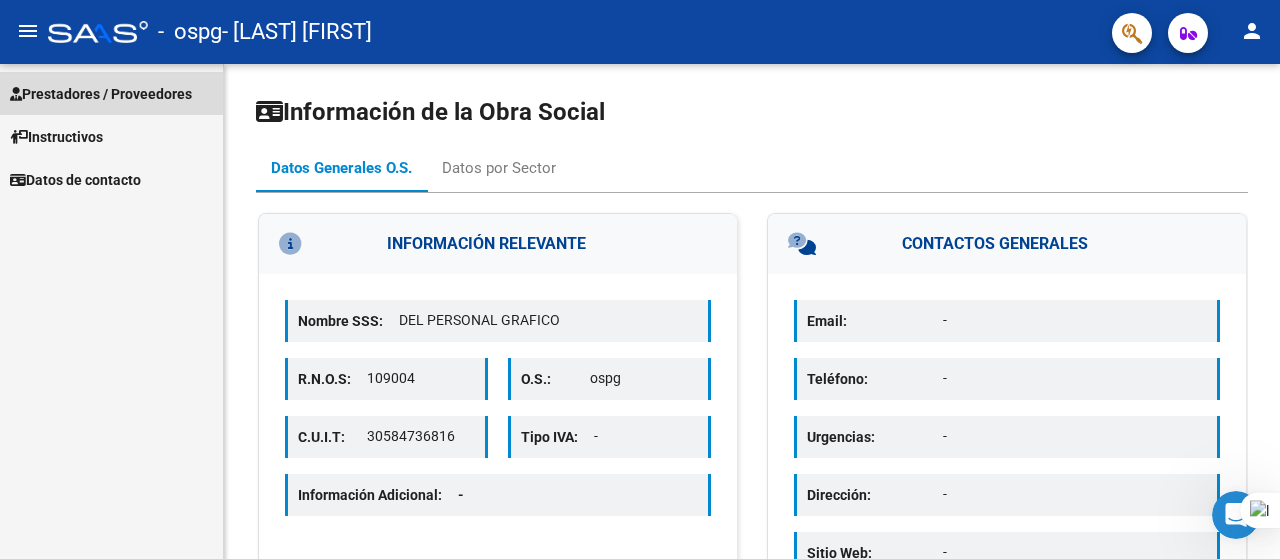 click on "Prestadores / Proveedores" at bounding box center (101, 94) 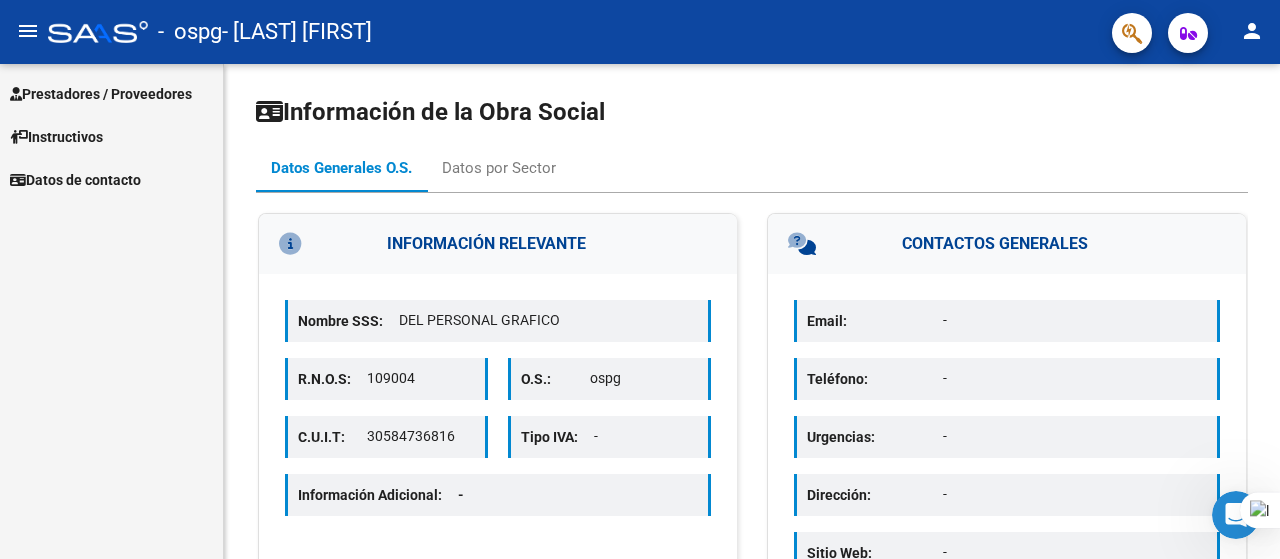 click on "Prestadores / Proveedores" at bounding box center (101, 94) 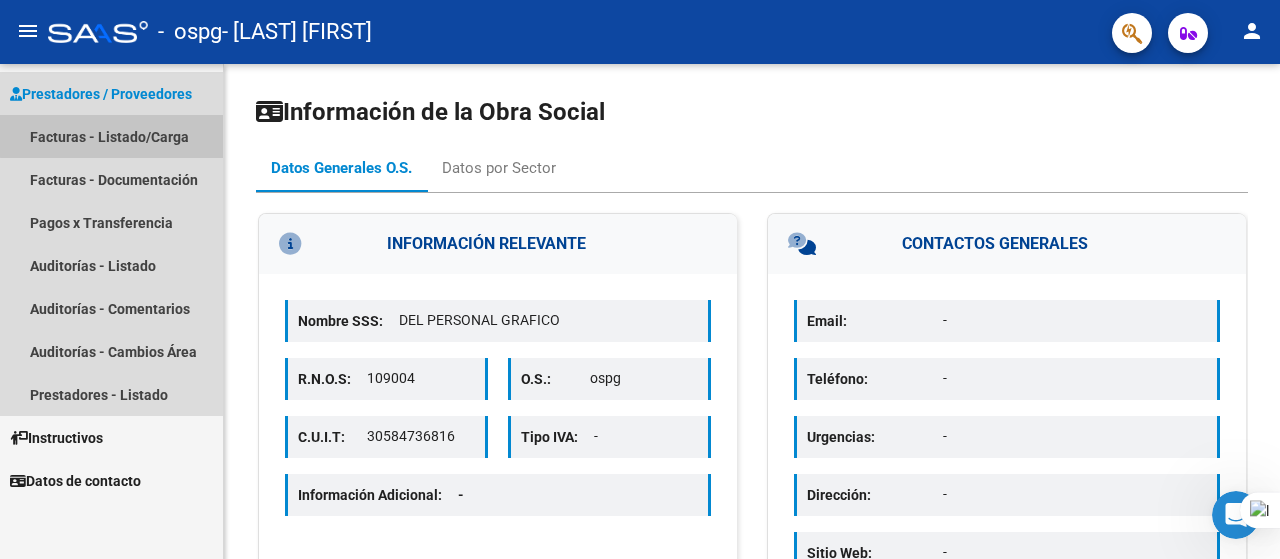 click on "Facturas - Listado/Carga" at bounding box center [111, 136] 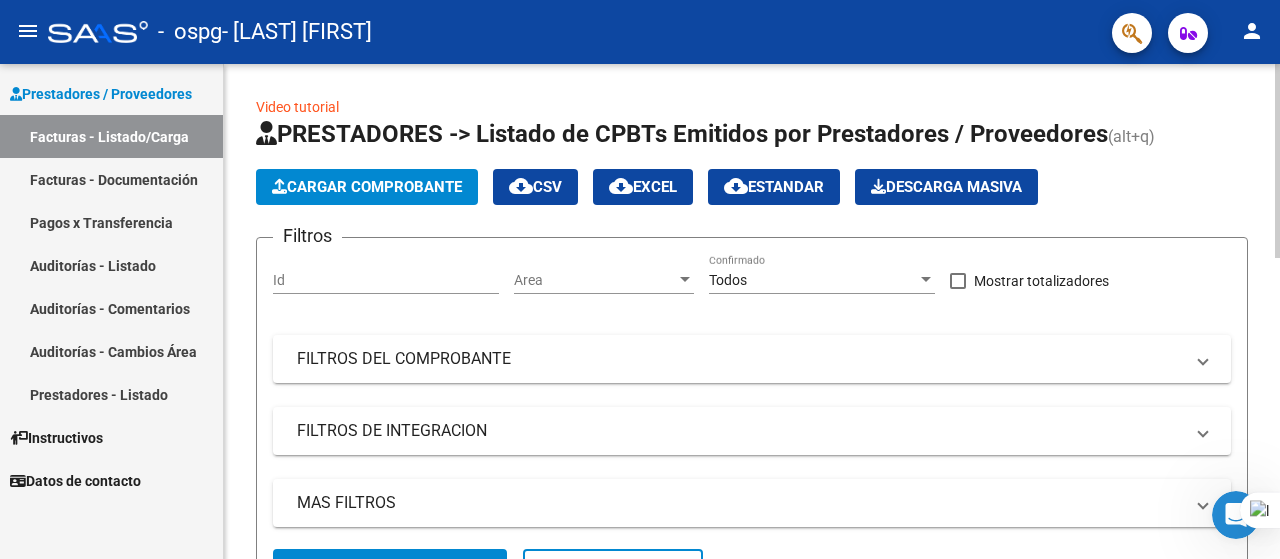scroll, scrollTop: 400, scrollLeft: 0, axis: vertical 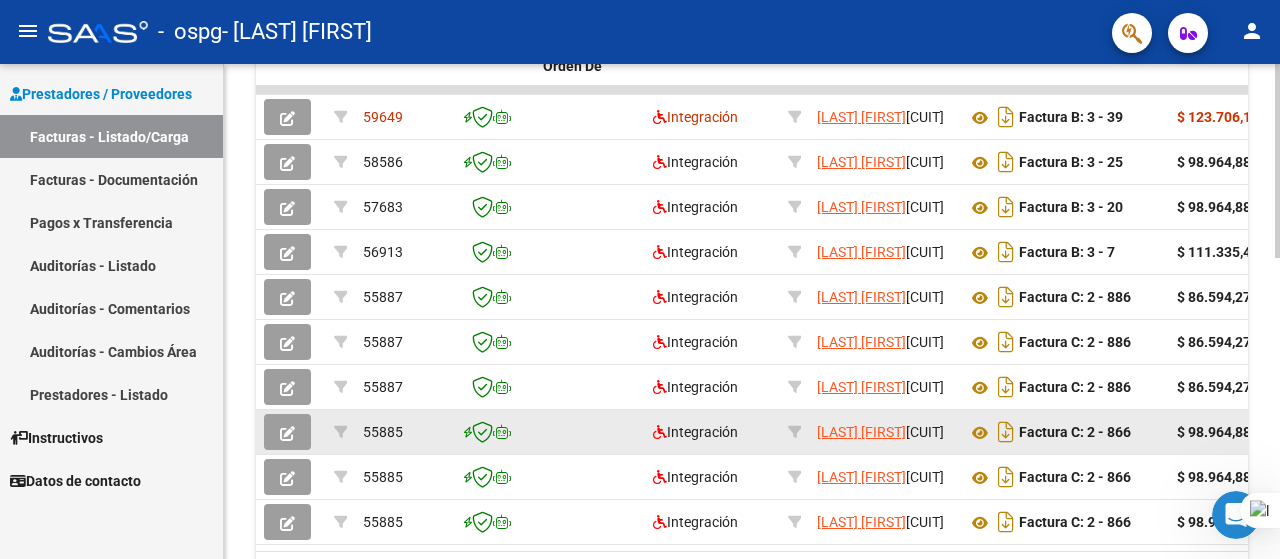 click 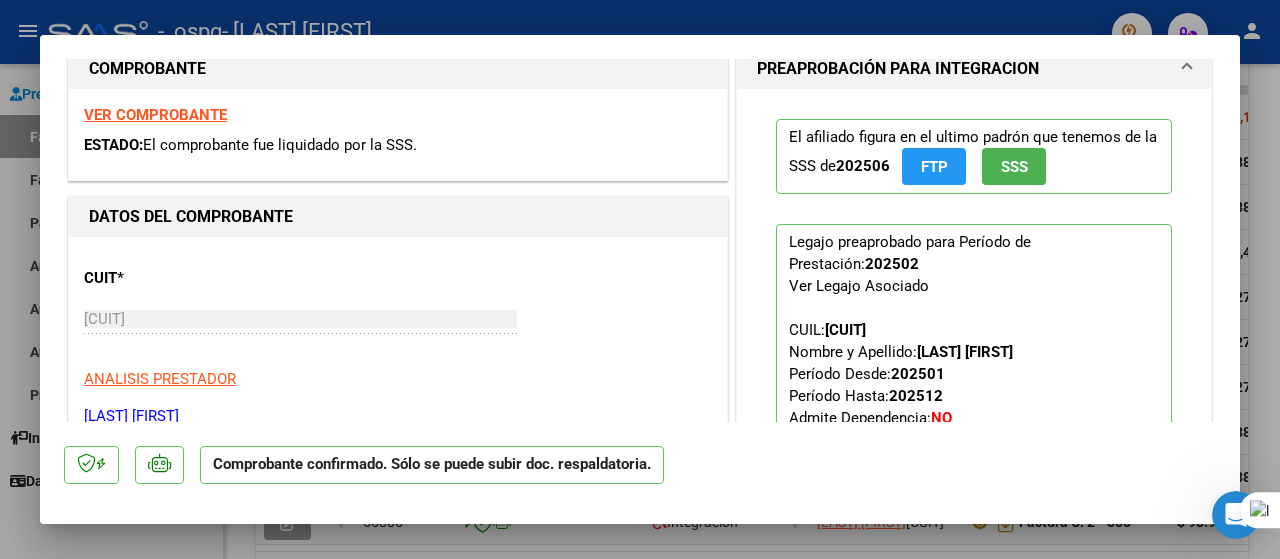 scroll, scrollTop: 300, scrollLeft: 0, axis: vertical 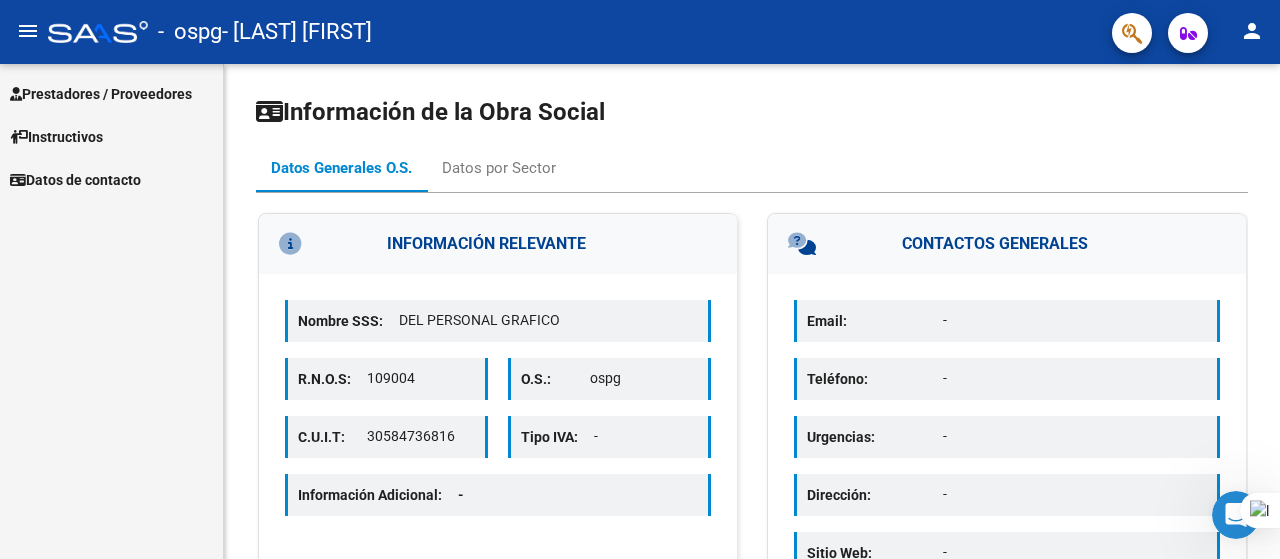 click on "Prestadores / Proveedores" at bounding box center [101, 94] 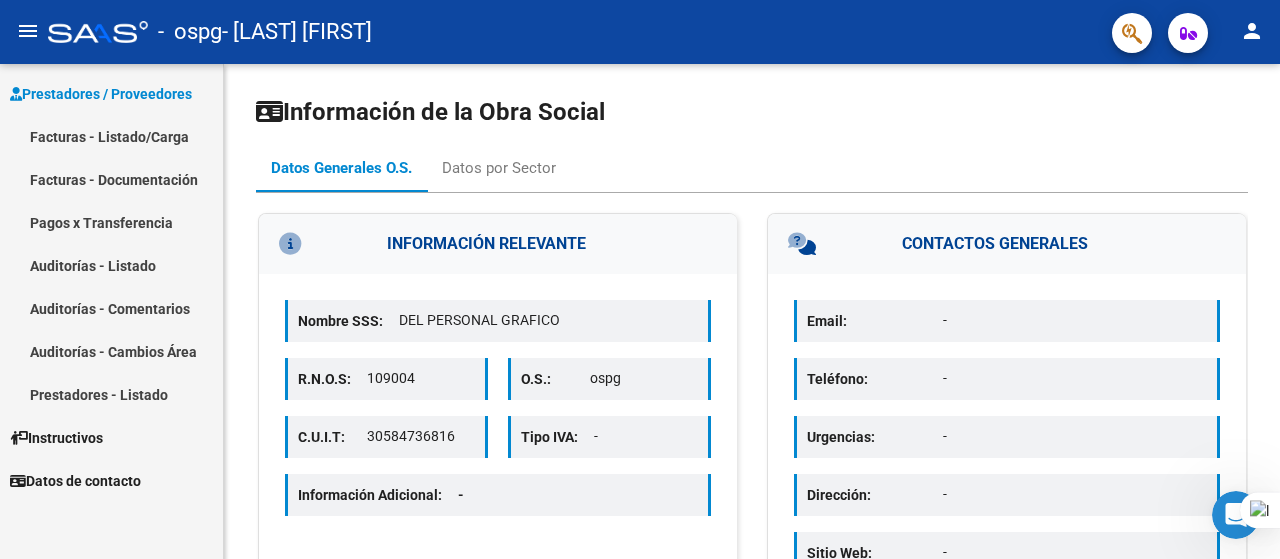 click on "Facturas - Listado/Carga" at bounding box center [111, 136] 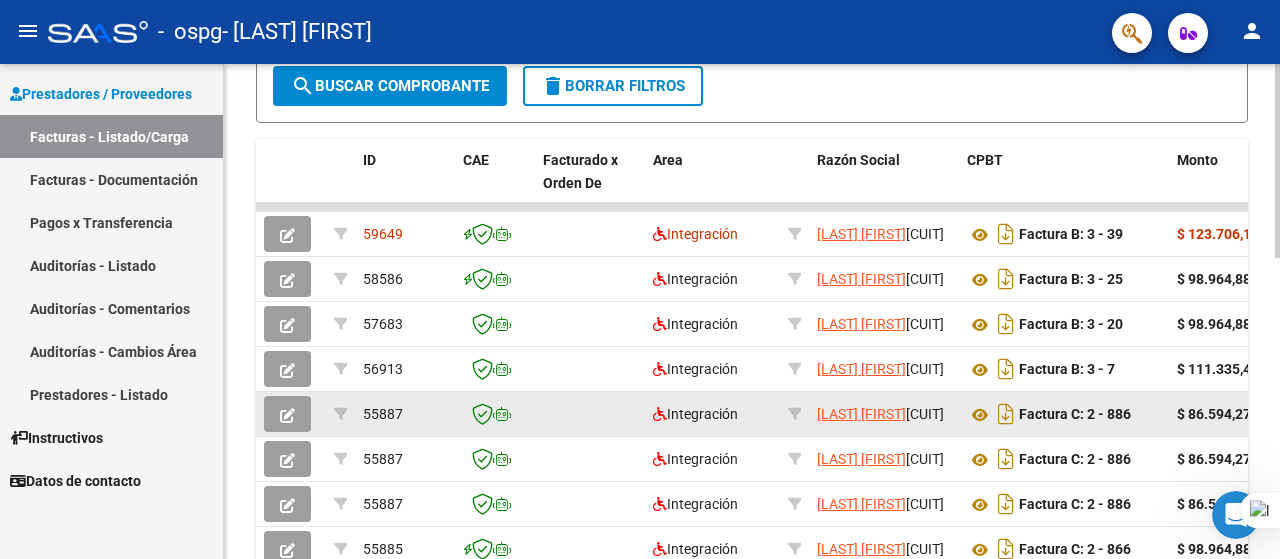 scroll, scrollTop: 600, scrollLeft: 0, axis: vertical 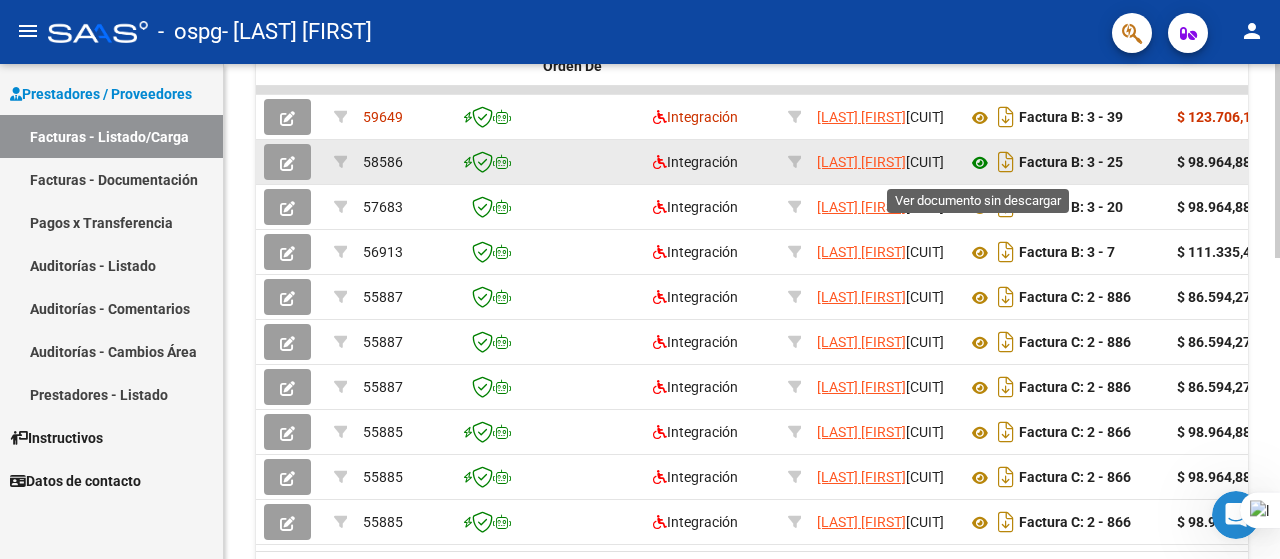 click 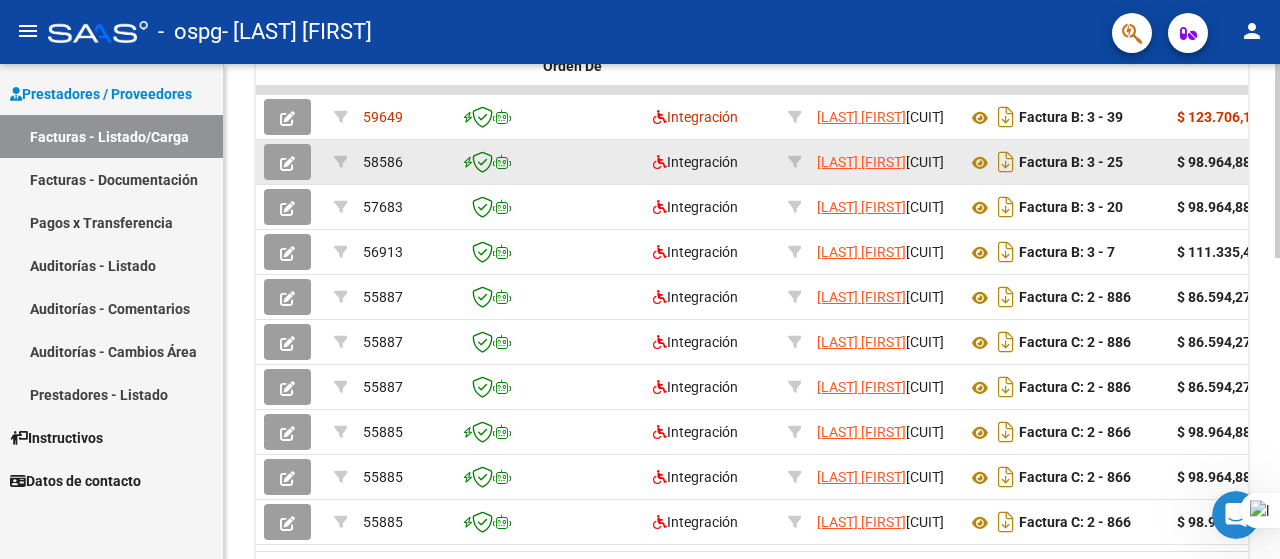 click 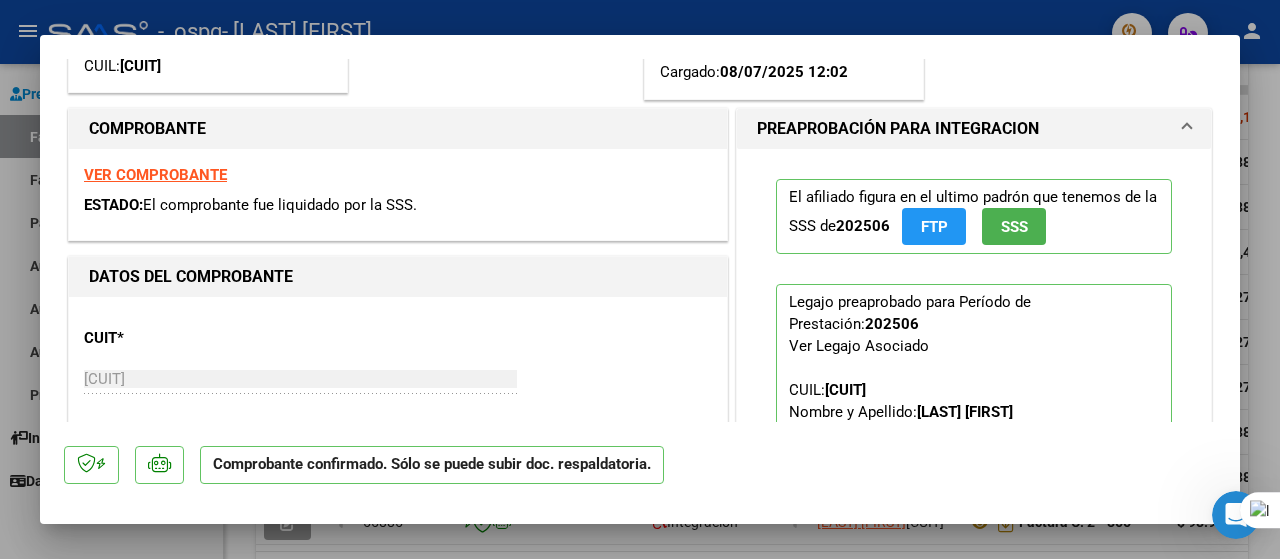 scroll, scrollTop: 0, scrollLeft: 0, axis: both 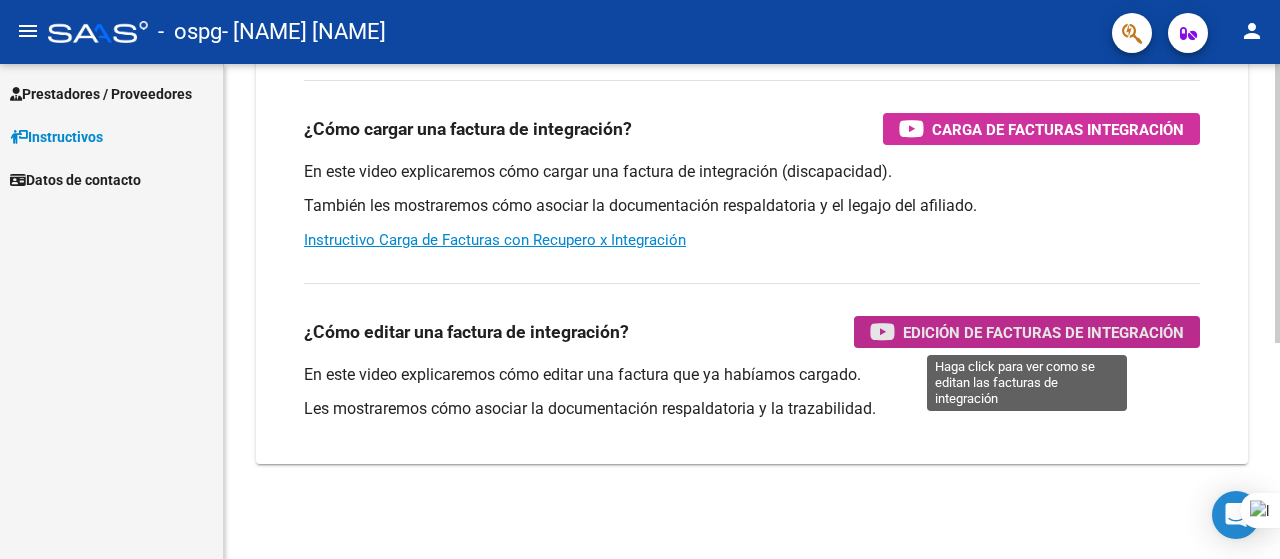 click on "Edición de Facturas de integración" at bounding box center (1043, 332) 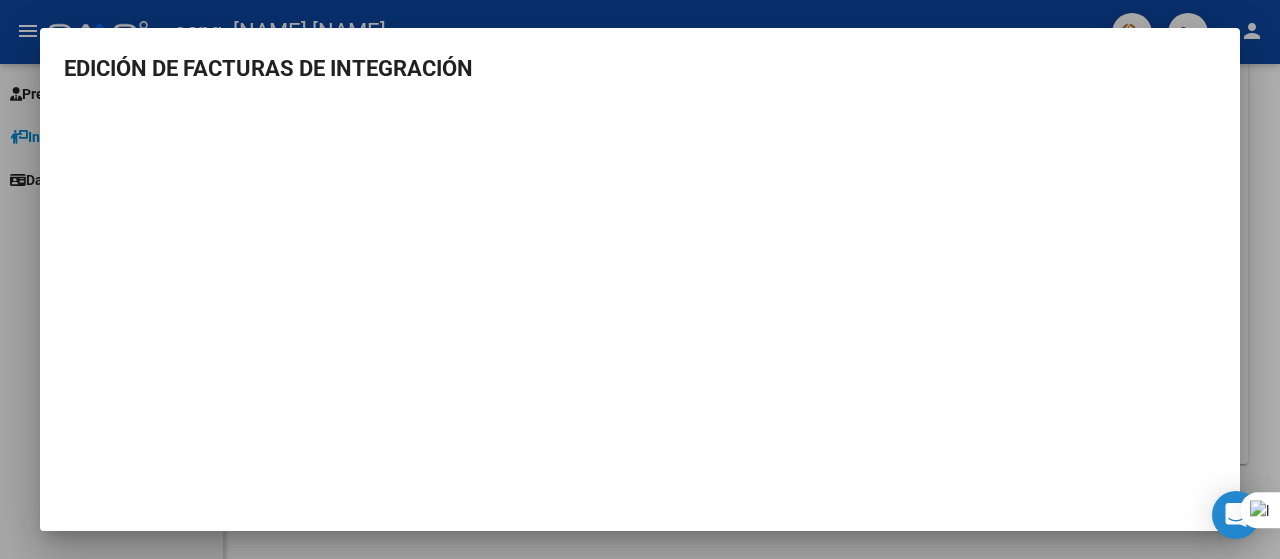 scroll, scrollTop: 8, scrollLeft: 0, axis: vertical 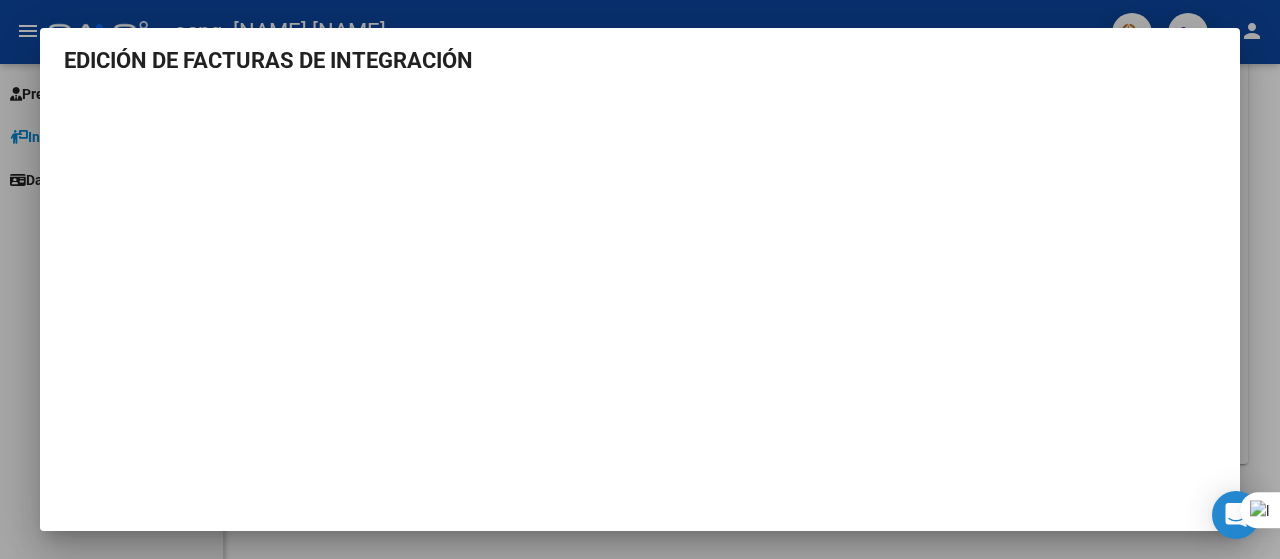 click at bounding box center (640, 279) 